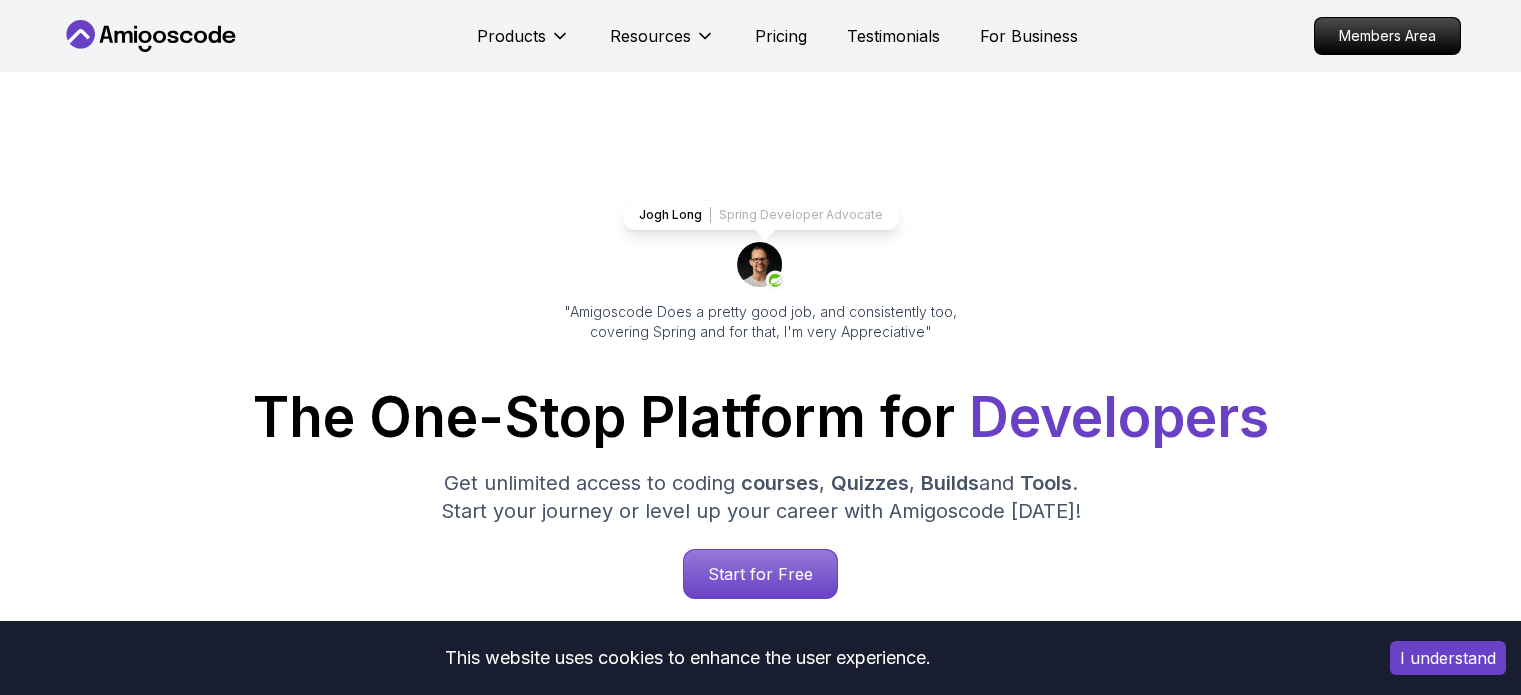 scroll, scrollTop: 0, scrollLeft: 0, axis: both 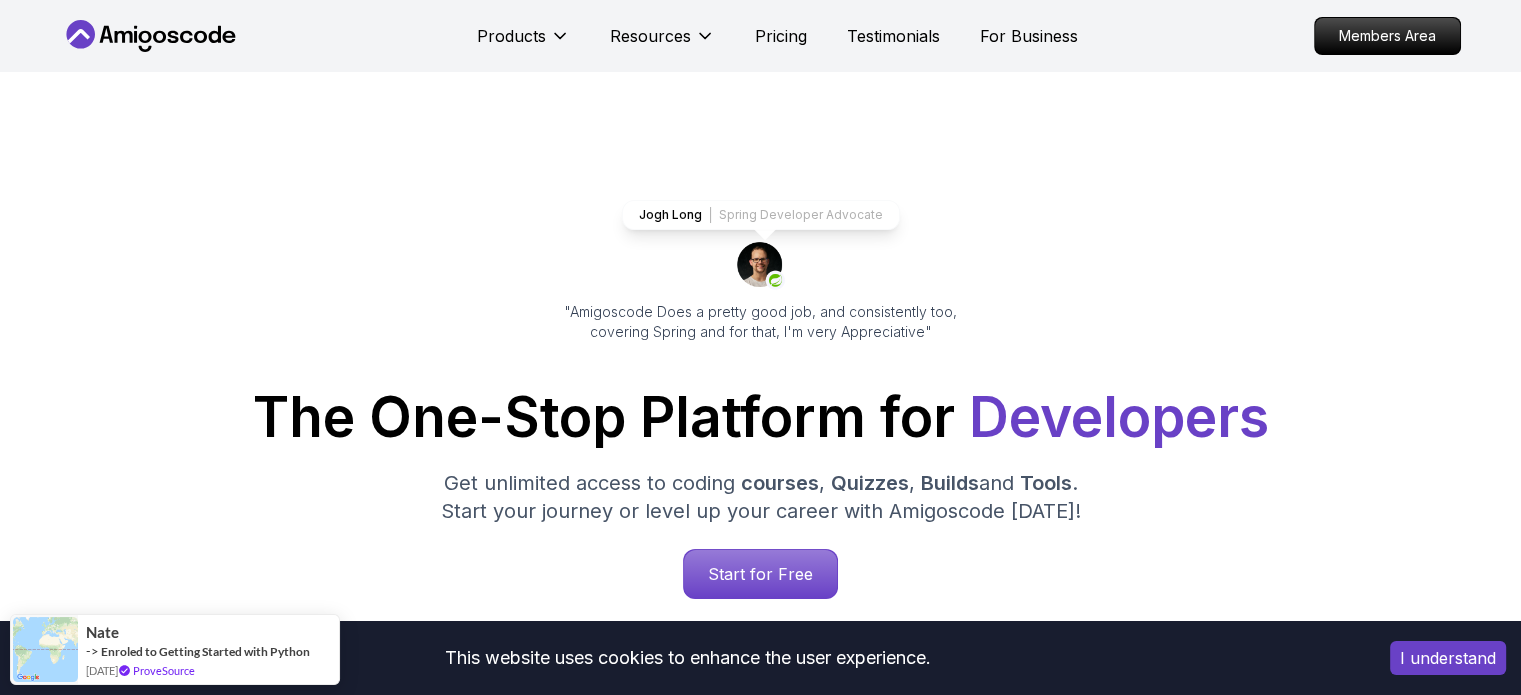 click on "I understand" at bounding box center (1448, 658) 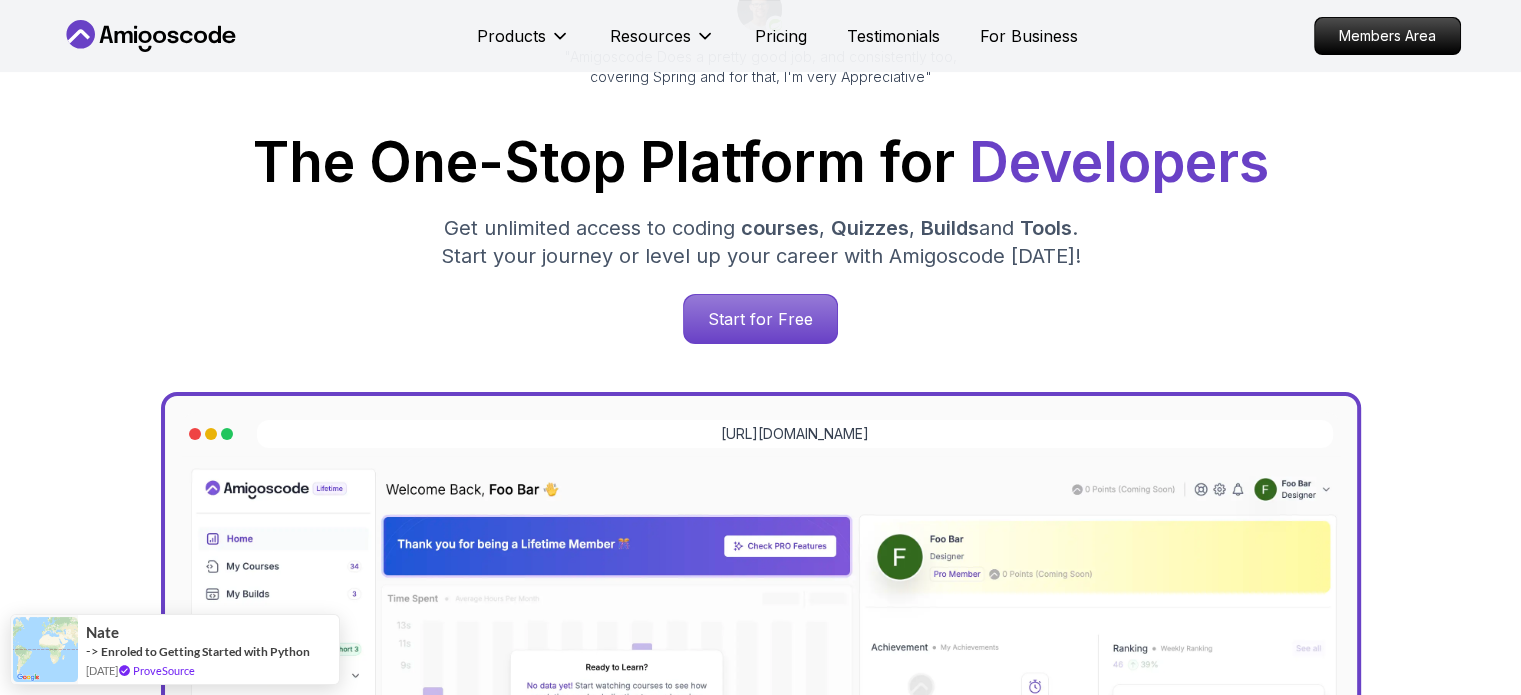scroll, scrollTop: 100, scrollLeft: 0, axis: vertical 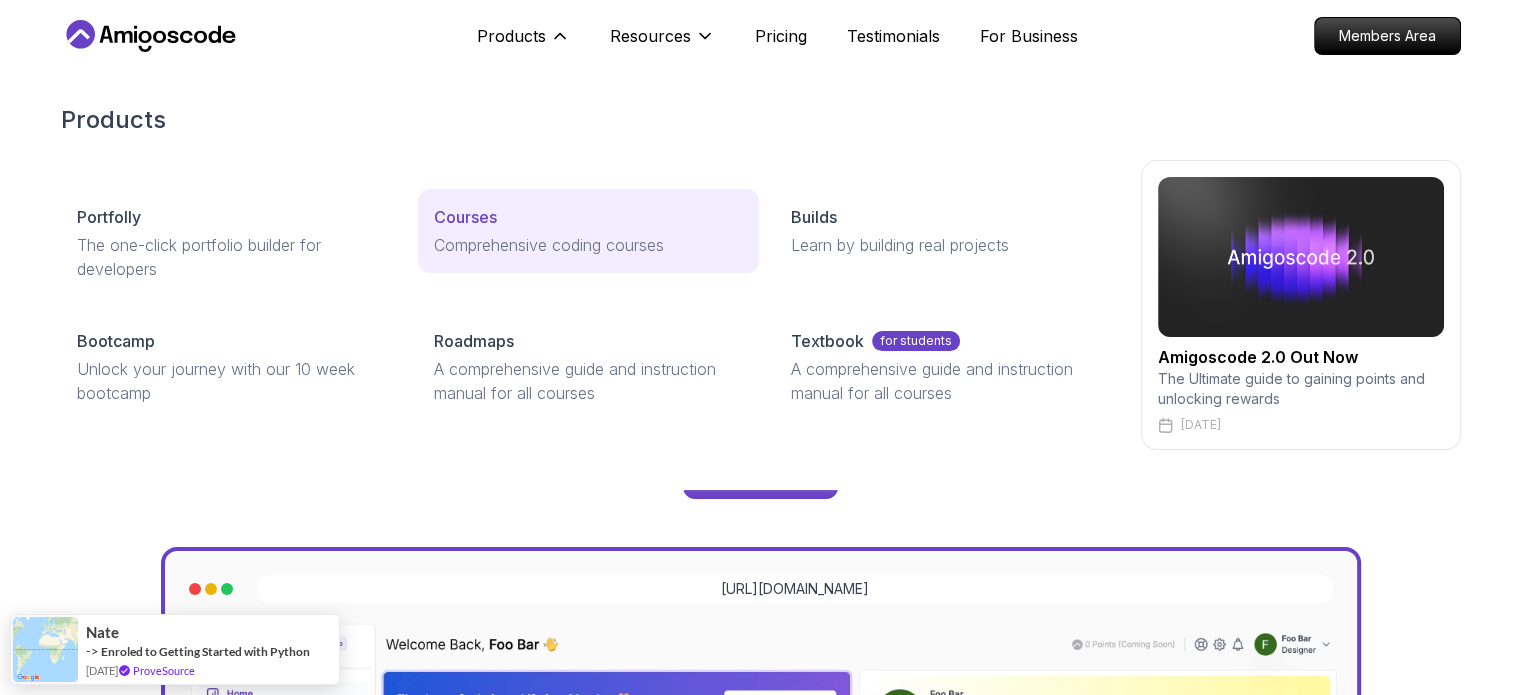 click on "Courses" at bounding box center [588, 217] 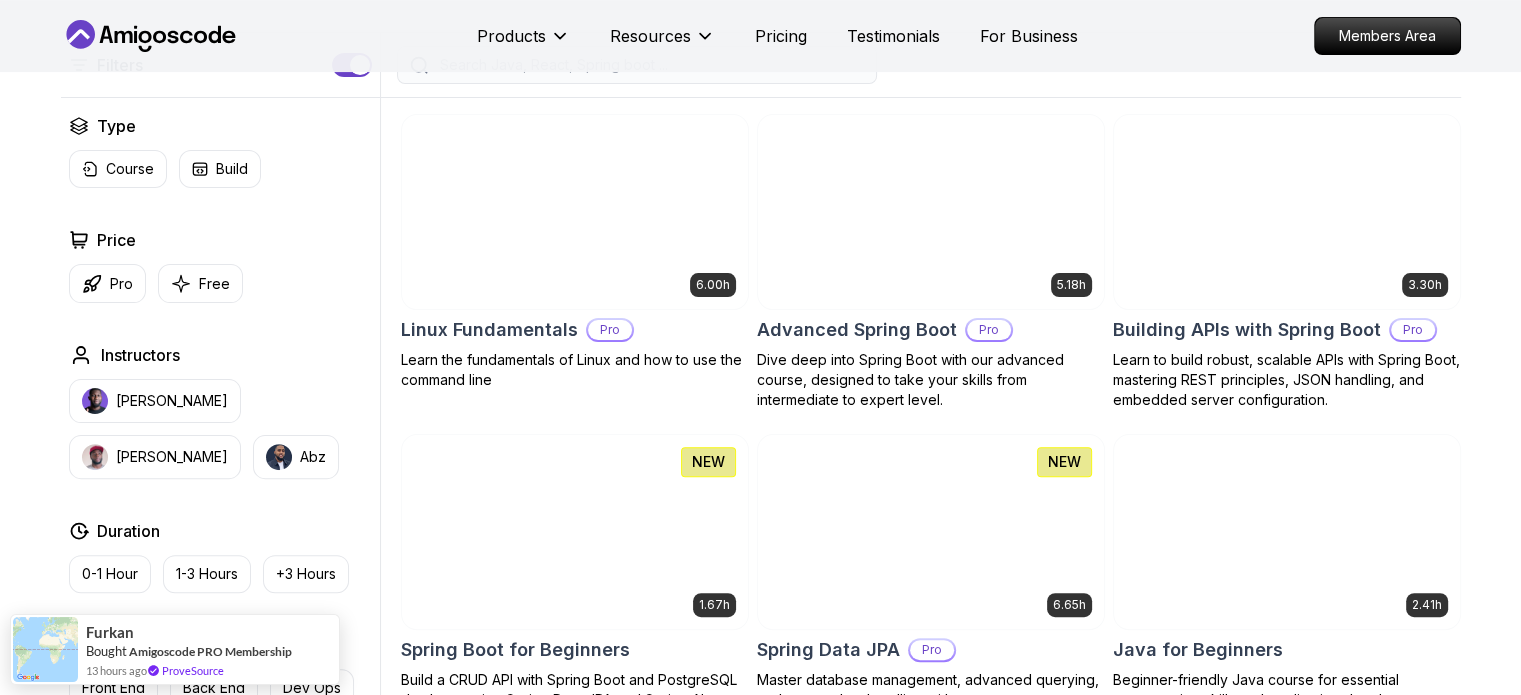 scroll, scrollTop: 500, scrollLeft: 0, axis: vertical 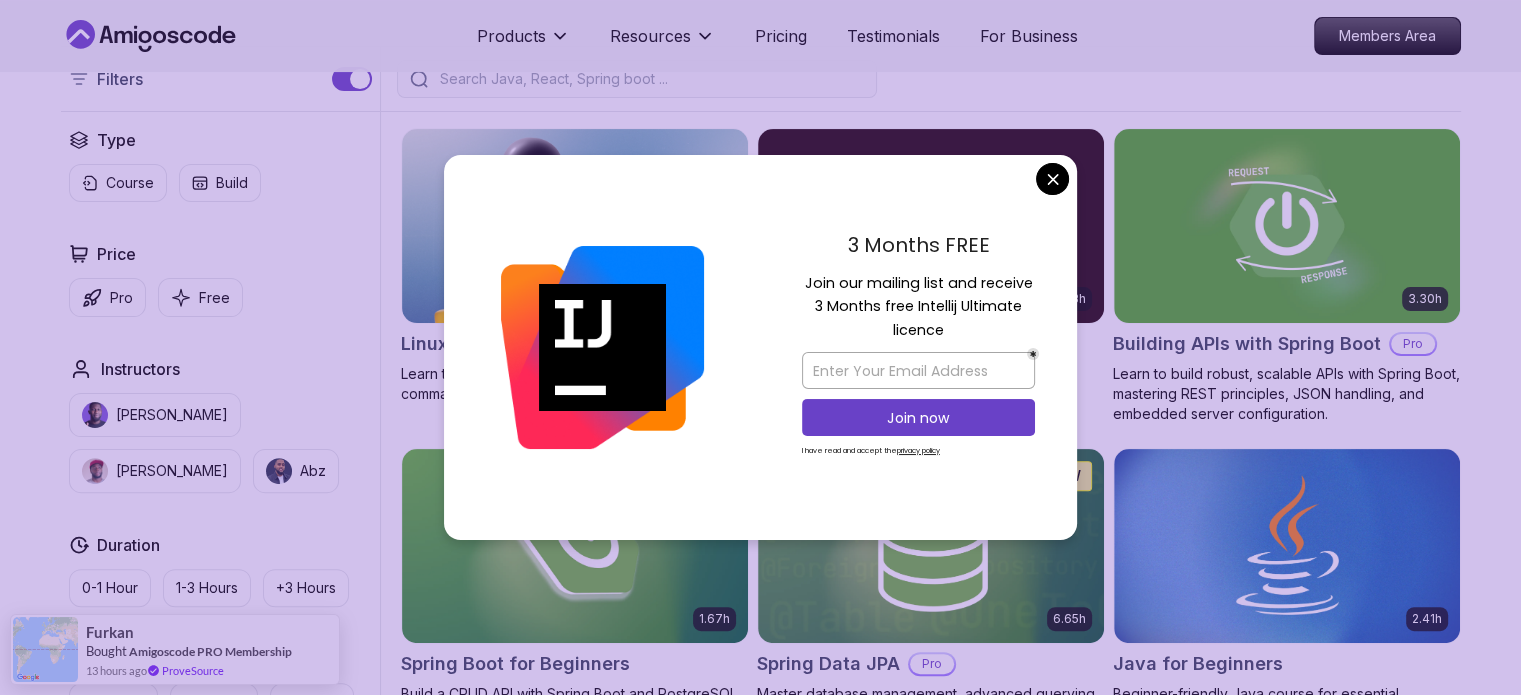 drag, startPoint x: 812, startPoint y: 275, endPoint x: 975, endPoint y: 305, distance: 165.73775 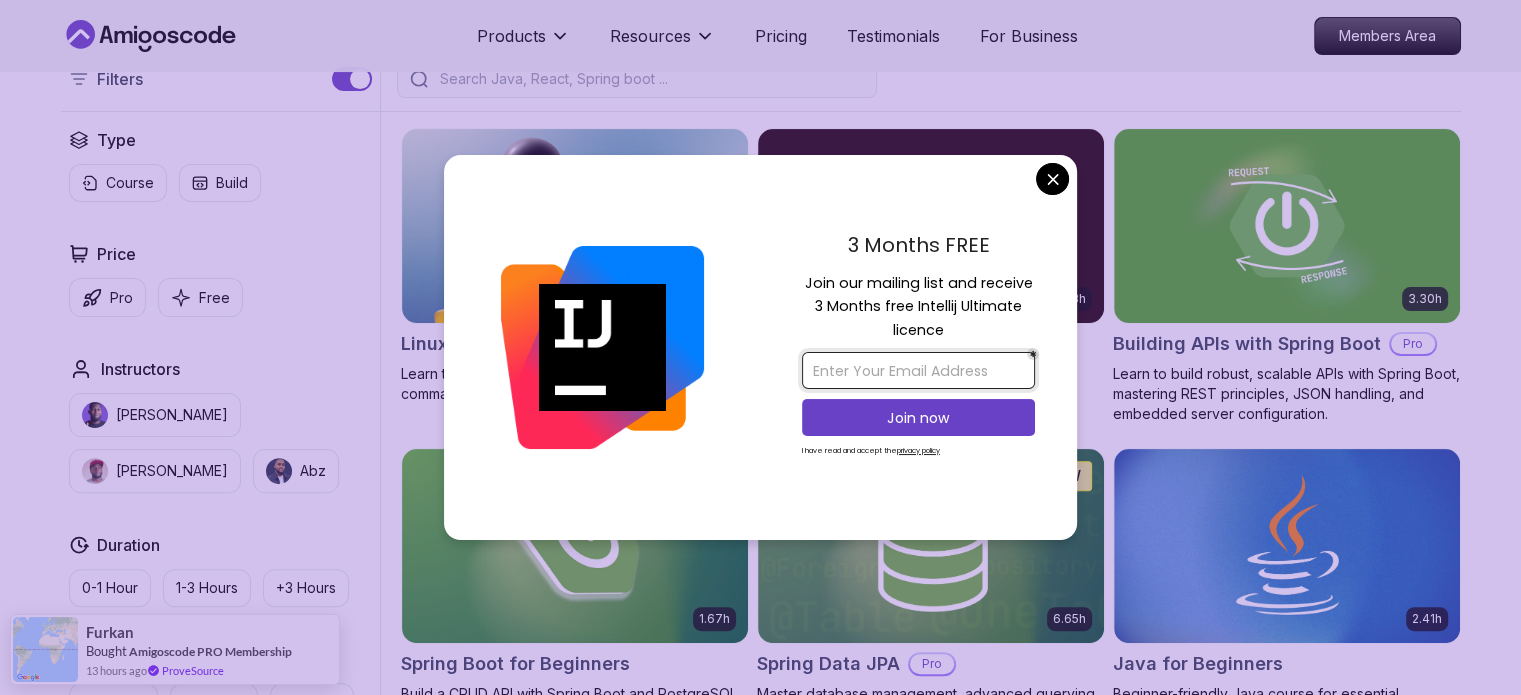 click at bounding box center (918, 370) 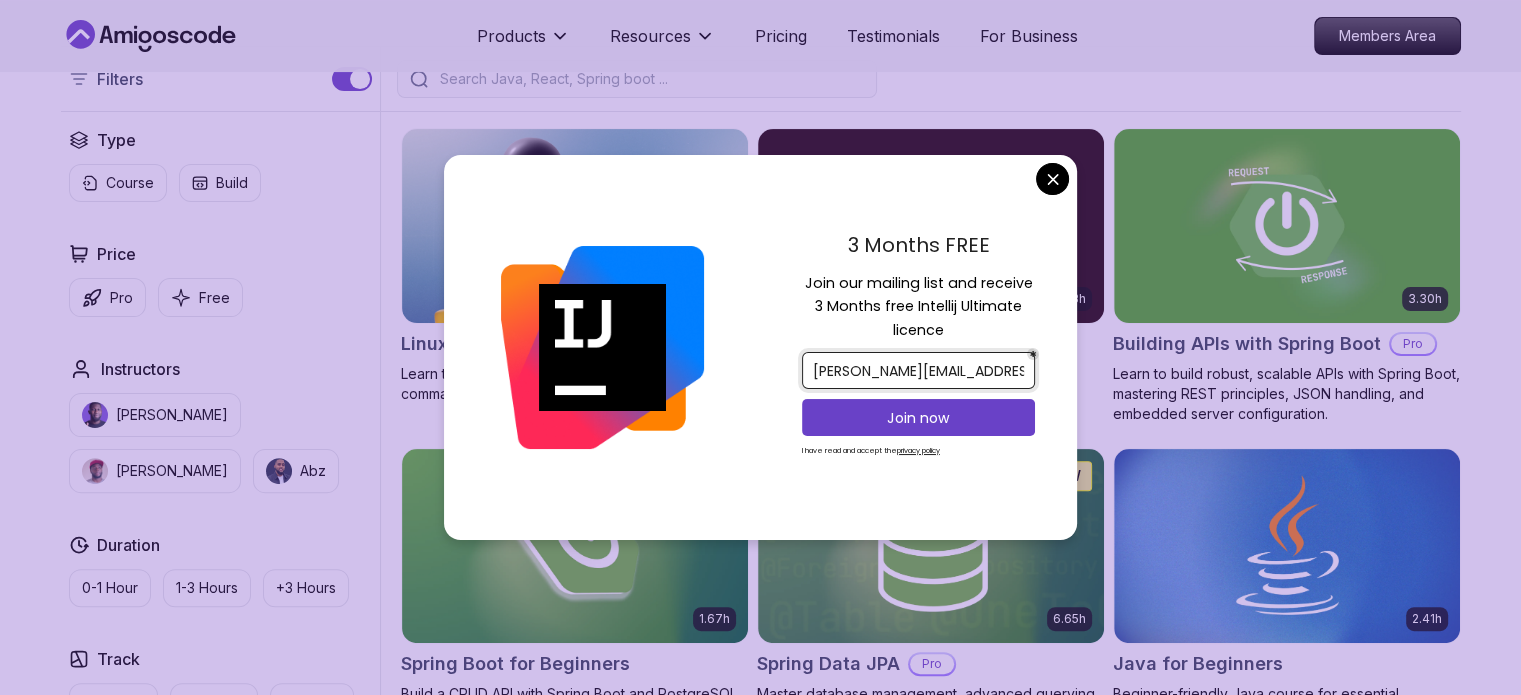 scroll, scrollTop: 0, scrollLeft: 1, axis: horizontal 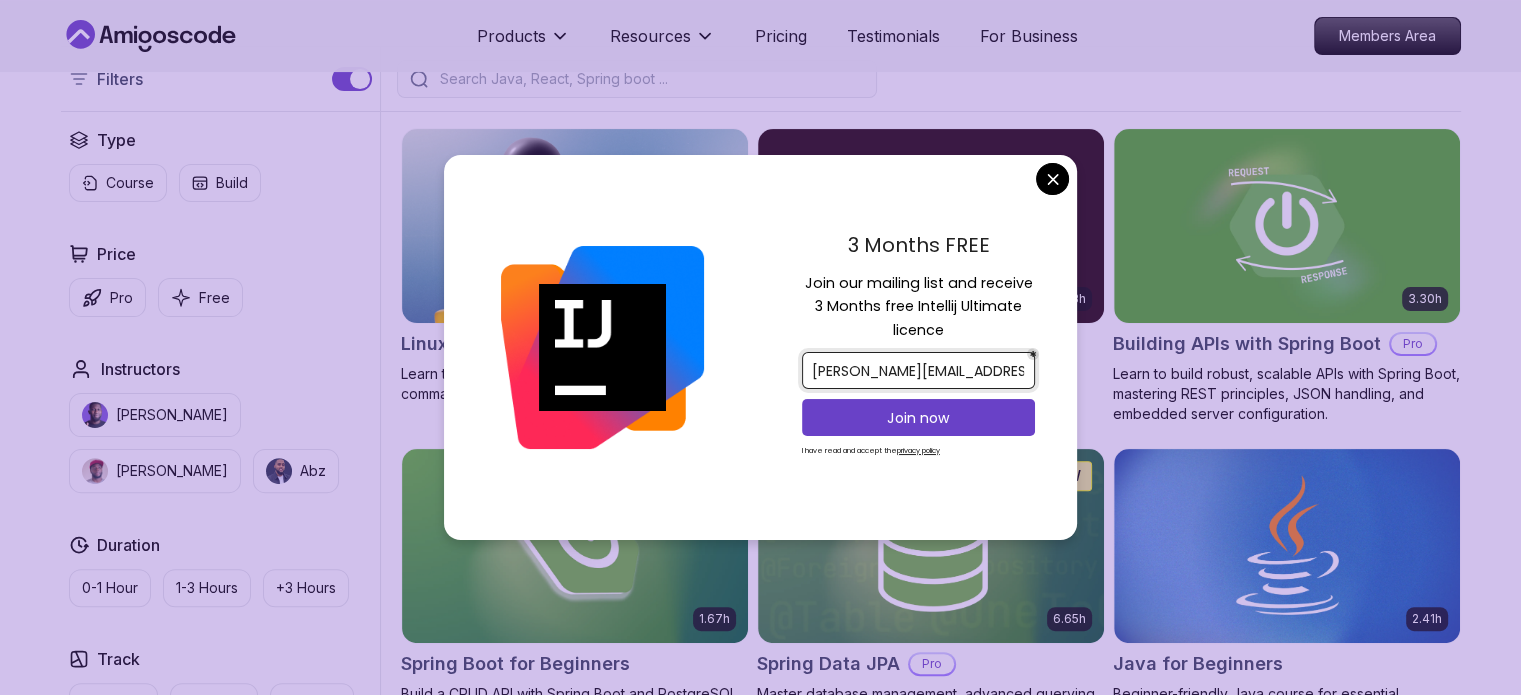 type on "[PERSON_NAME][EMAIL_ADDRESS][DOMAIN_NAME]" 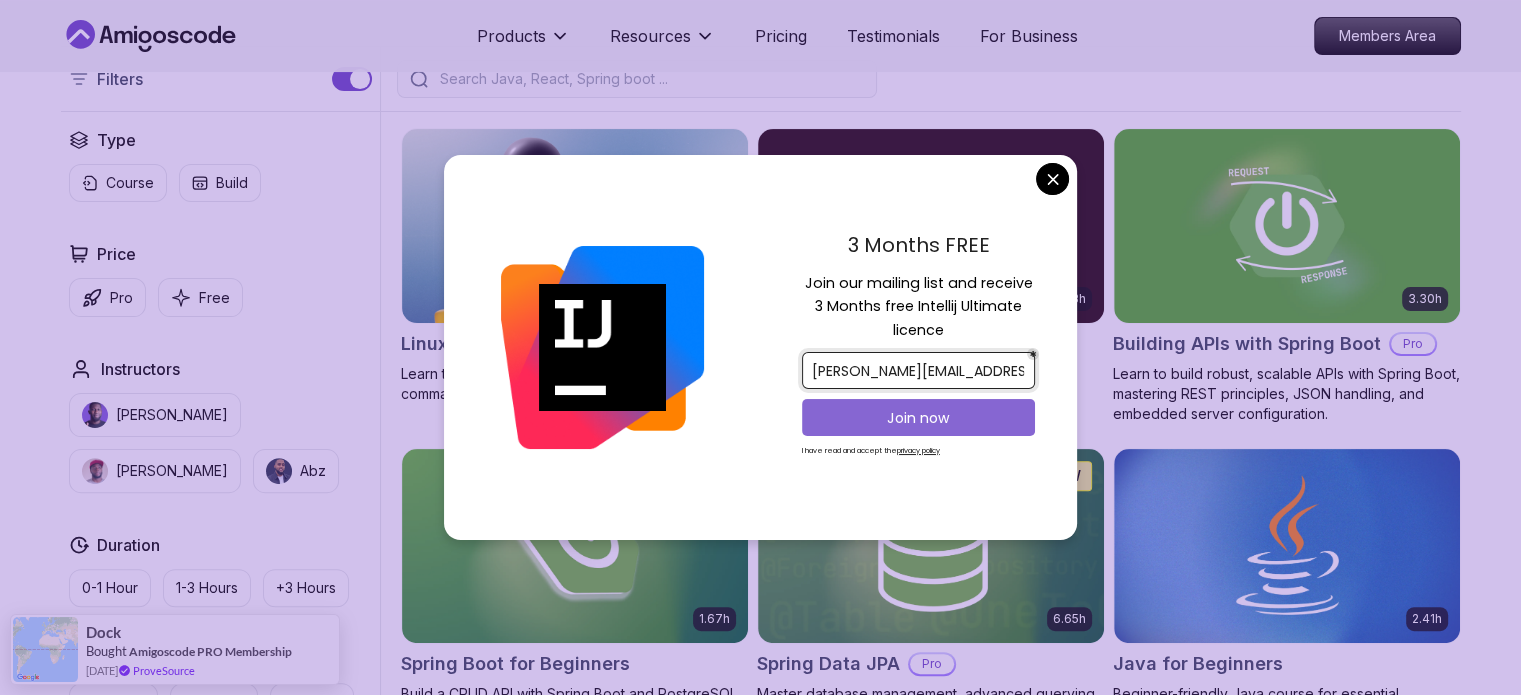 click on "Join now" at bounding box center [918, 418] 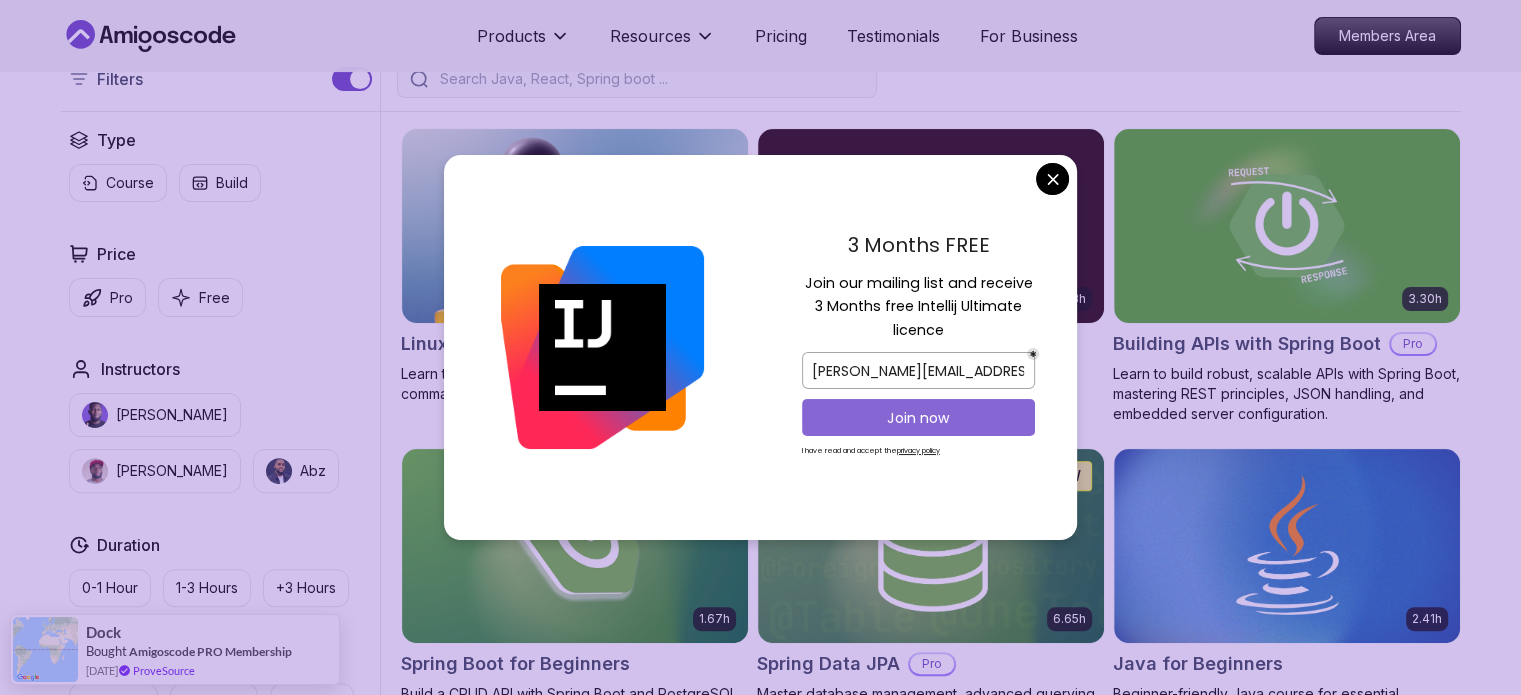 scroll, scrollTop: 0, scrollLeft: 0, axis: both 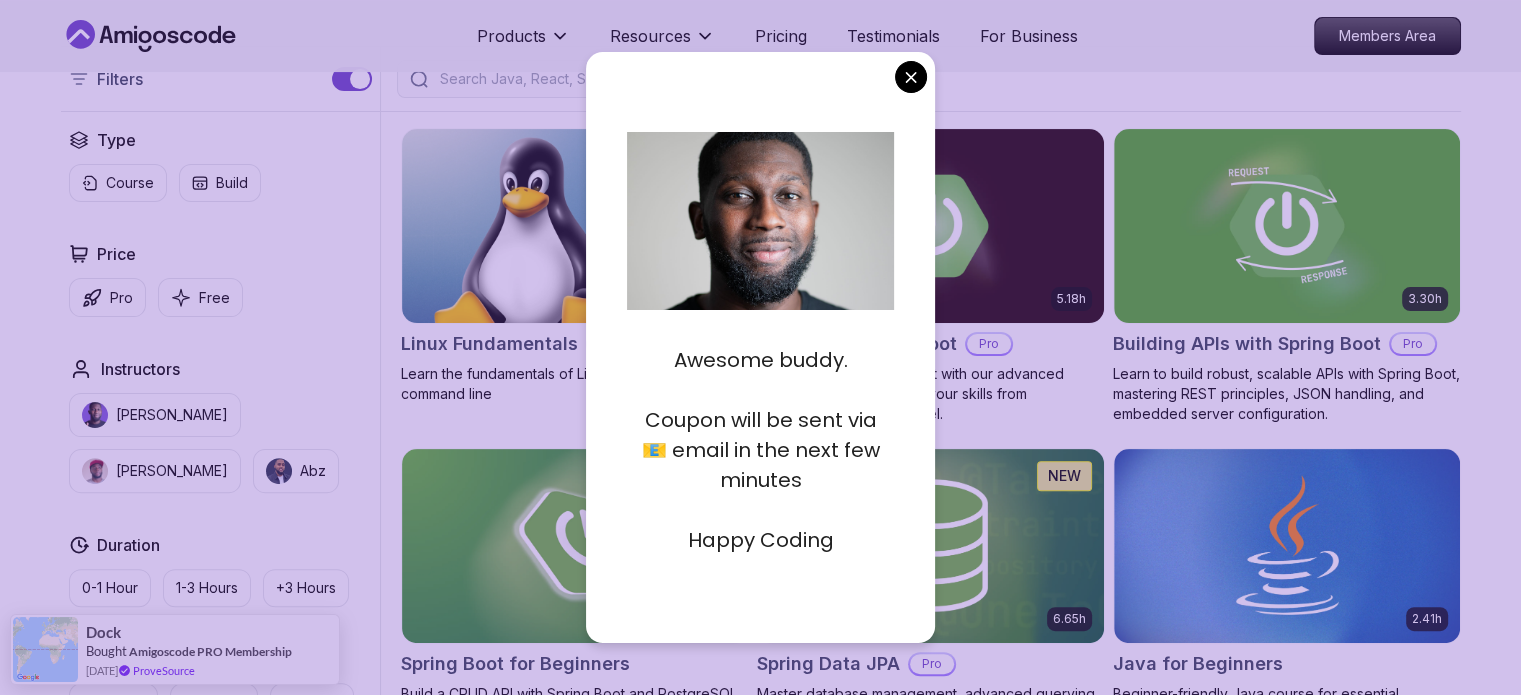 drag, startPoint x: 794, startPoint y: 407, endPoint x: 824, endPoint y: 442, distance: 46.09772 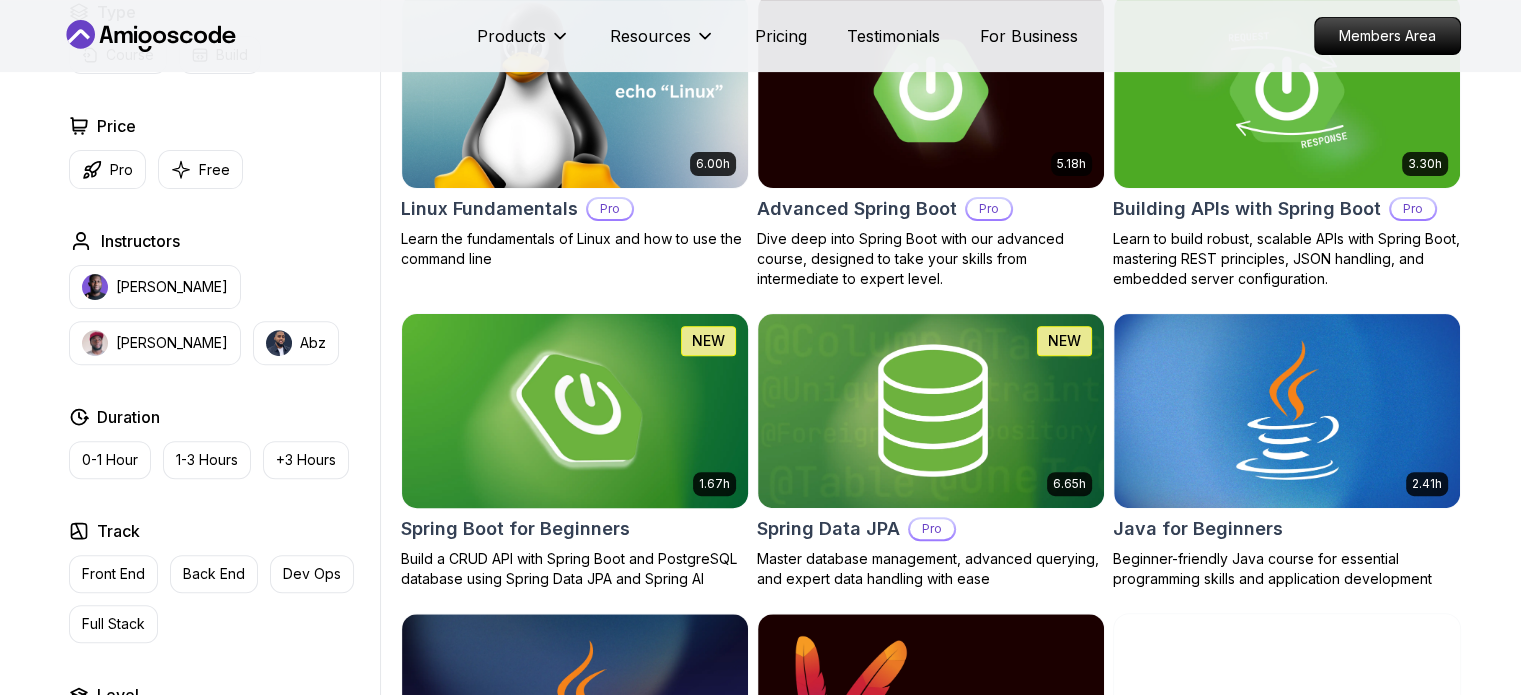 scroll, scrollTop: 600, scrollLeft: 0, axis: vertical 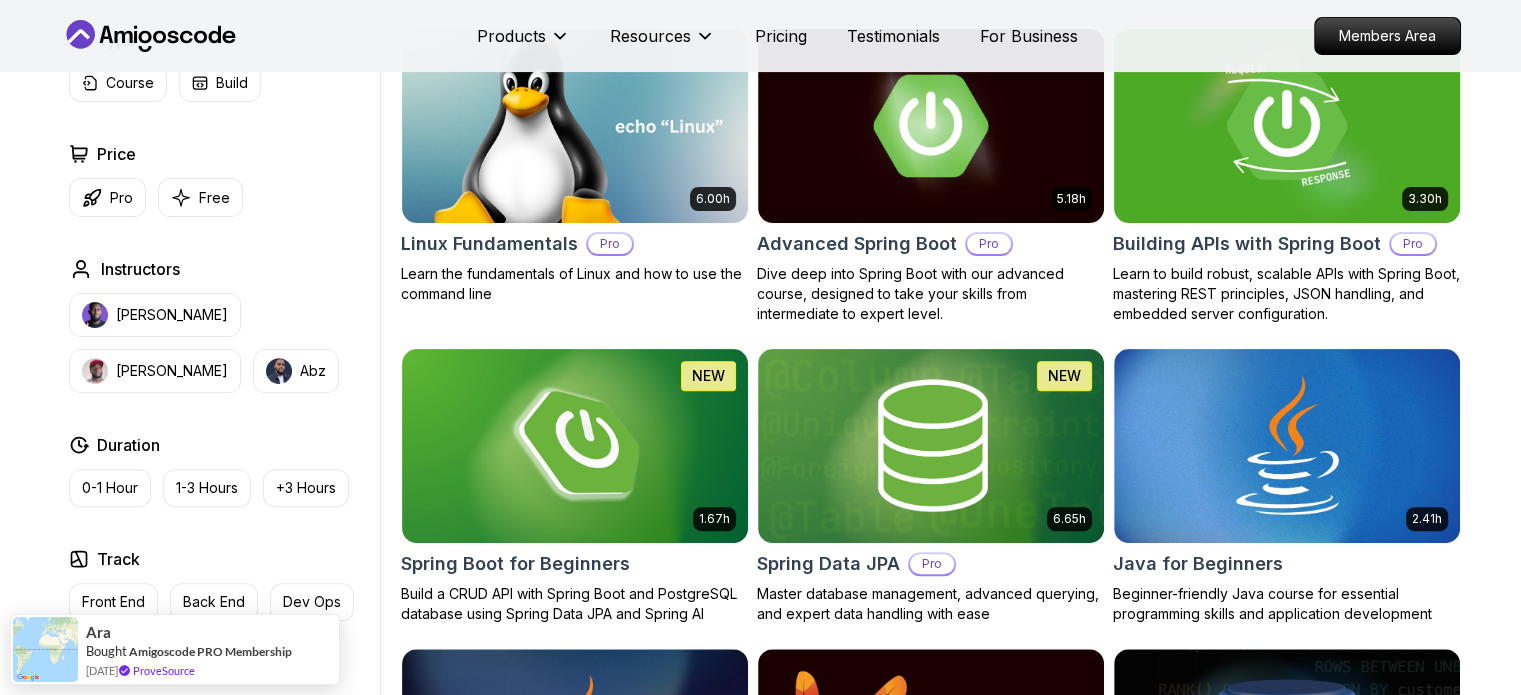 click on "Building APIs with Spring Boot Pro" at bounding box center [1287, 244] 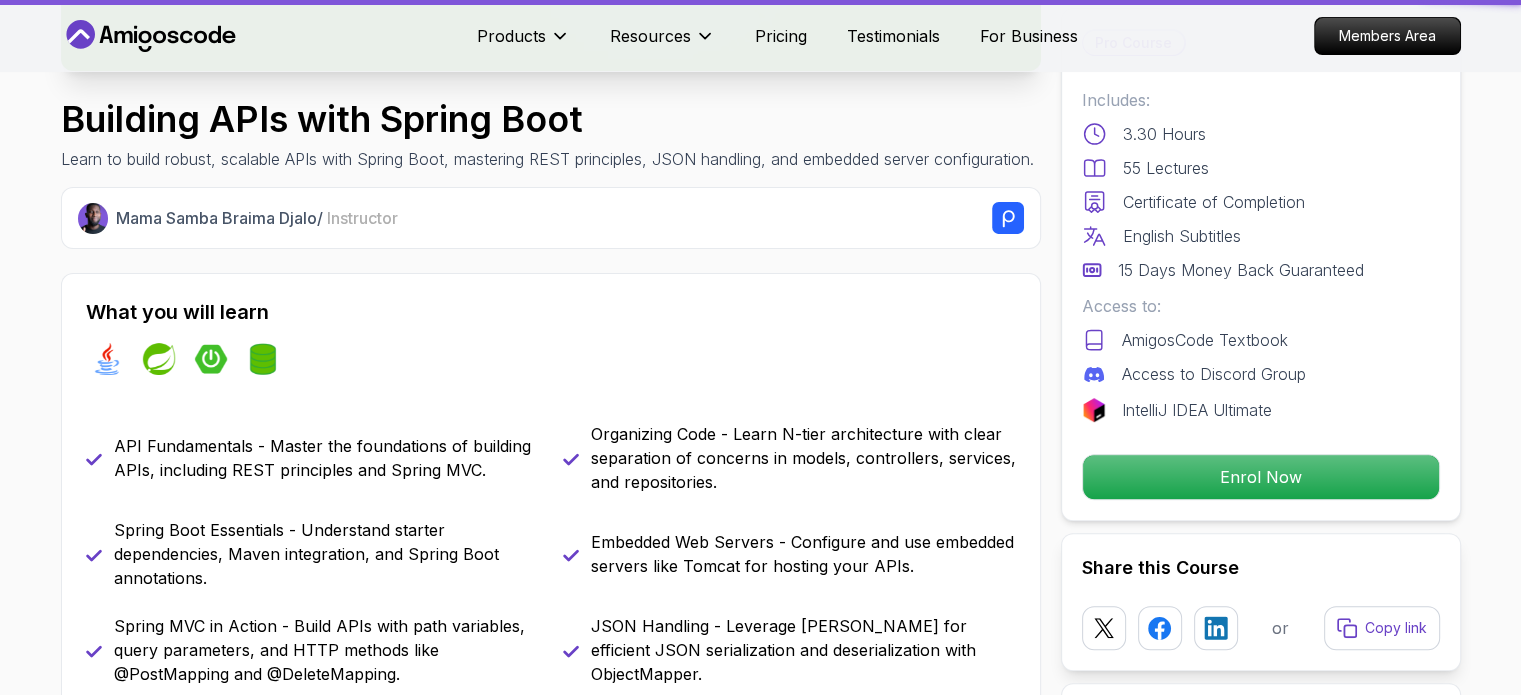 scroll, scrollTop: 0, scrollLeft: 0, axis: both 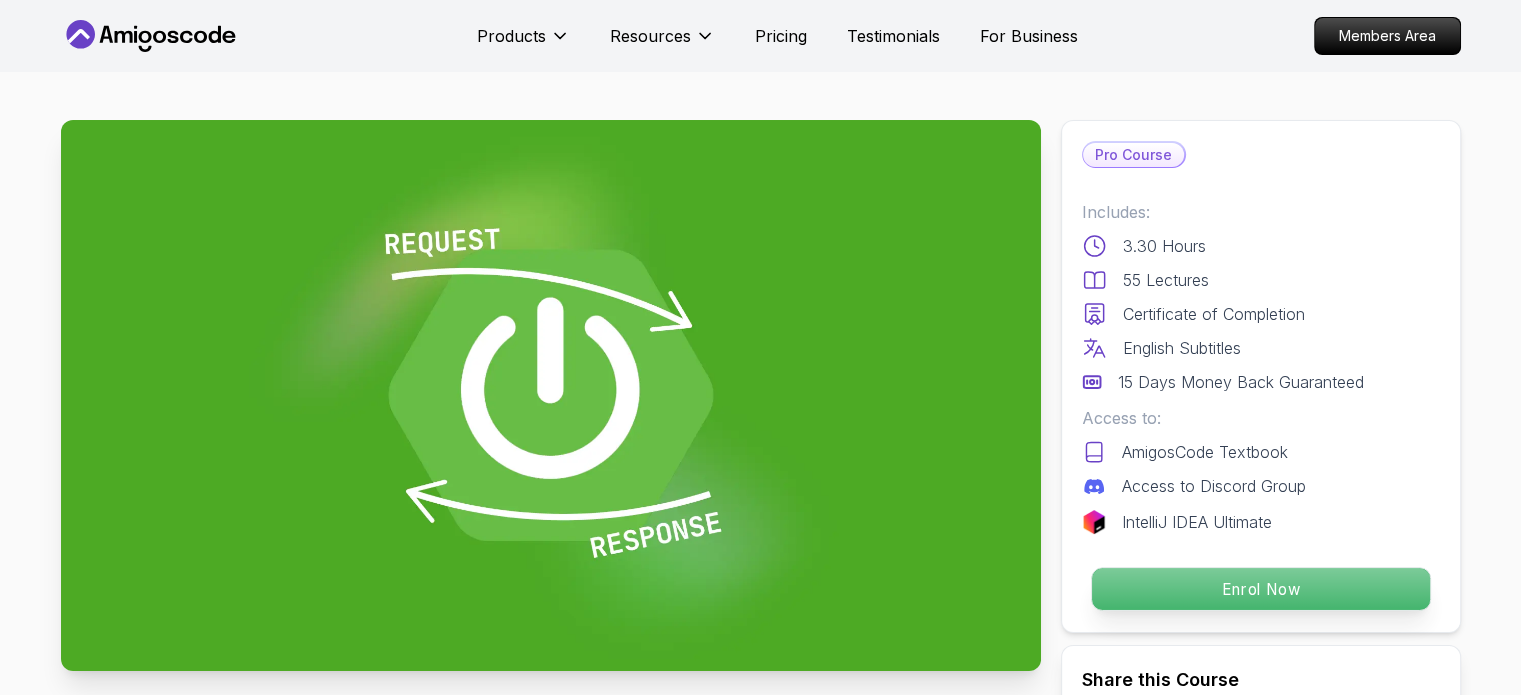 click on "Enrol Now" at bounding box center [1260, 589] 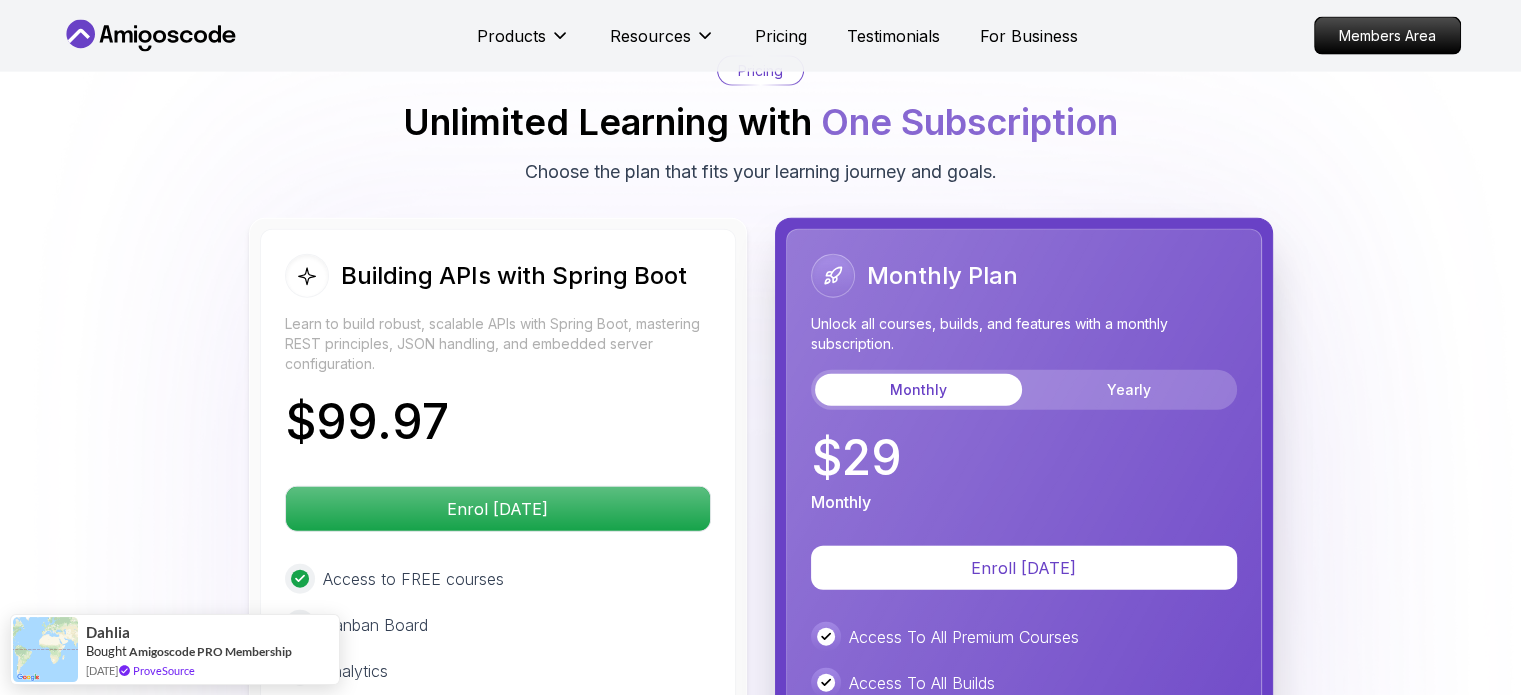 scroll, scrollTop: 4581, scrollLeft: 0, axis: vertical 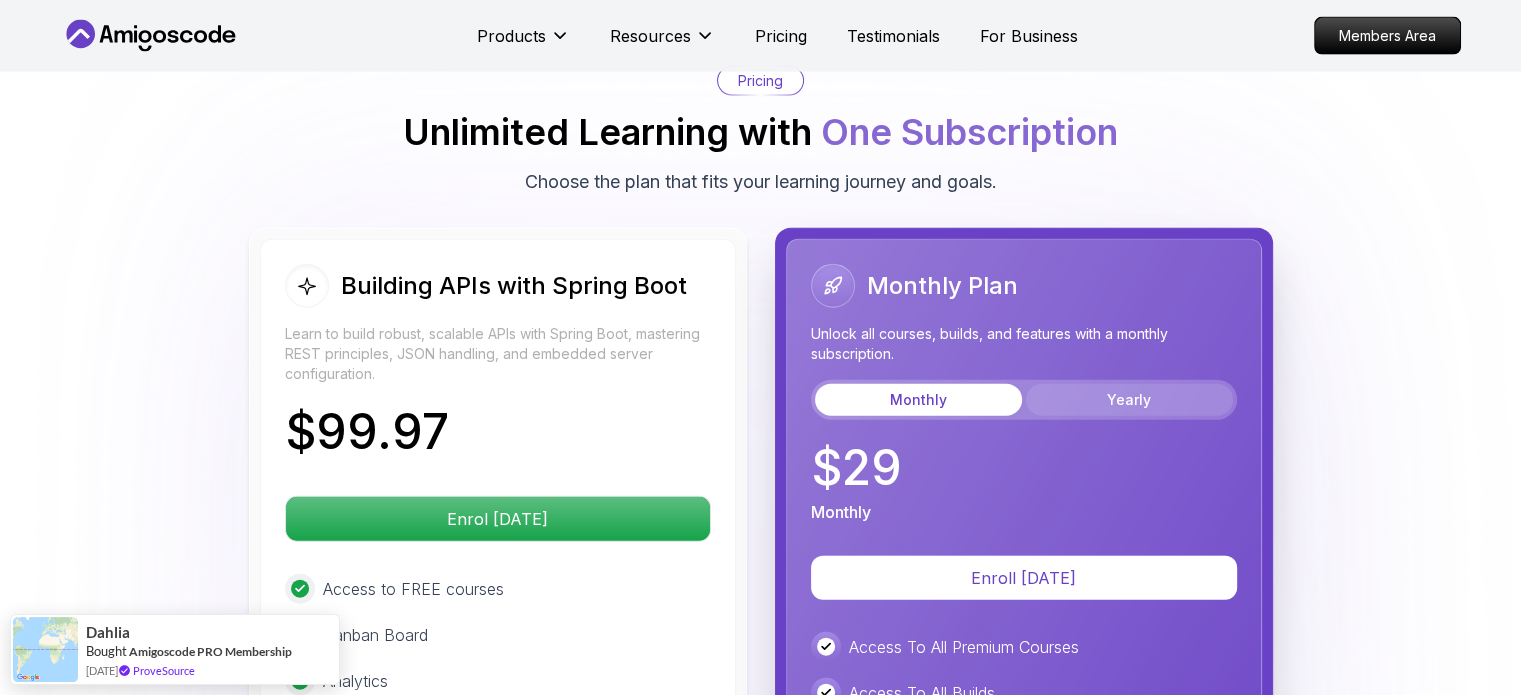 click on "Yearly" at bounding box center (1129, 400) 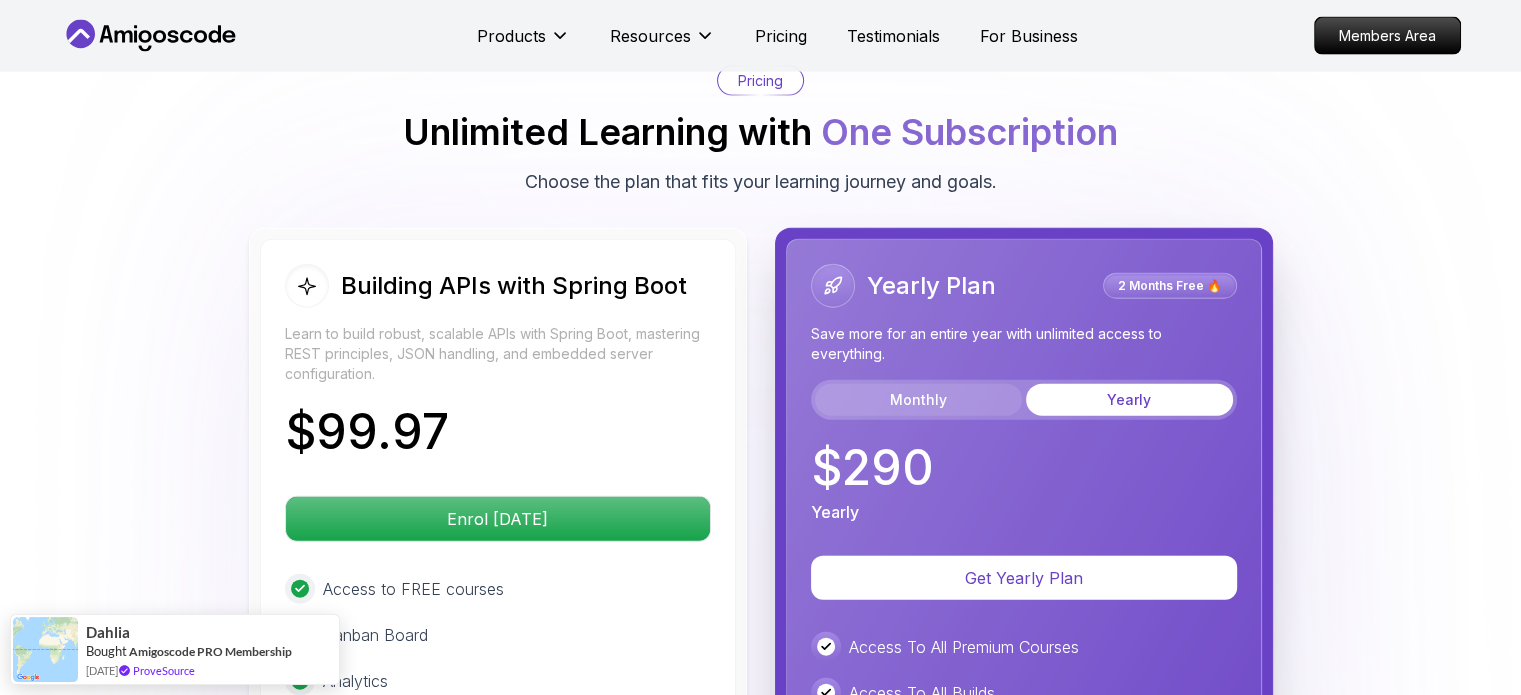 click on "Monthly" at bounding box center (918, 400) 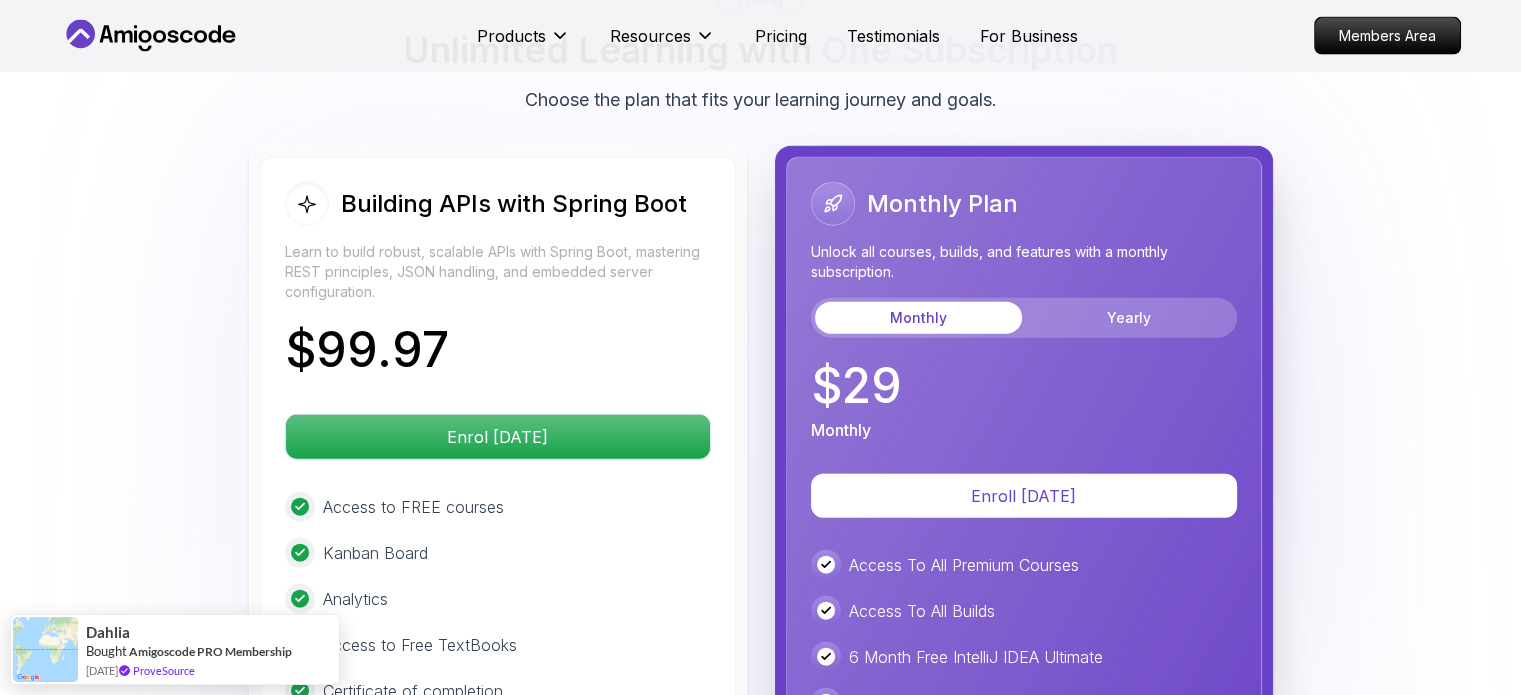 scroll, scrollTop: 4781, scrollLeft: 0, axis: vertical 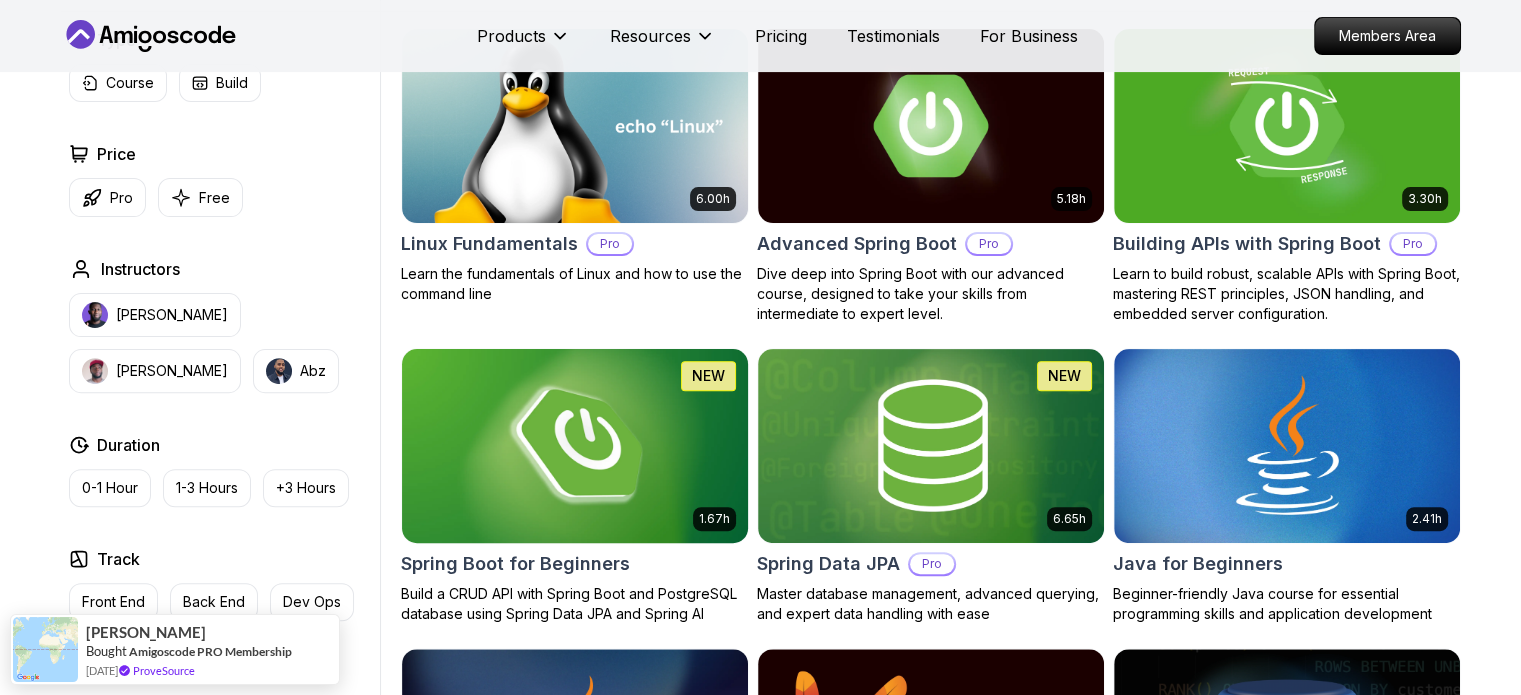 click at bounding box center [574, 445] 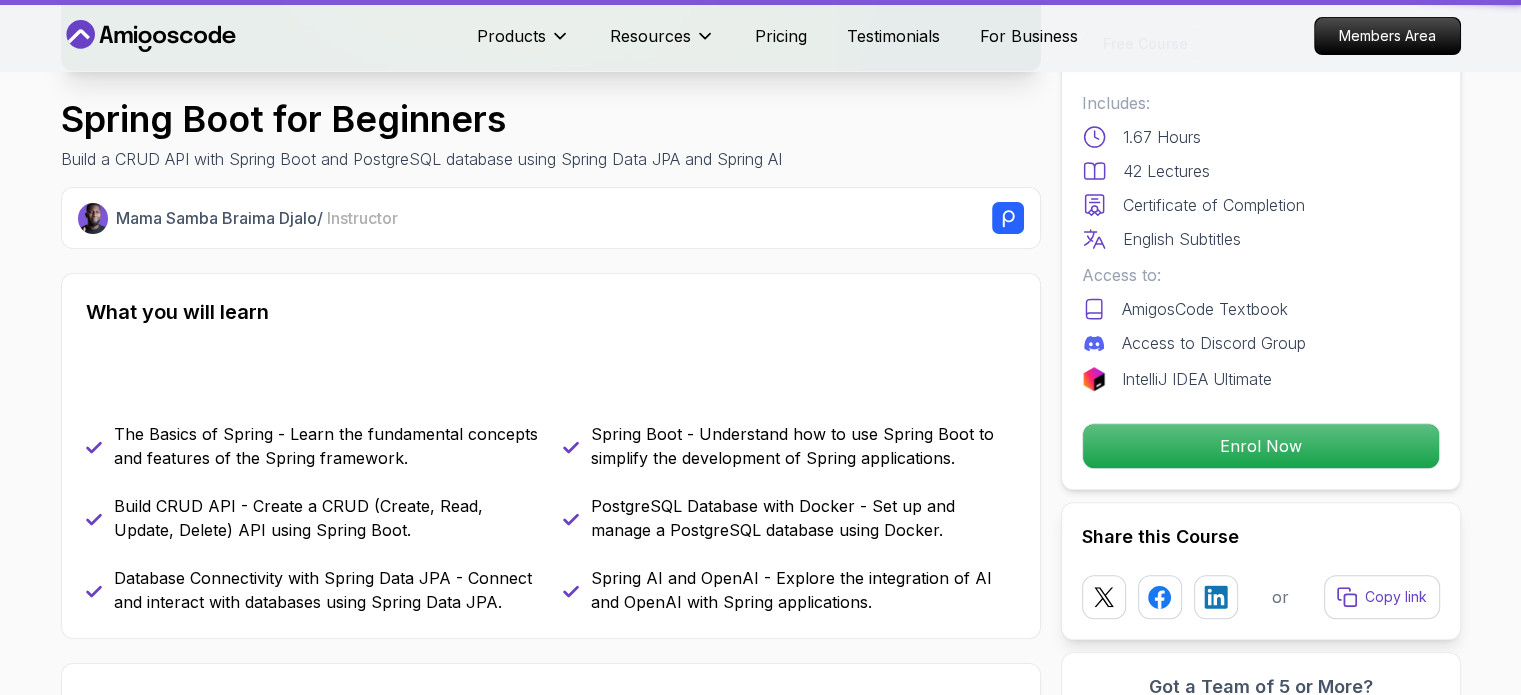 scroll, scrollTop: 0, scrollLeft: 0, axis: both 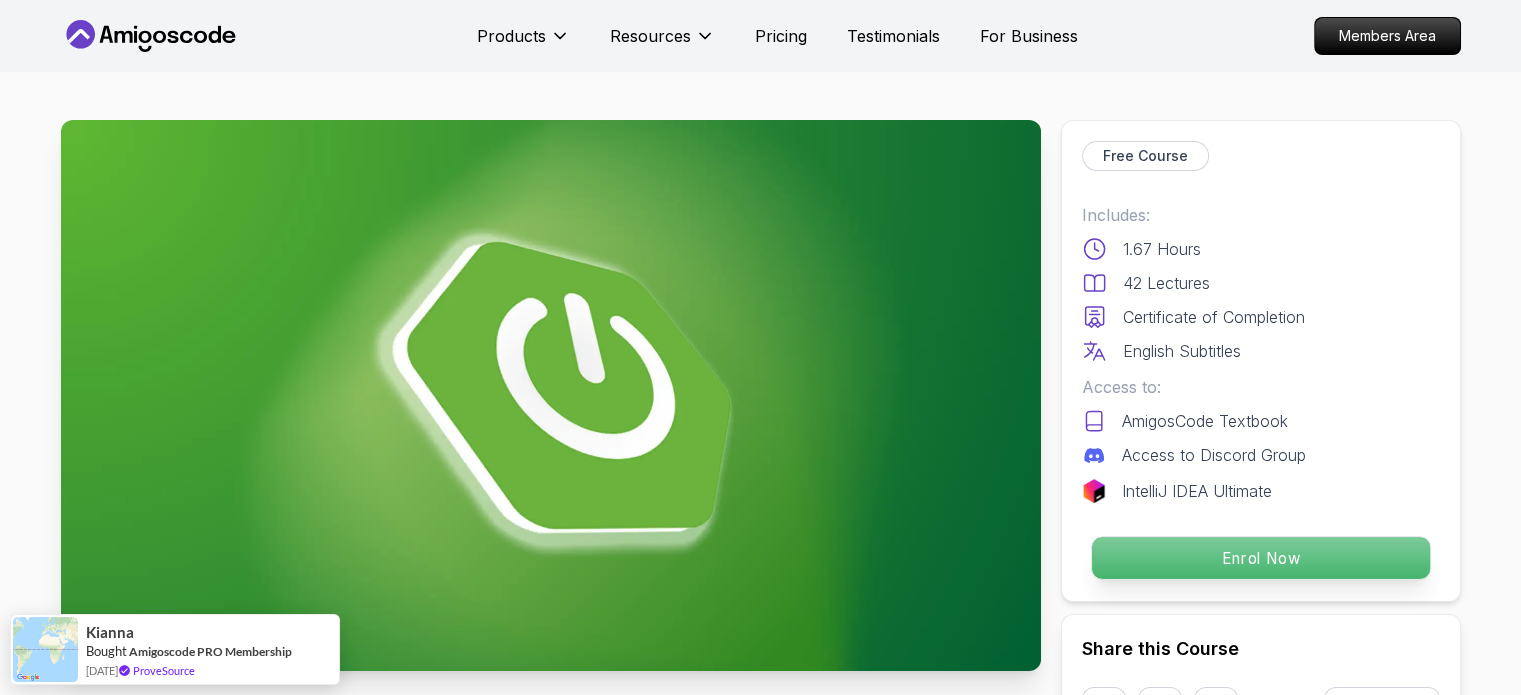 click on "Enrol Now" at bounding box center (1260, 558) 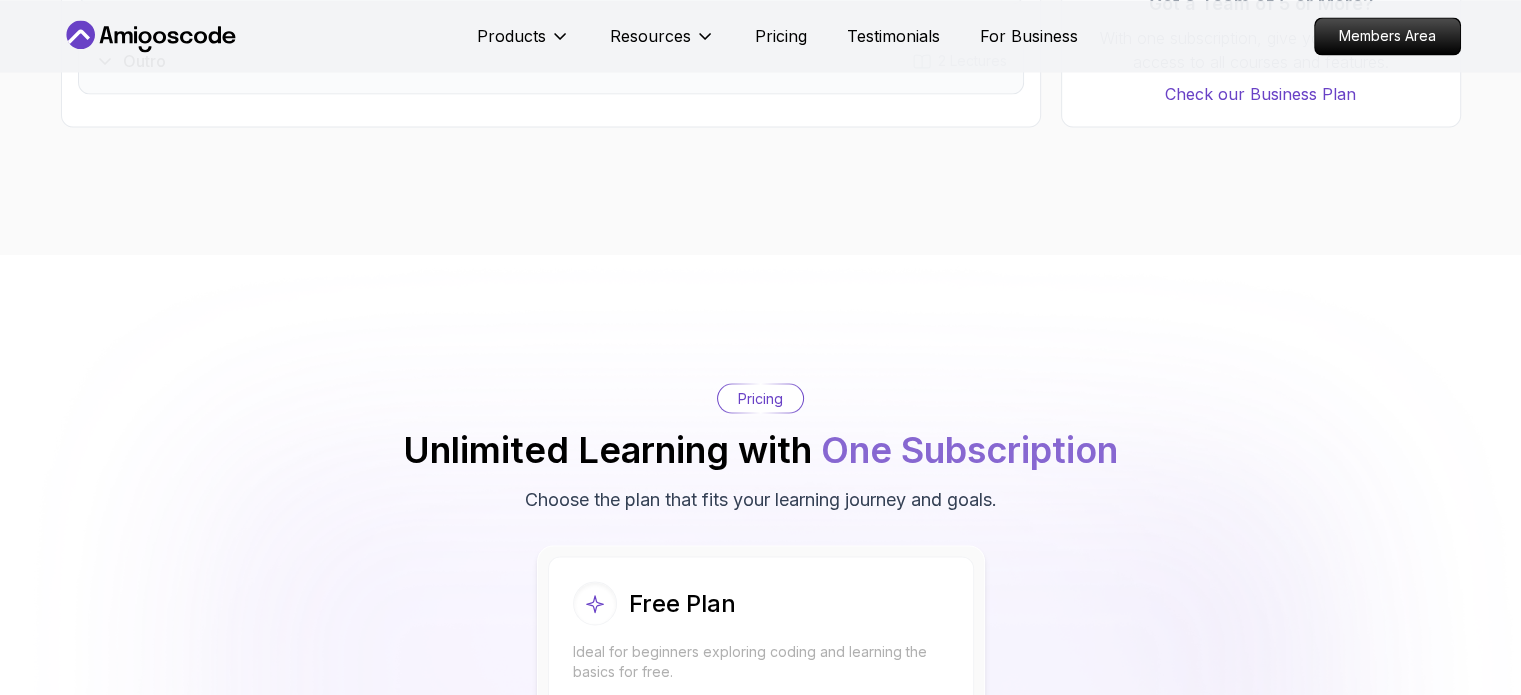 scroll, scrollTop: 3920, scrollLeft: 0, axis: vertical 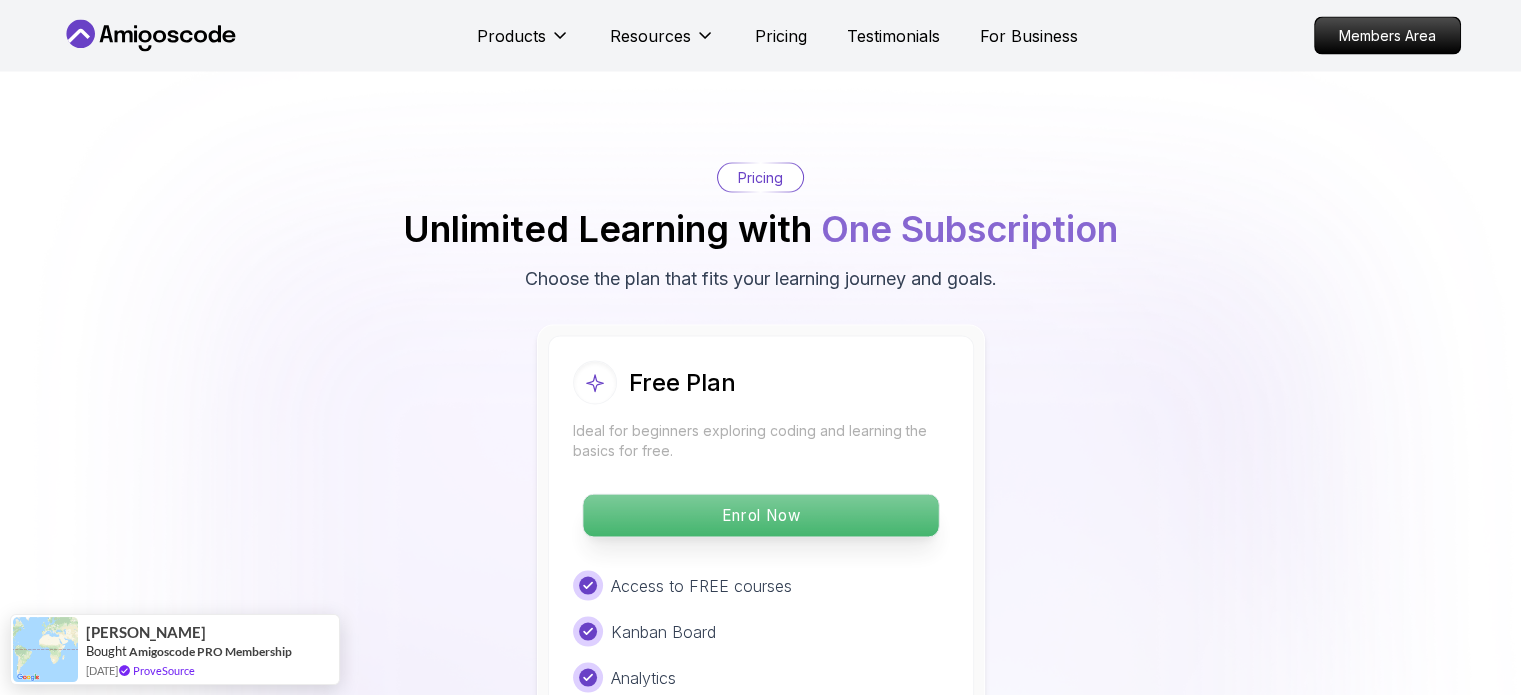 click on "Enrol Now" at bounding box center [760, 516] 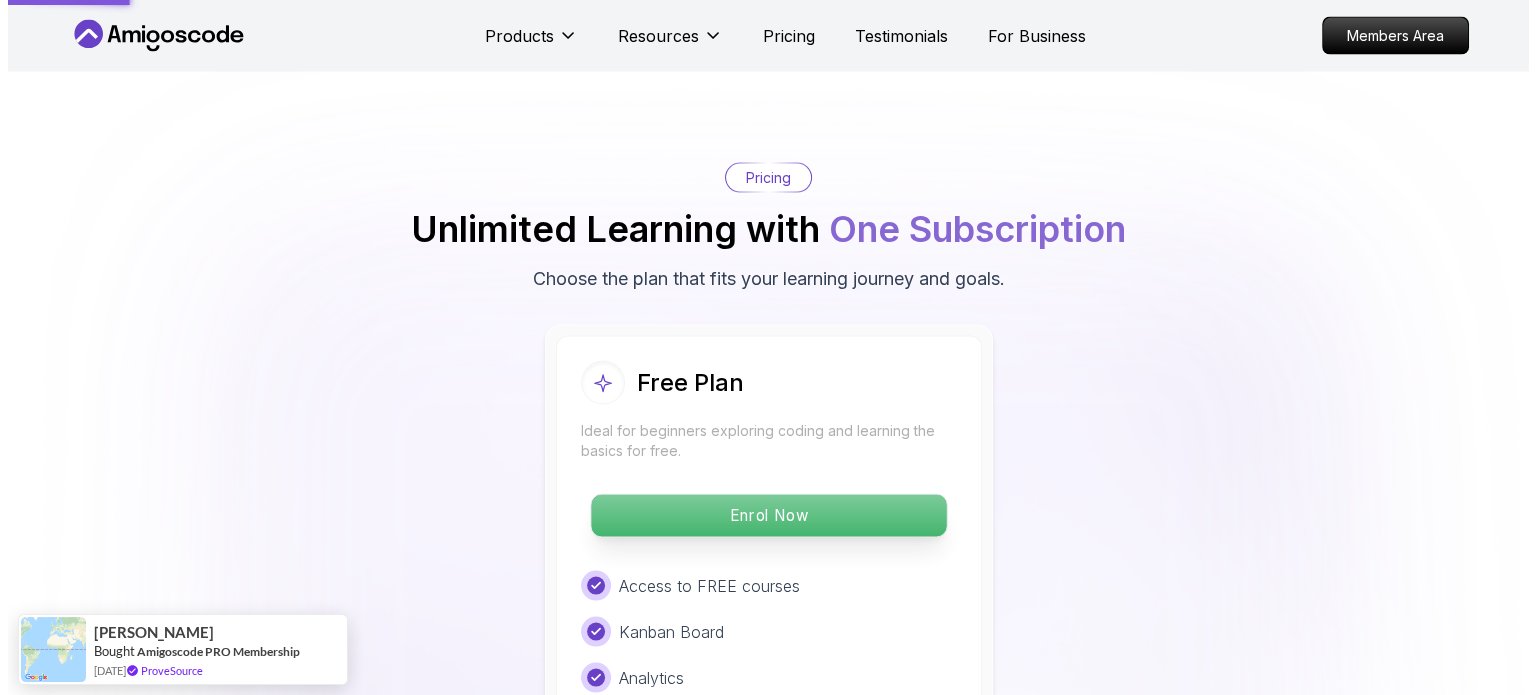 scroll, scrollTop: 0, scrollLeft: 0, axis: both 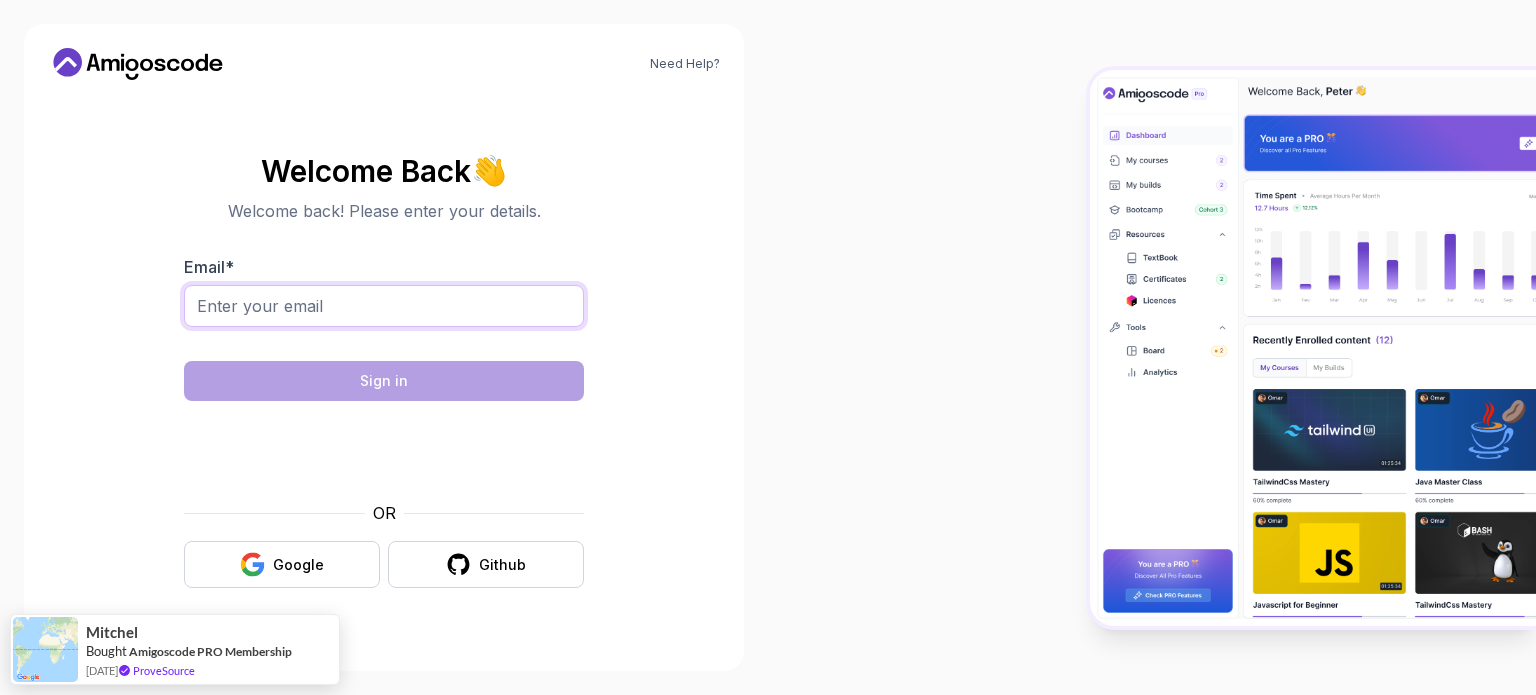 click on "Email *" at bounding box center [384, 306] 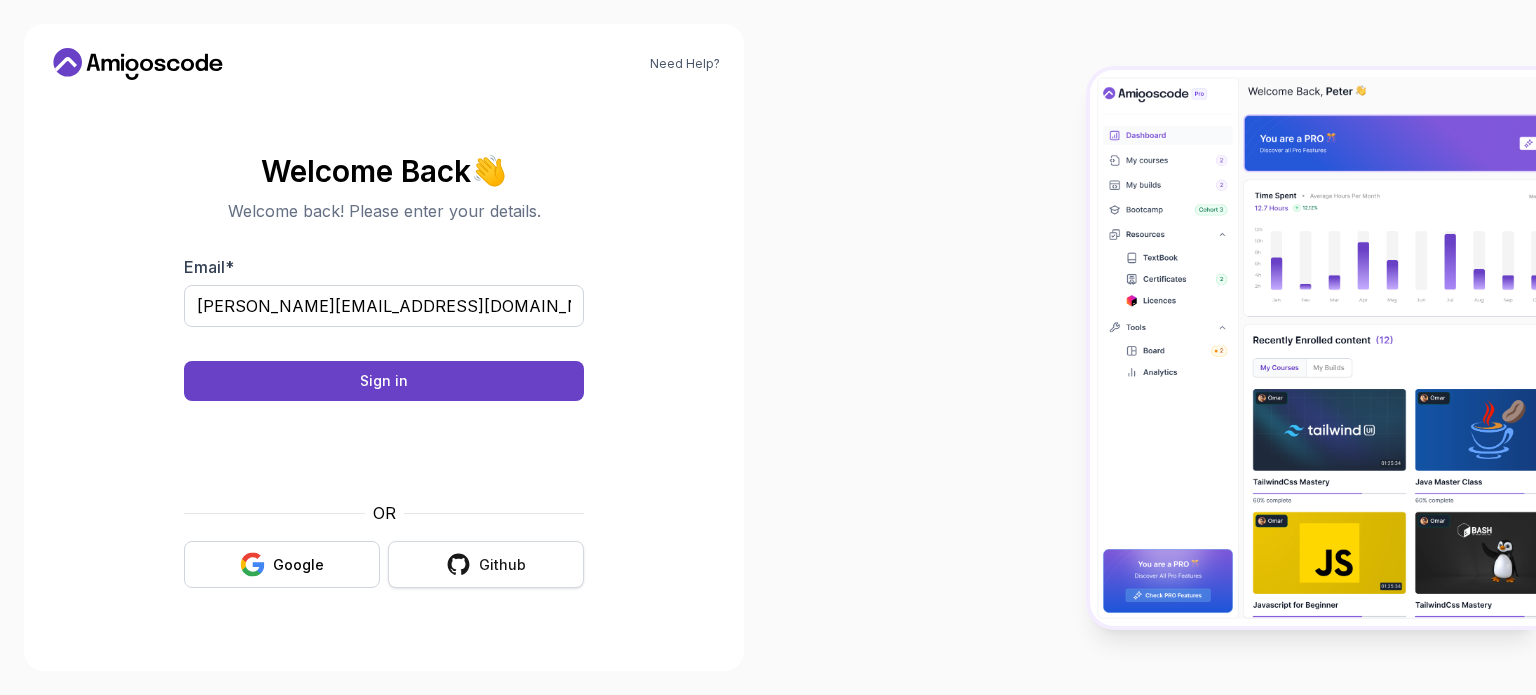 click on "Github" at bounding box center [502, 565] 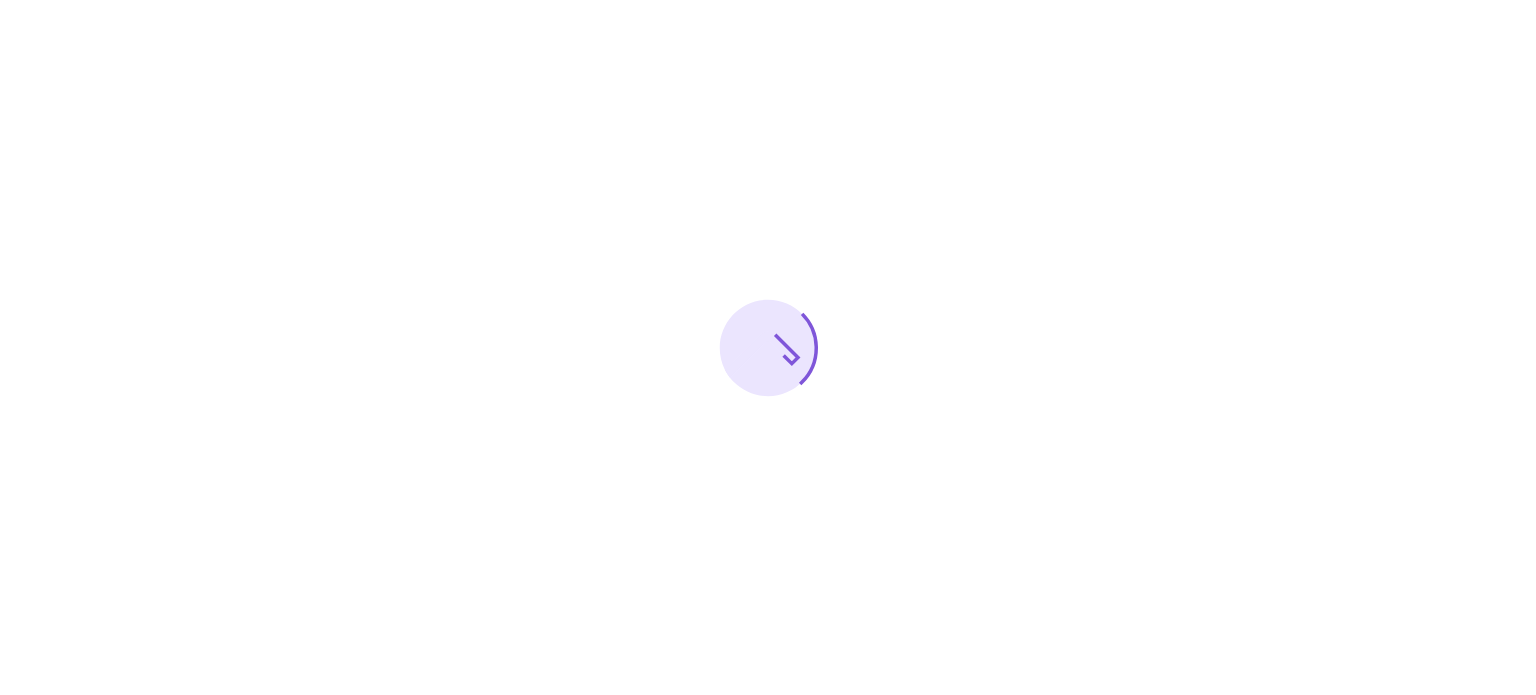 scroll, scrollTop: 0, scrollLeft: 0, axis: both 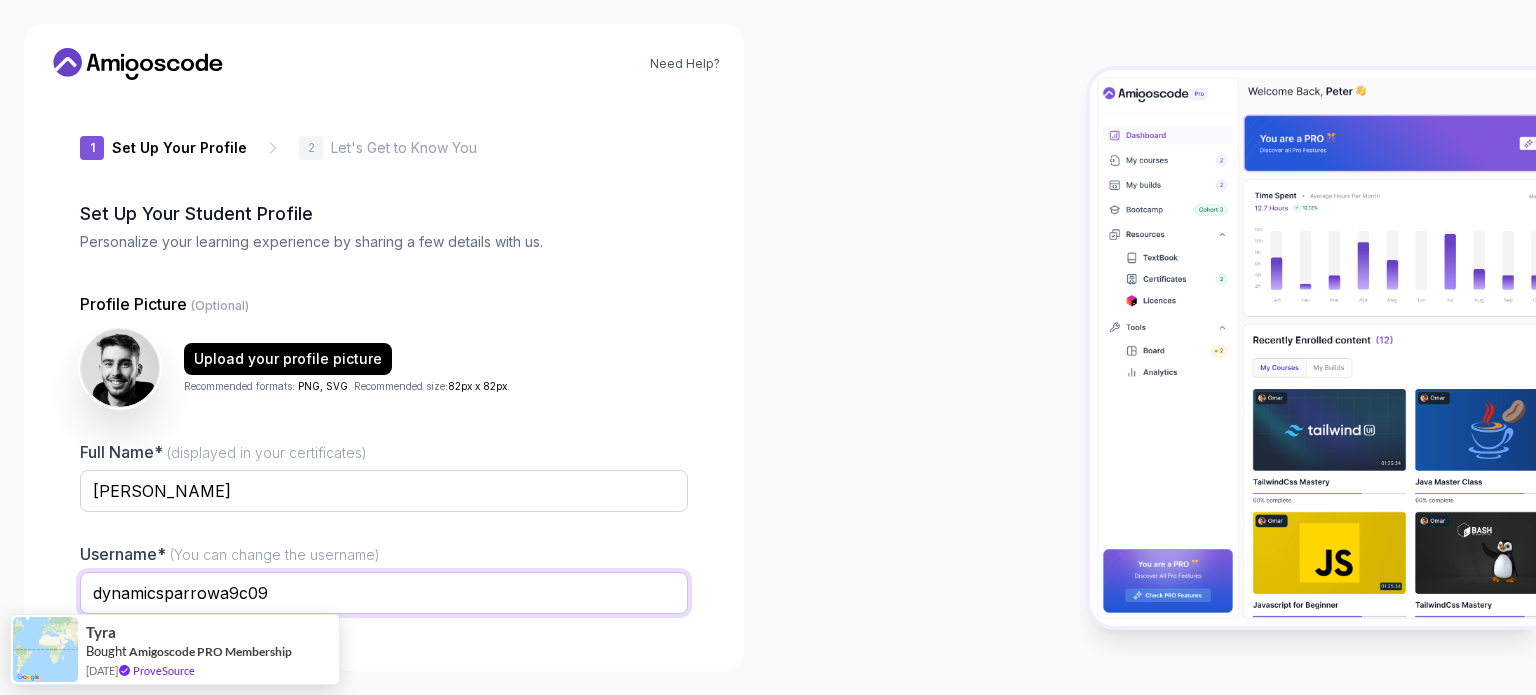 drag, startPoint x: 343, startPoint y: 603, endPoint x: 28, endPoint y: 579, distance: 315.91296 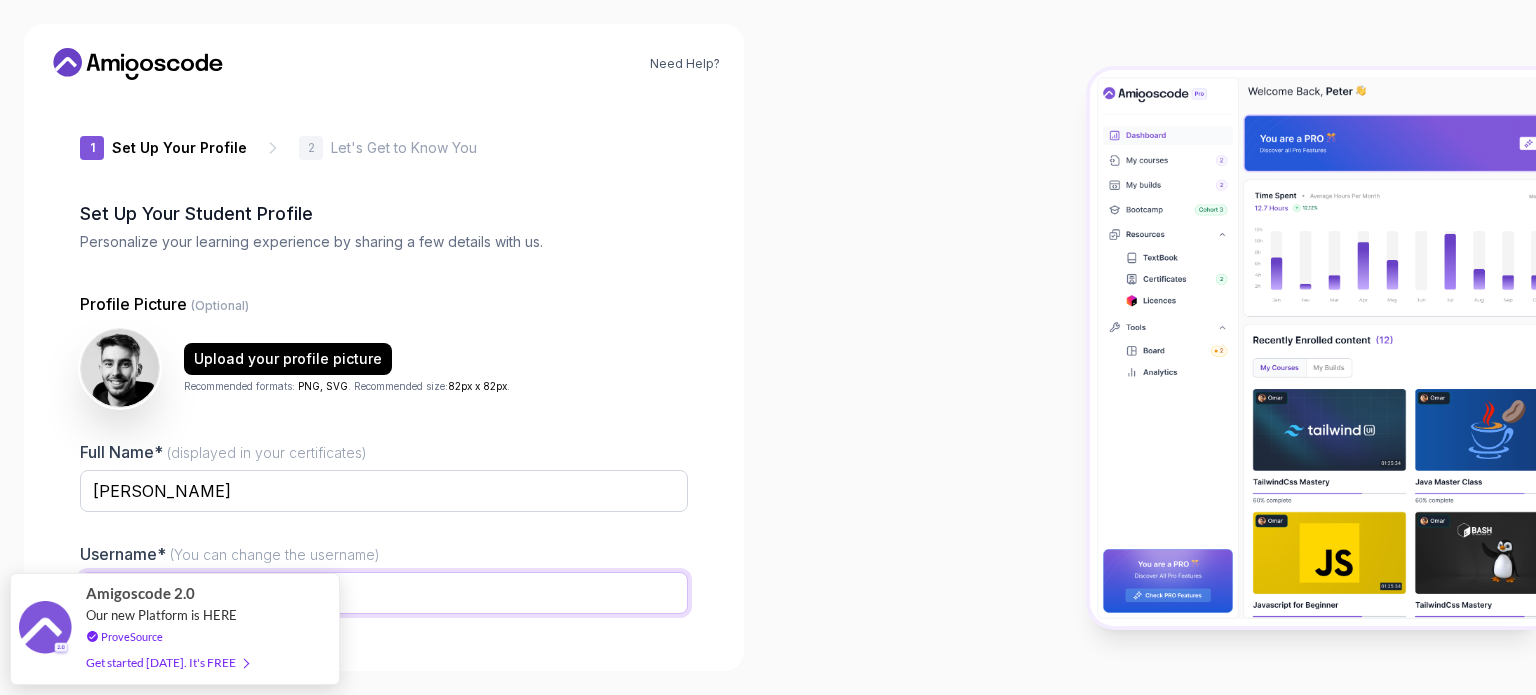 scroll, scrollTop: 138, scrollLeft: 0, axis: vertical 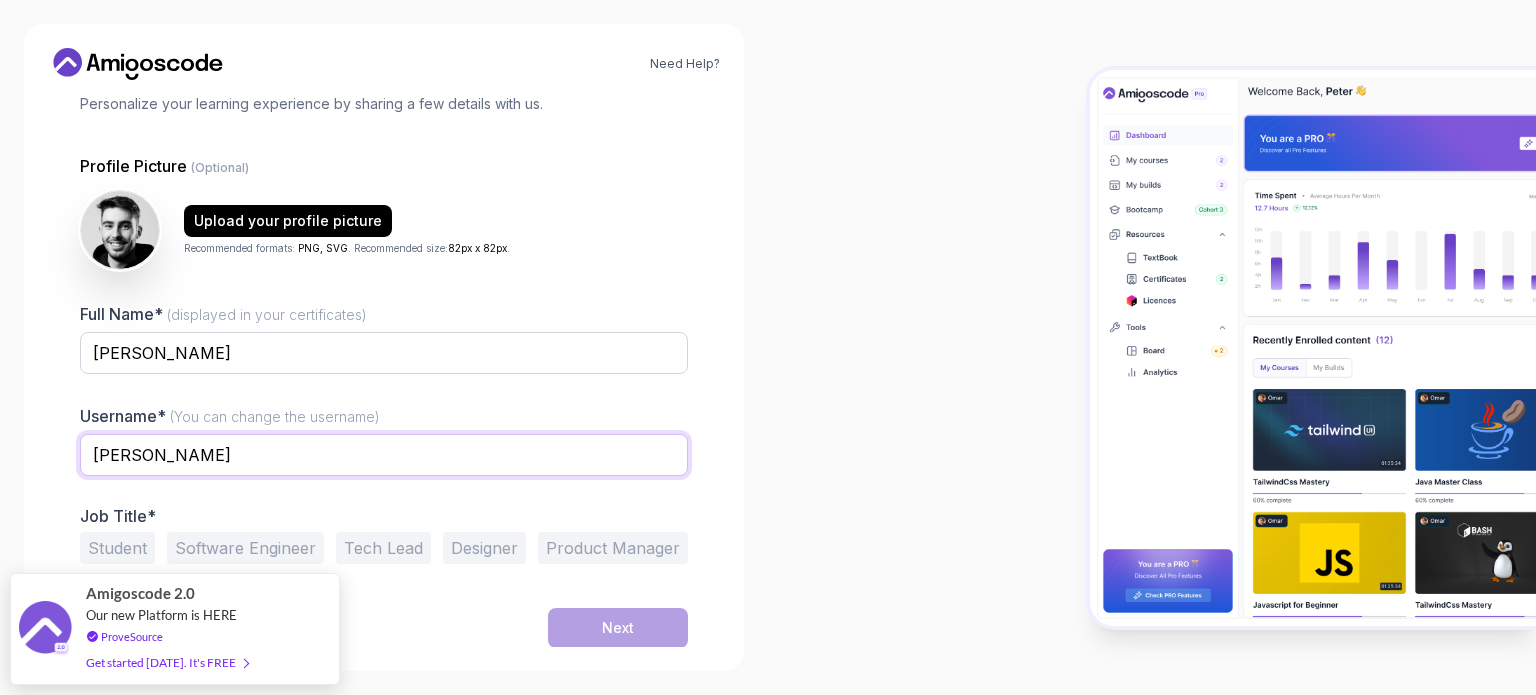 type on "Benjamin C." 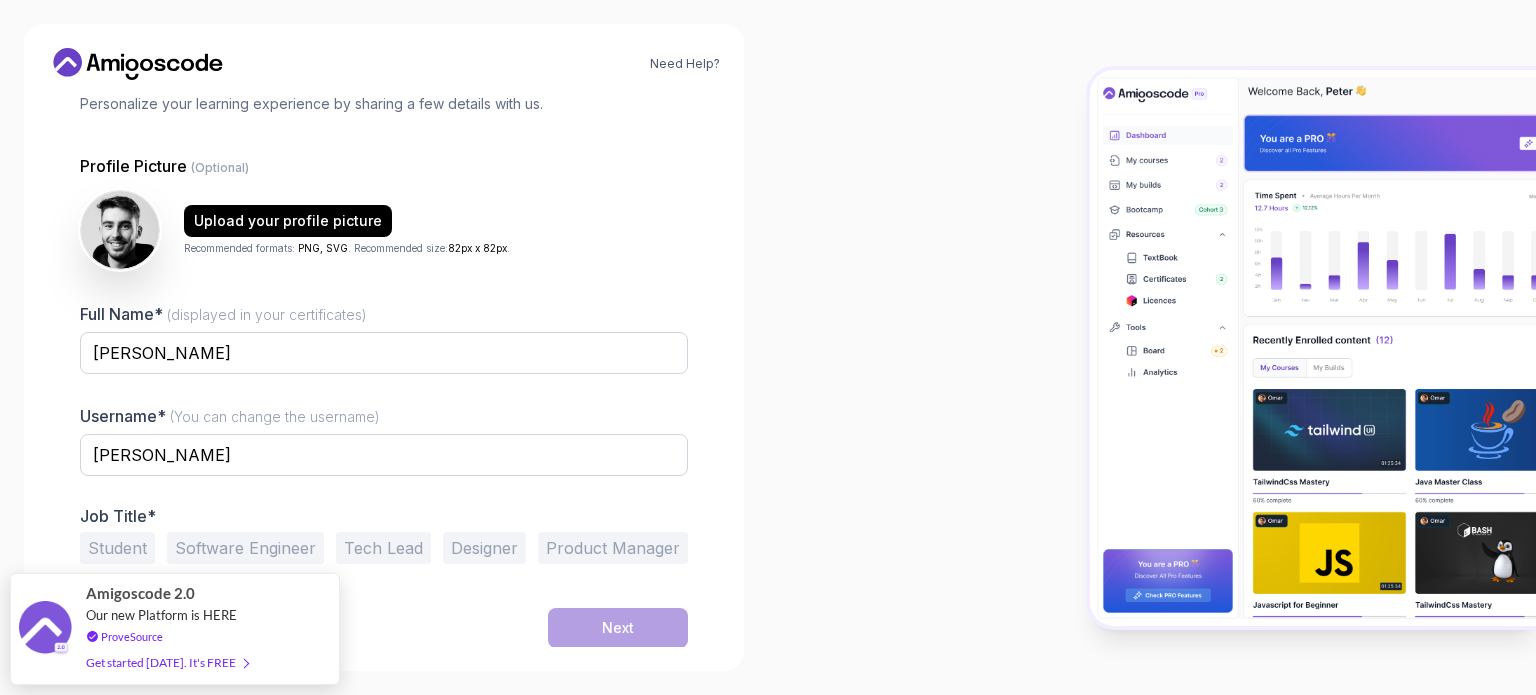 click on "Software Engineer" at bounding box center [245, 548] 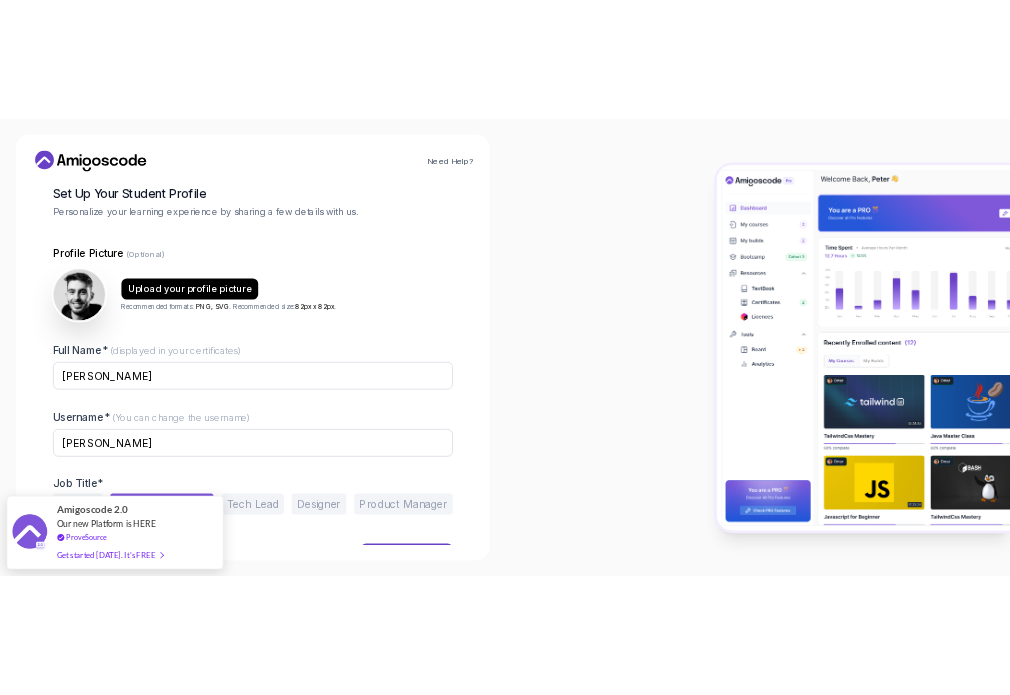 scroll, scrollTop: 138, scrollLeft: 0, axis: vertical 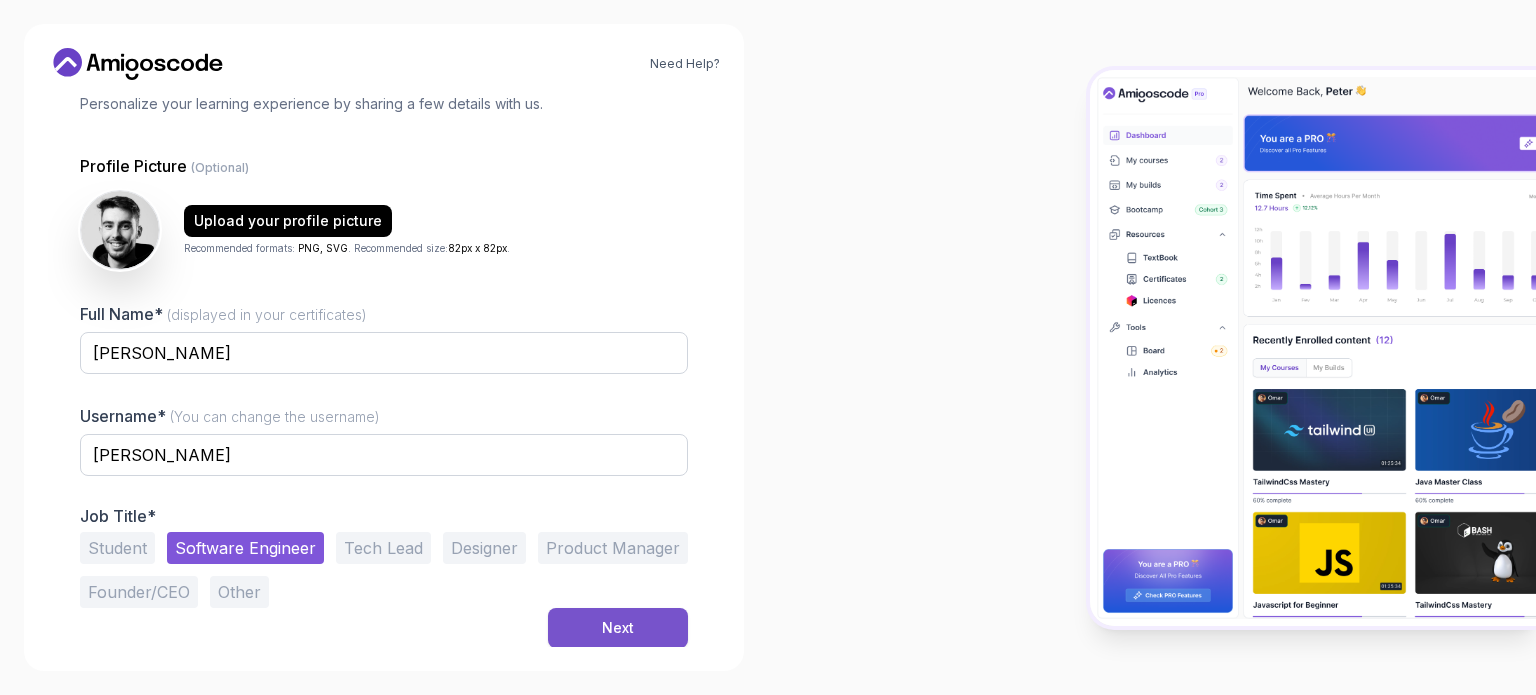 click on "Next" at bounding box center [618, 628] 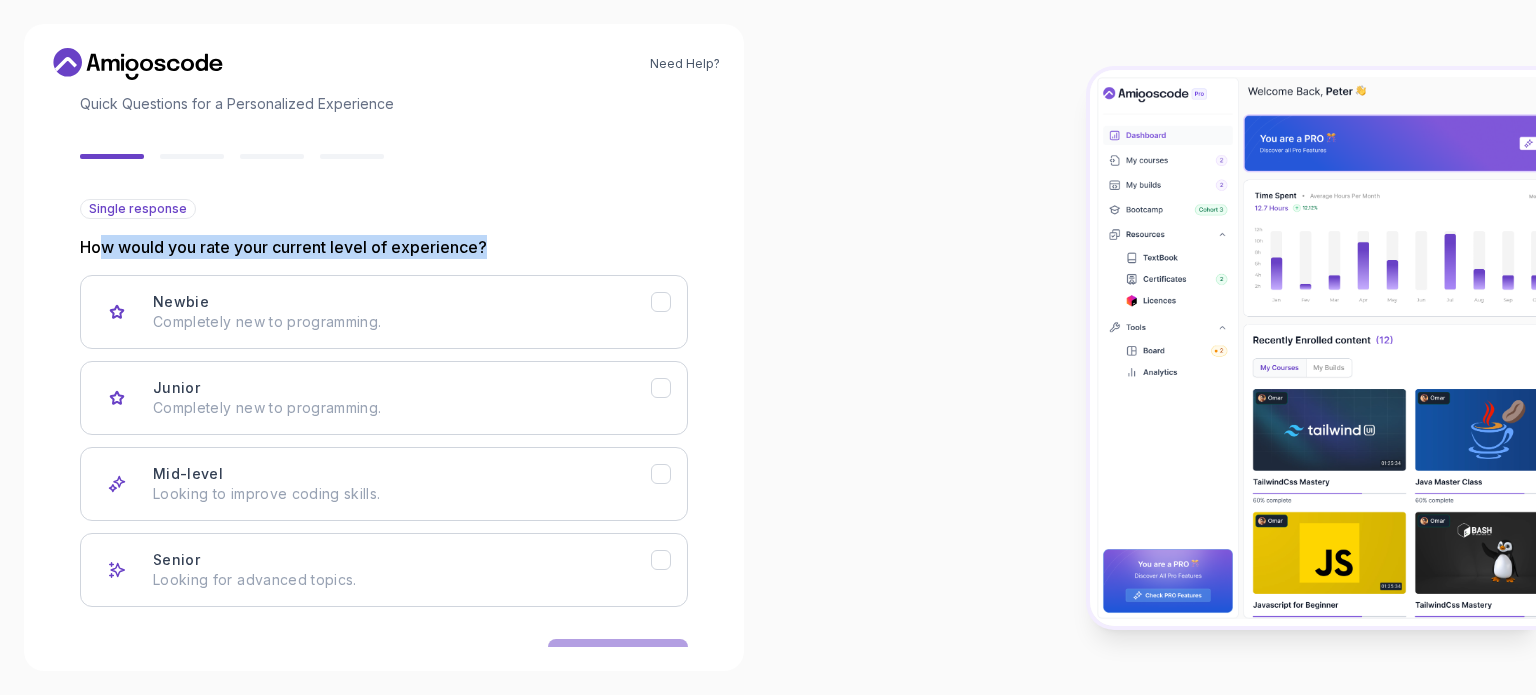 drag, startPoint x: 280, startPoint y: 242, endPoint x: 492, endPoint y: 238, distance: 212.03773 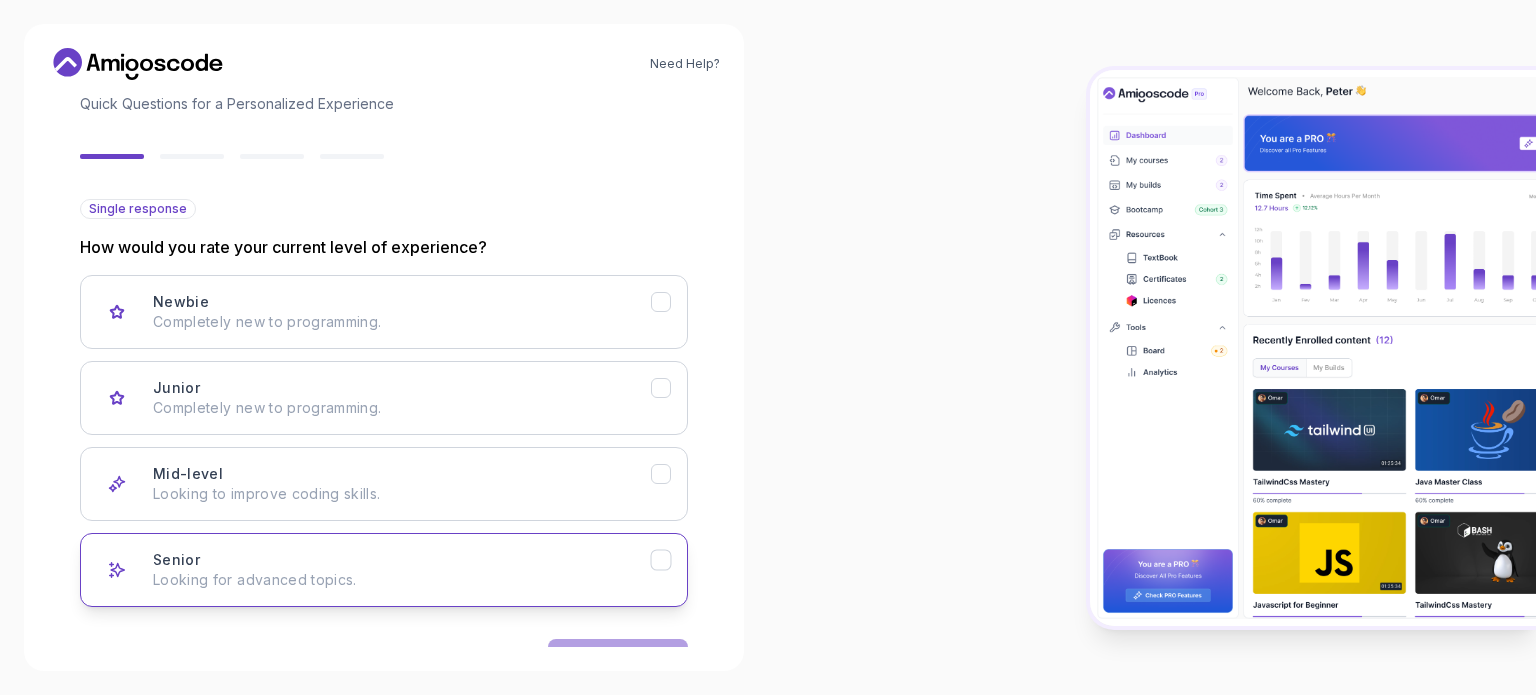 click on "Senior Looking for advanced topics." at bounding box center [384, 570] 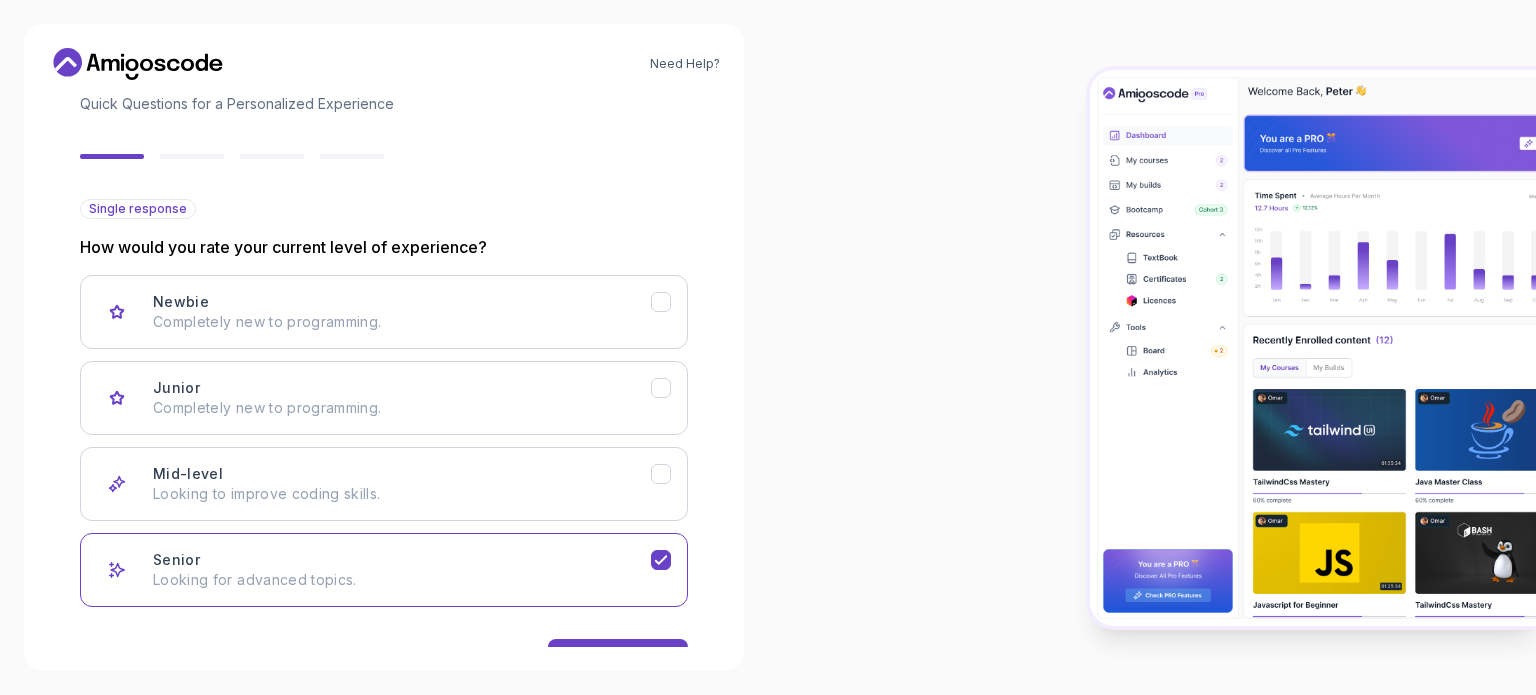 scroll, scrollTop: 200, scrollLeft: 0, axis: vertical 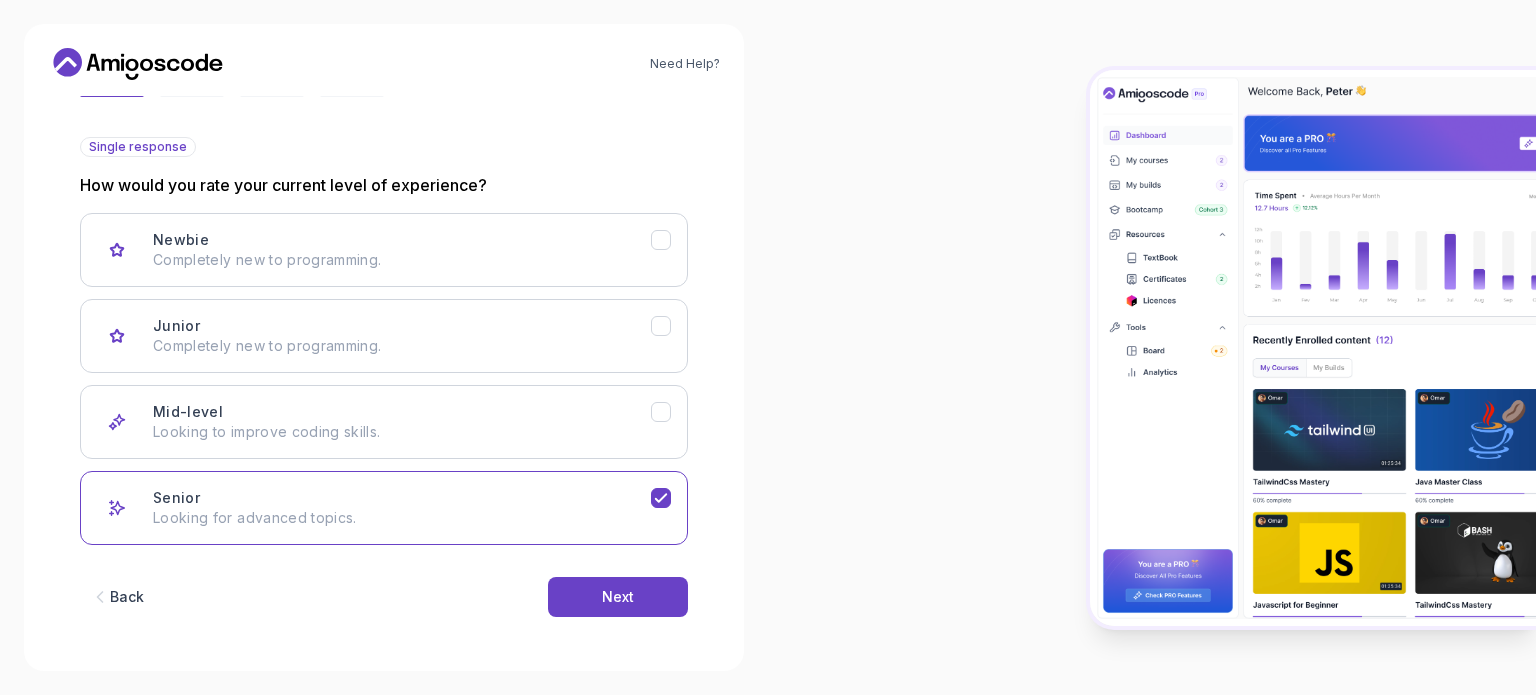 click on "Newbie Completely new to programming. Junior Completely new to programming. Mid-level Looking to improve coding skills. Senior Looking for advanced topics." at bounding box center (384, 379) 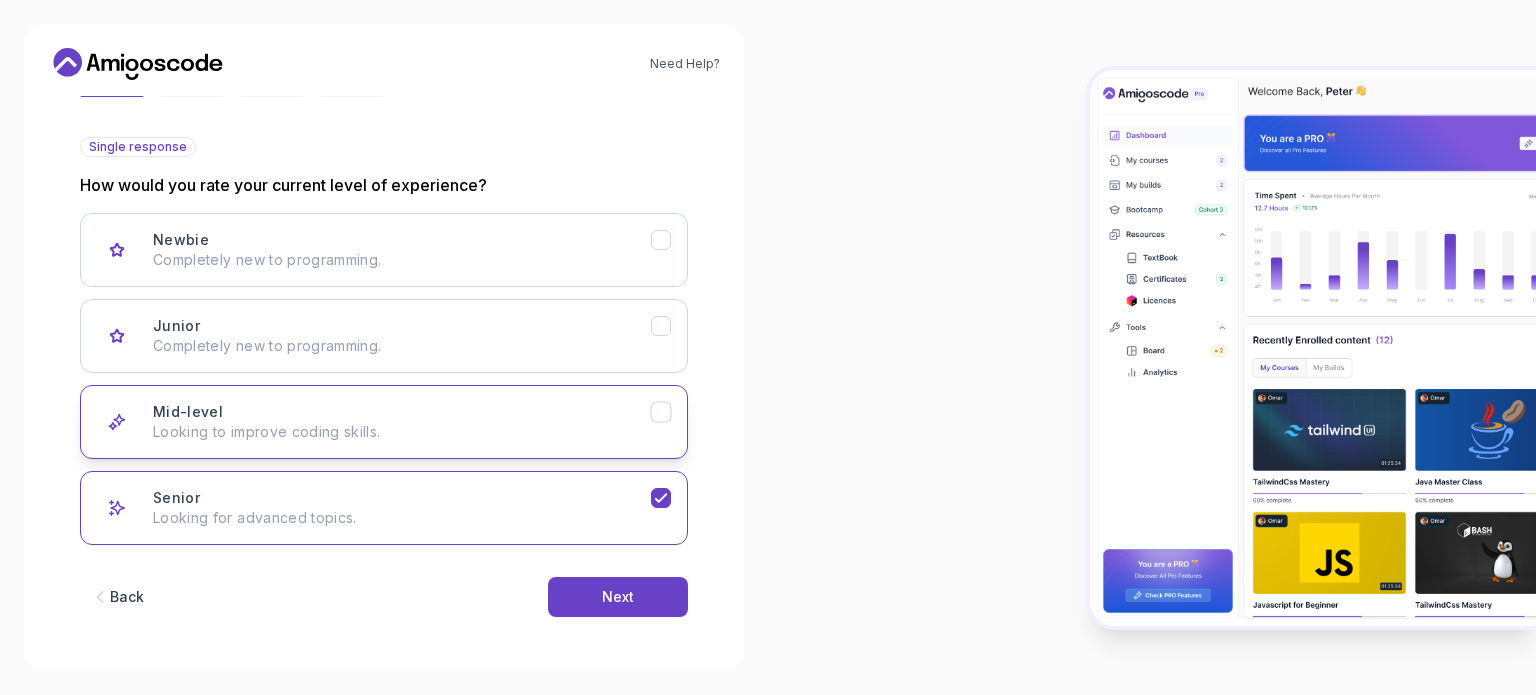 click on "Looking to improve coding skills." at bounding box center (402, 432) 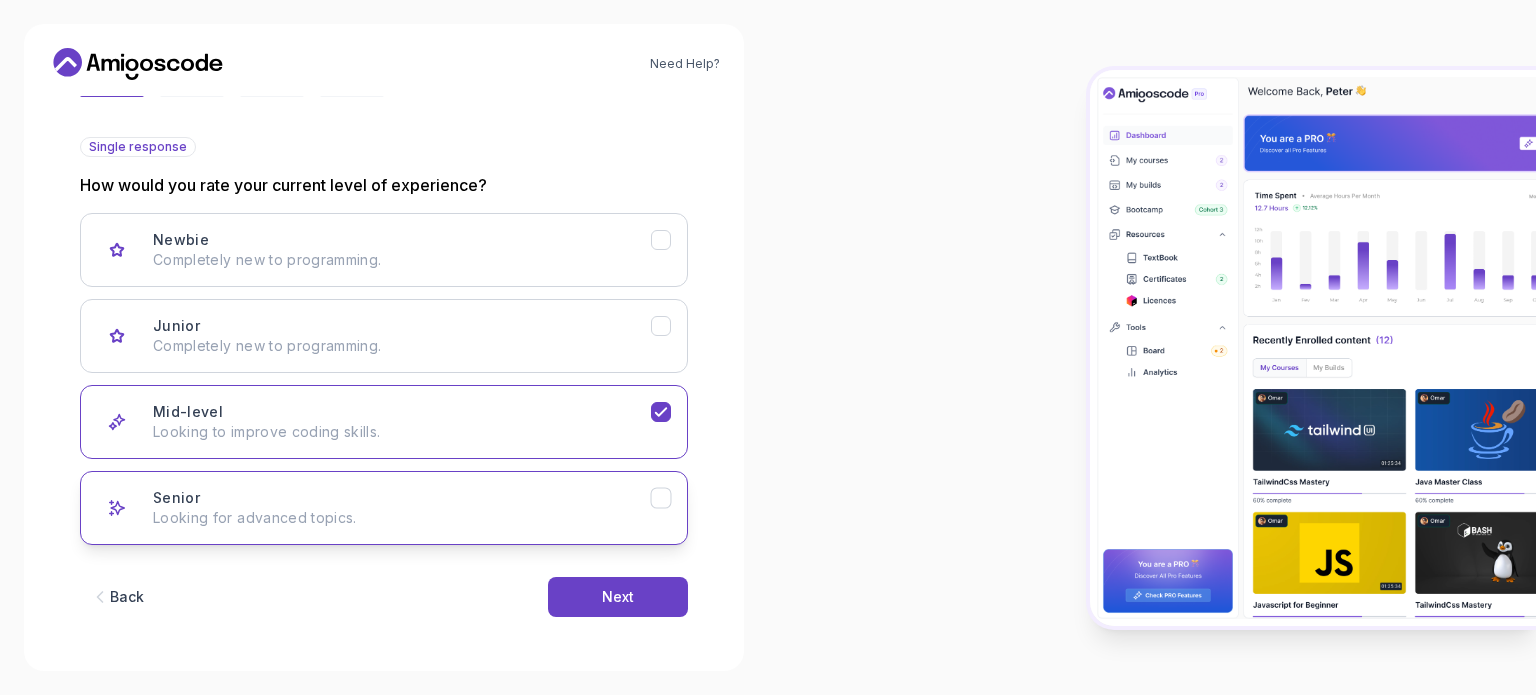 click on "Looking for advanced topics." at bounding box center (402, 518) 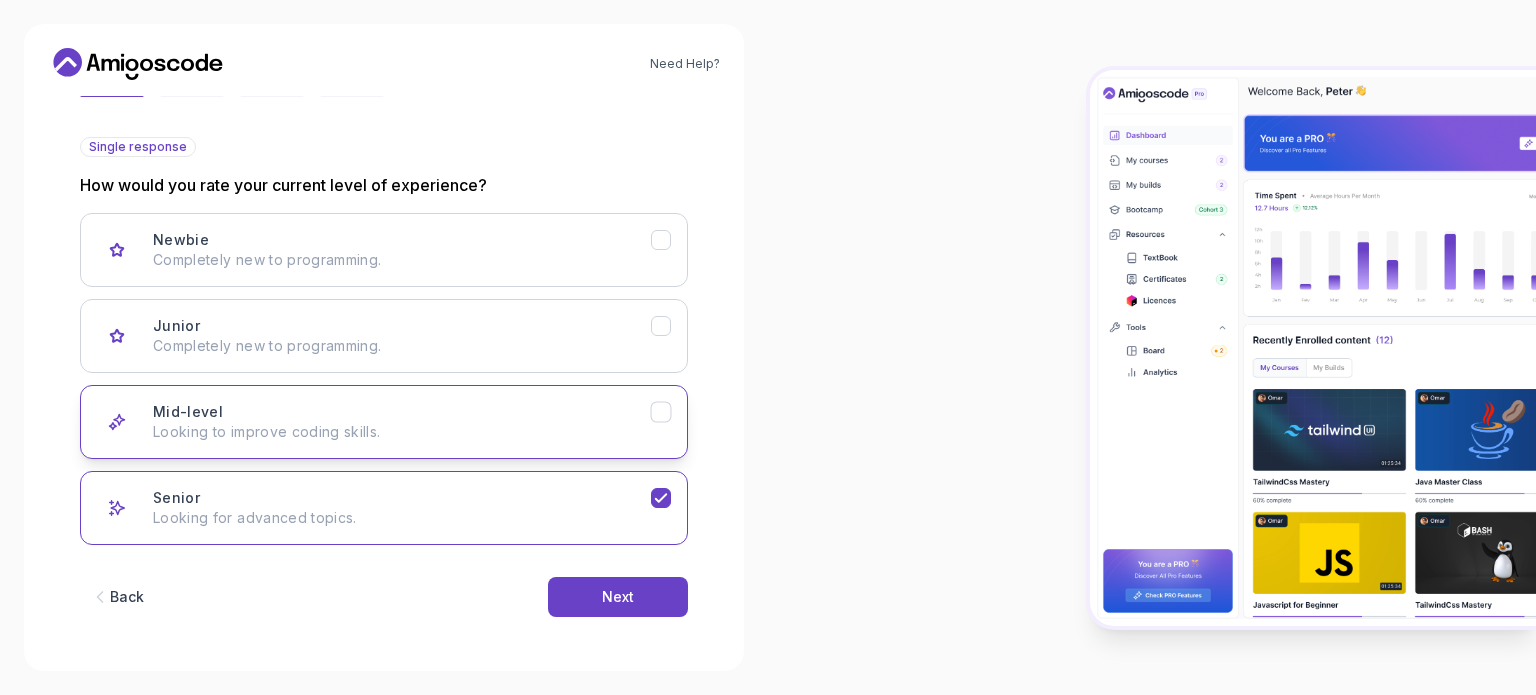 click on "Looking to improve coding skills." at bounding box center [402, 432] 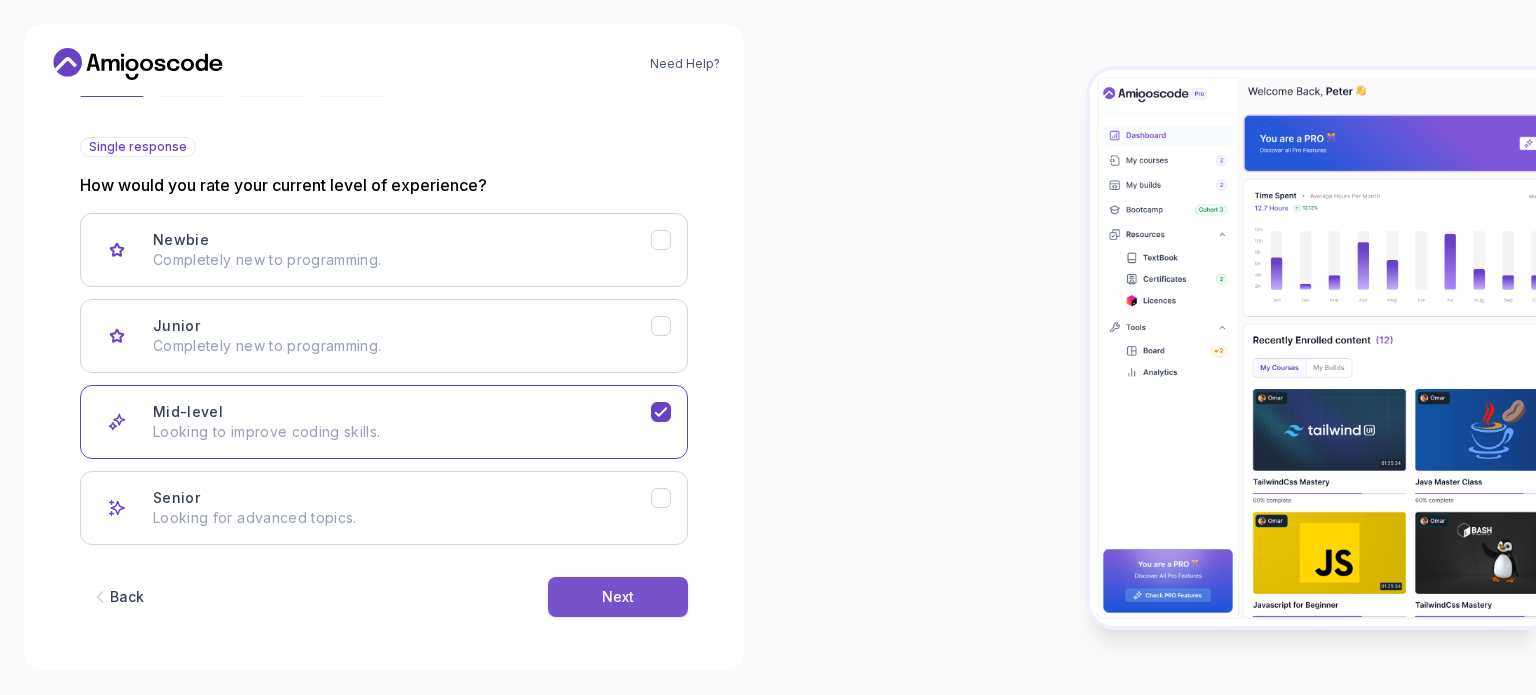 click on "Next" at bounding box center [618, 597] 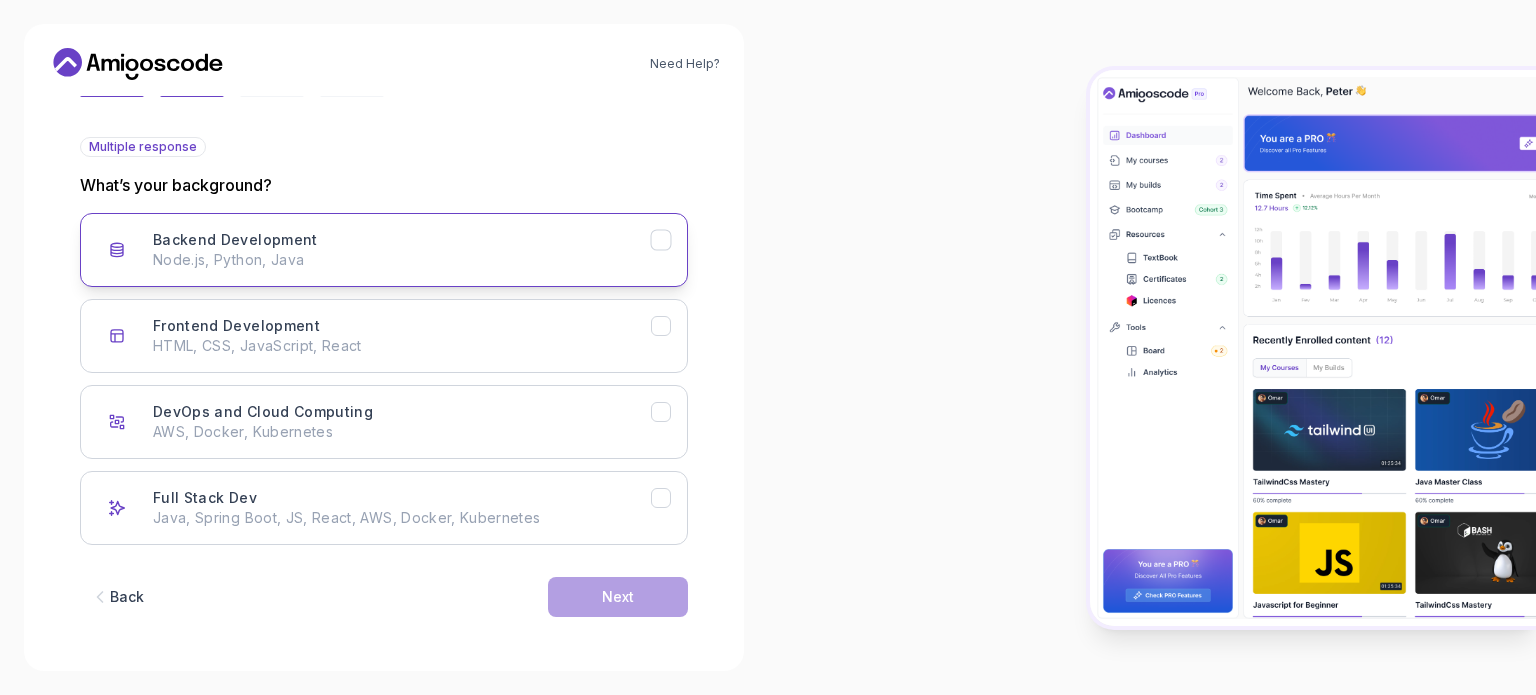 click on "Node.js, Python, Java" at bounding box center [402, 260] 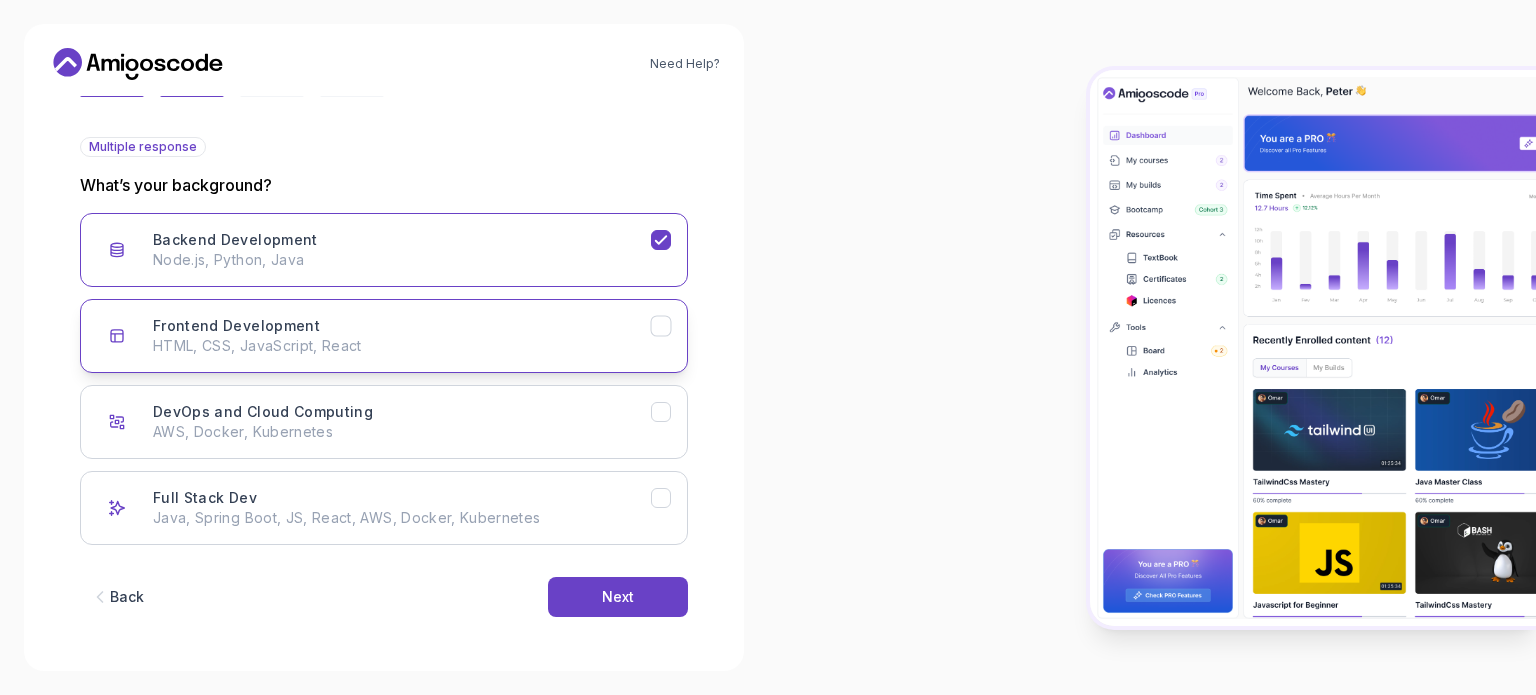 click on "HTML, CSS, JavaScript, React" at bounding box center (402, 346) 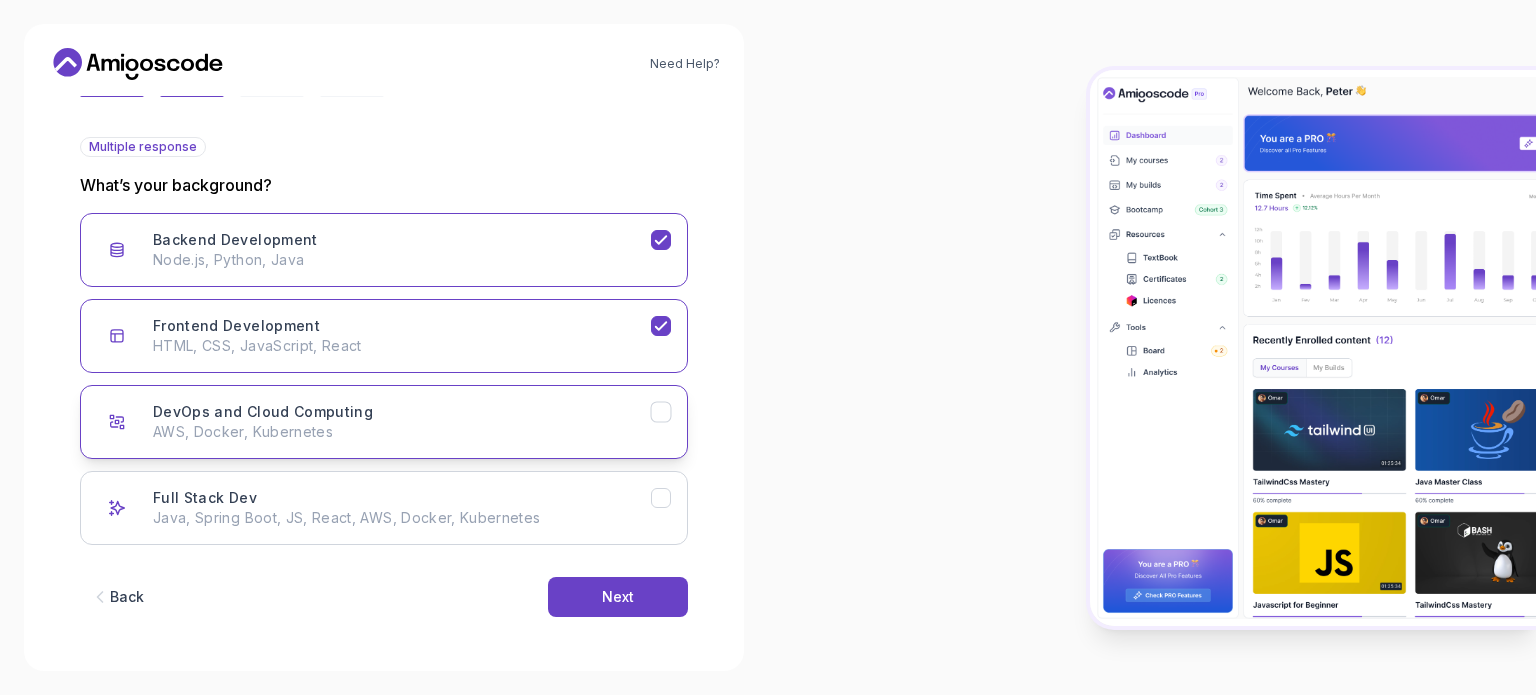 click on "AWS, Docker, Kubernetes" at bounding box center [402, 432] 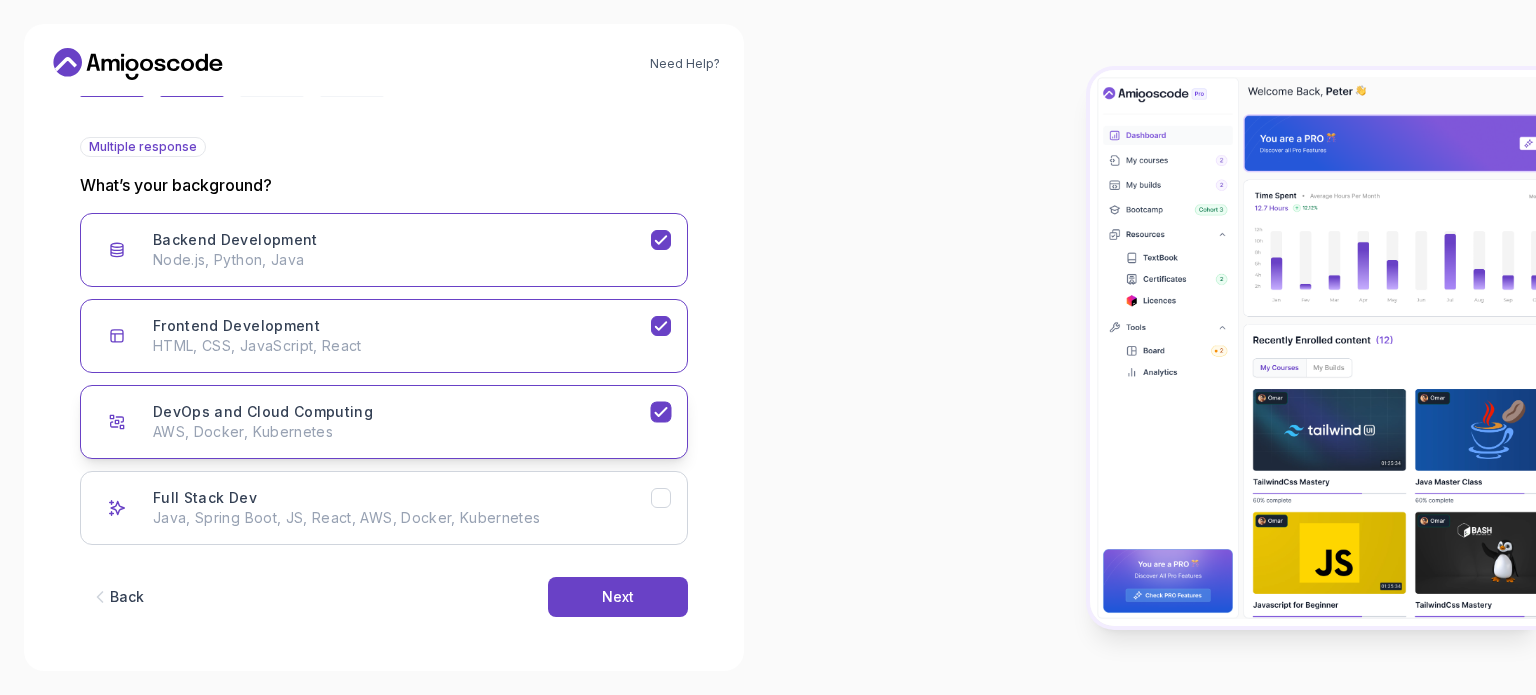 drag, startPoint x: 470, startPoint y: 438, endPoint x: 480, endPoint y: 385, distance: 53.935146 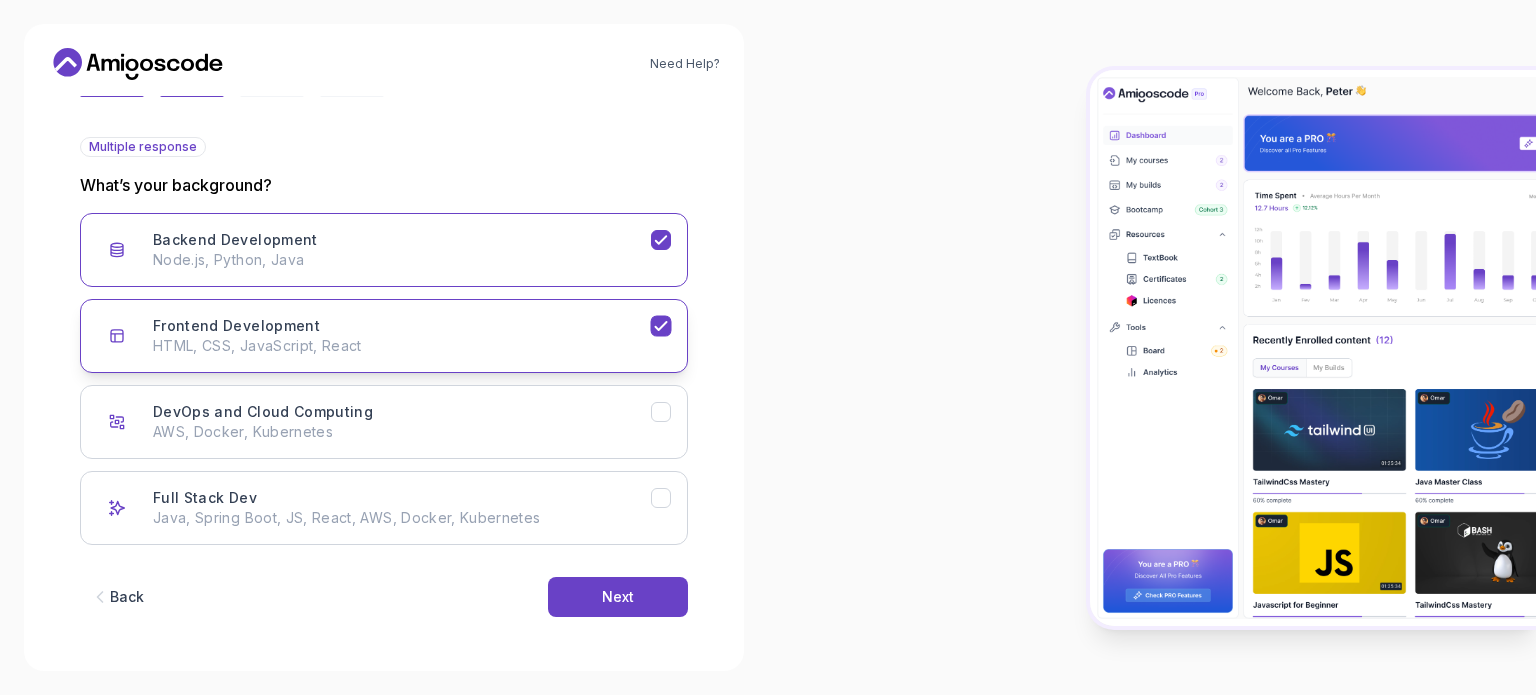 click on "Frontend Development HTML, CSS, JavaScript, React" at bounding box center (402, 336) 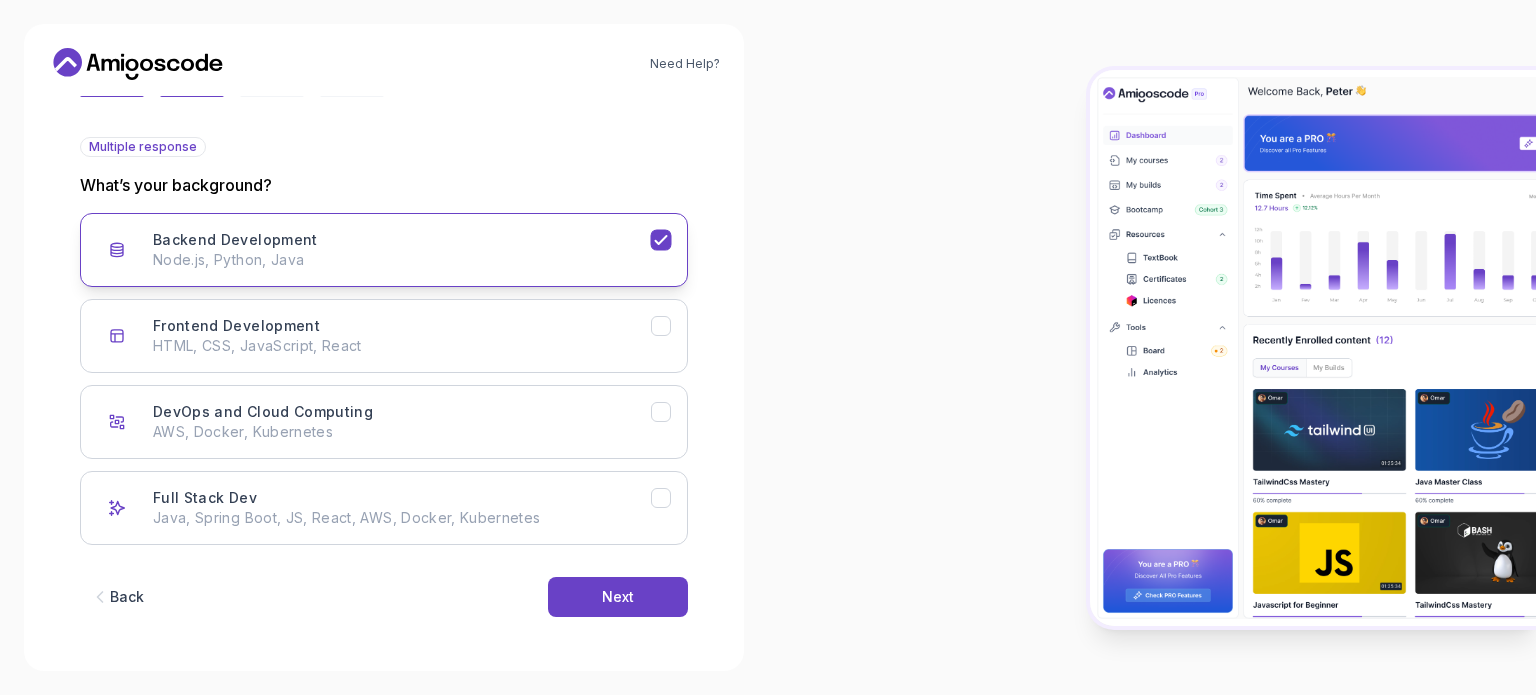 click on "Node.js, Python, Java" at bounding box center (402, 260) 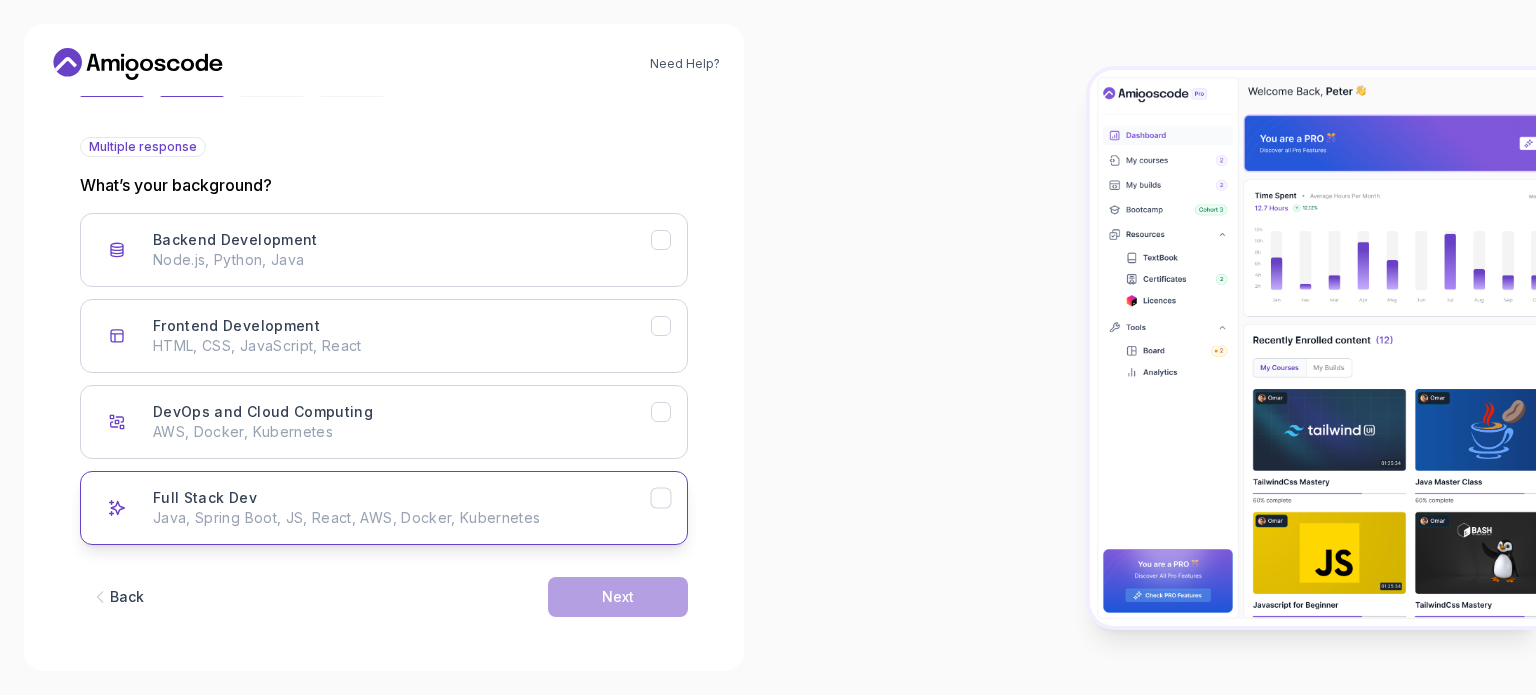 click on "Java, Spring Boot, JS, React, AWS, Docker, Kubernetes" at bounding box center (402, 518) 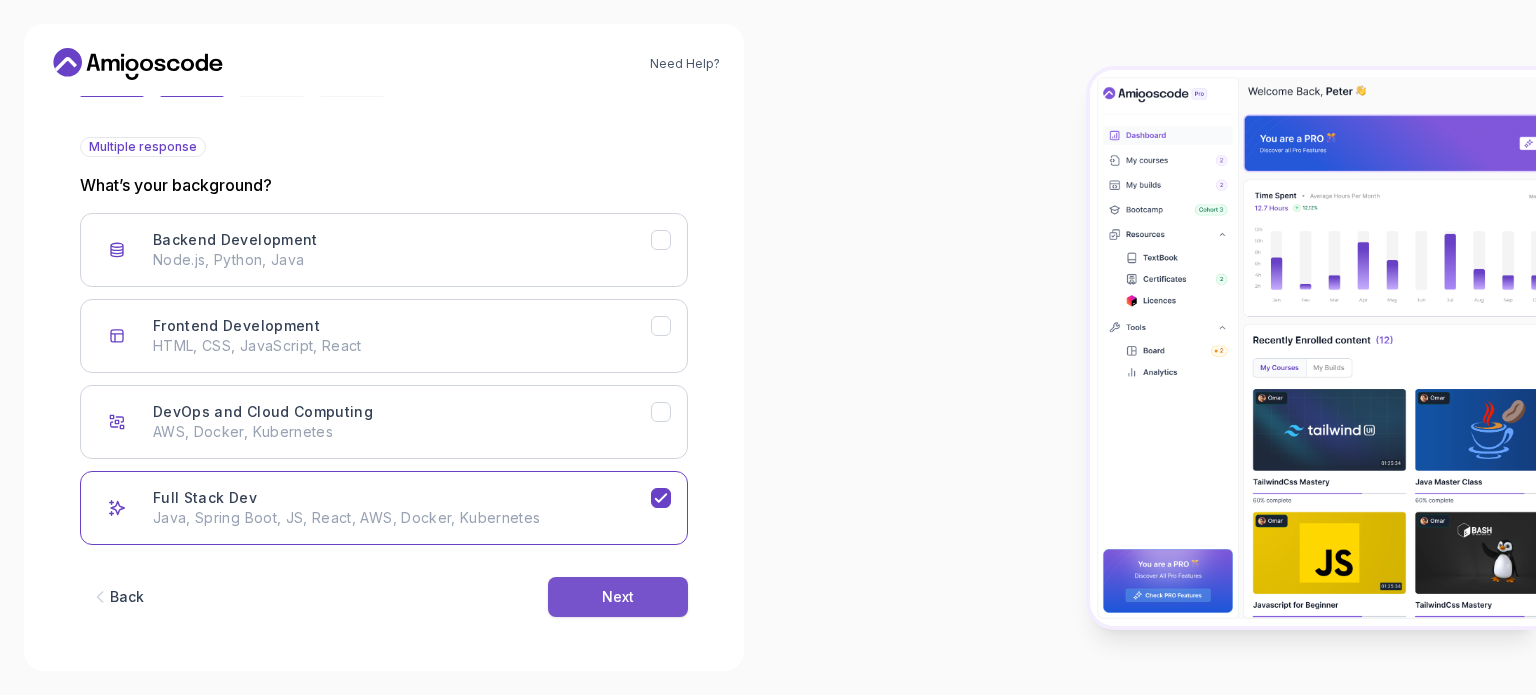 click on "Next" at bounding box center [618, 597] 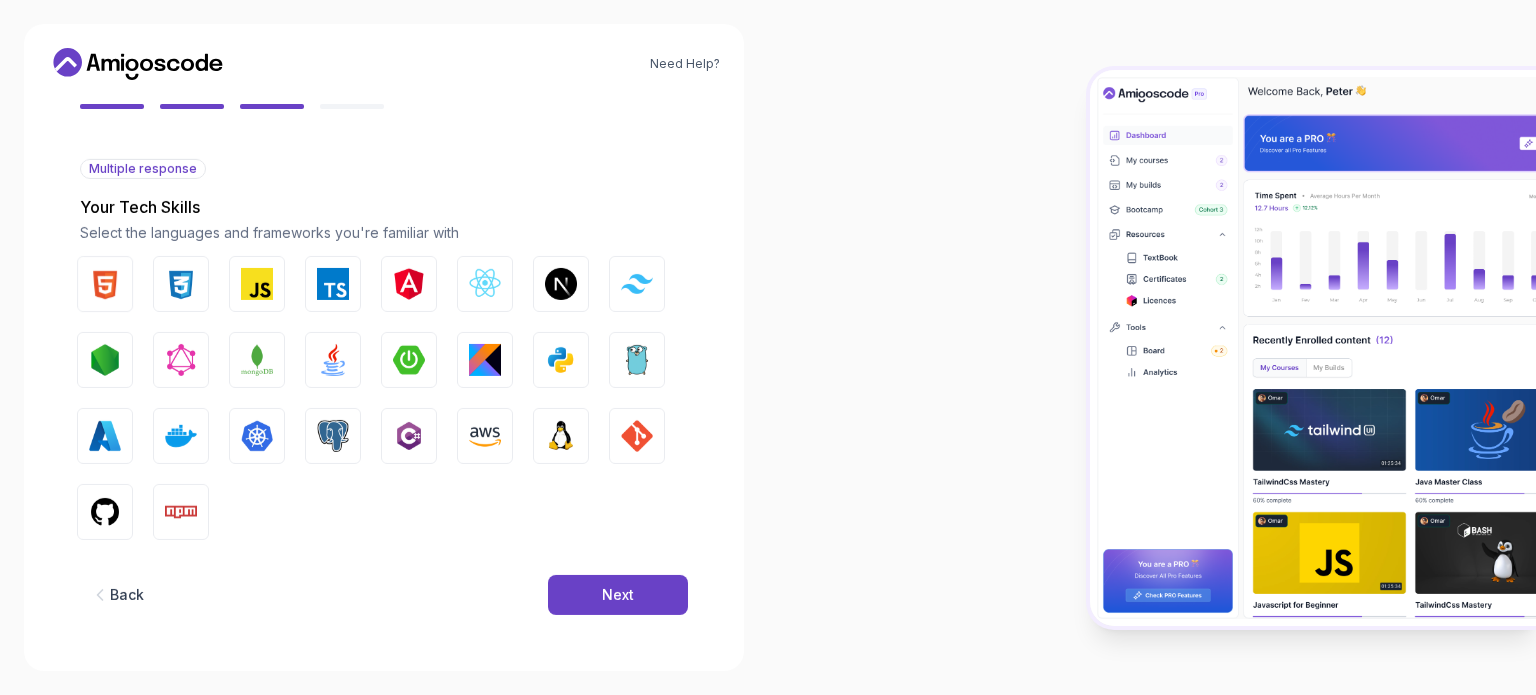scroll, scrollTop: 177, scrollLeft: 0, axis: vertical 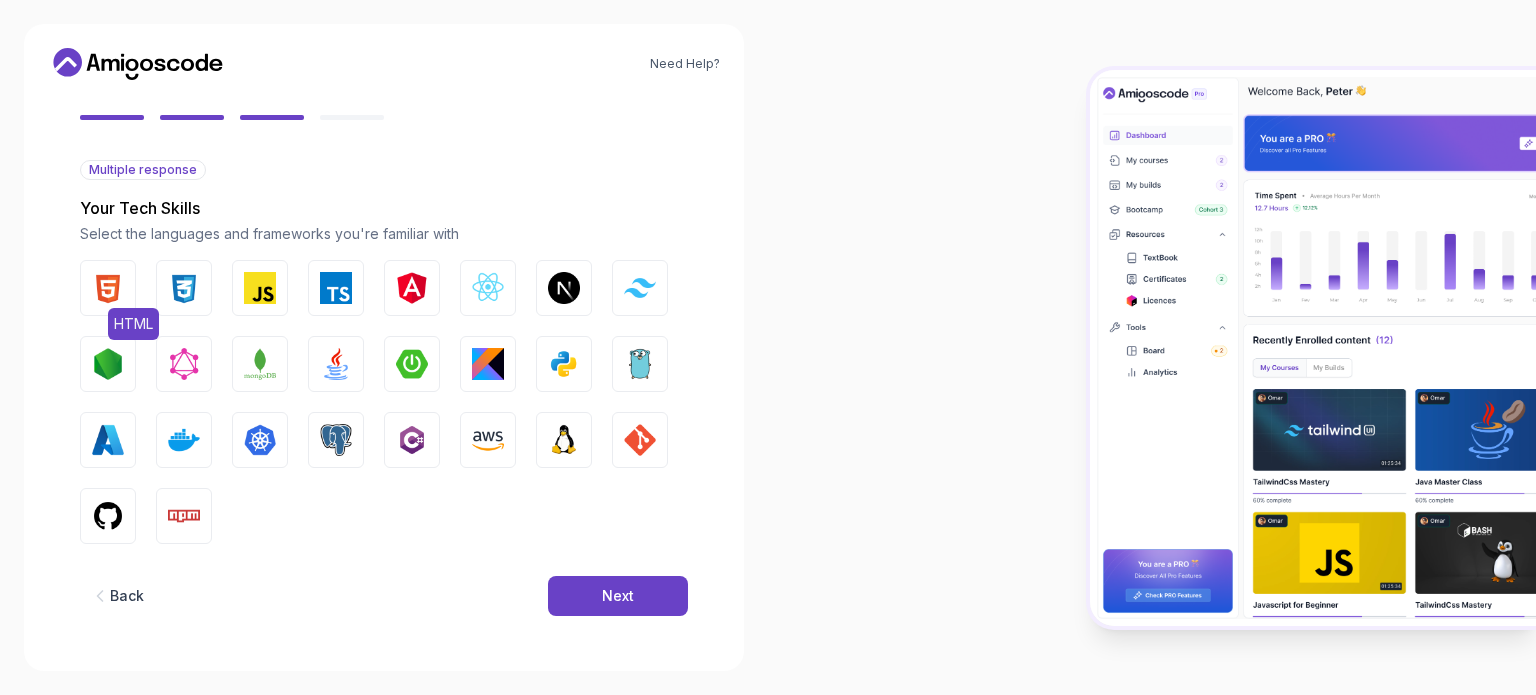click at bounding box center [108, 288] 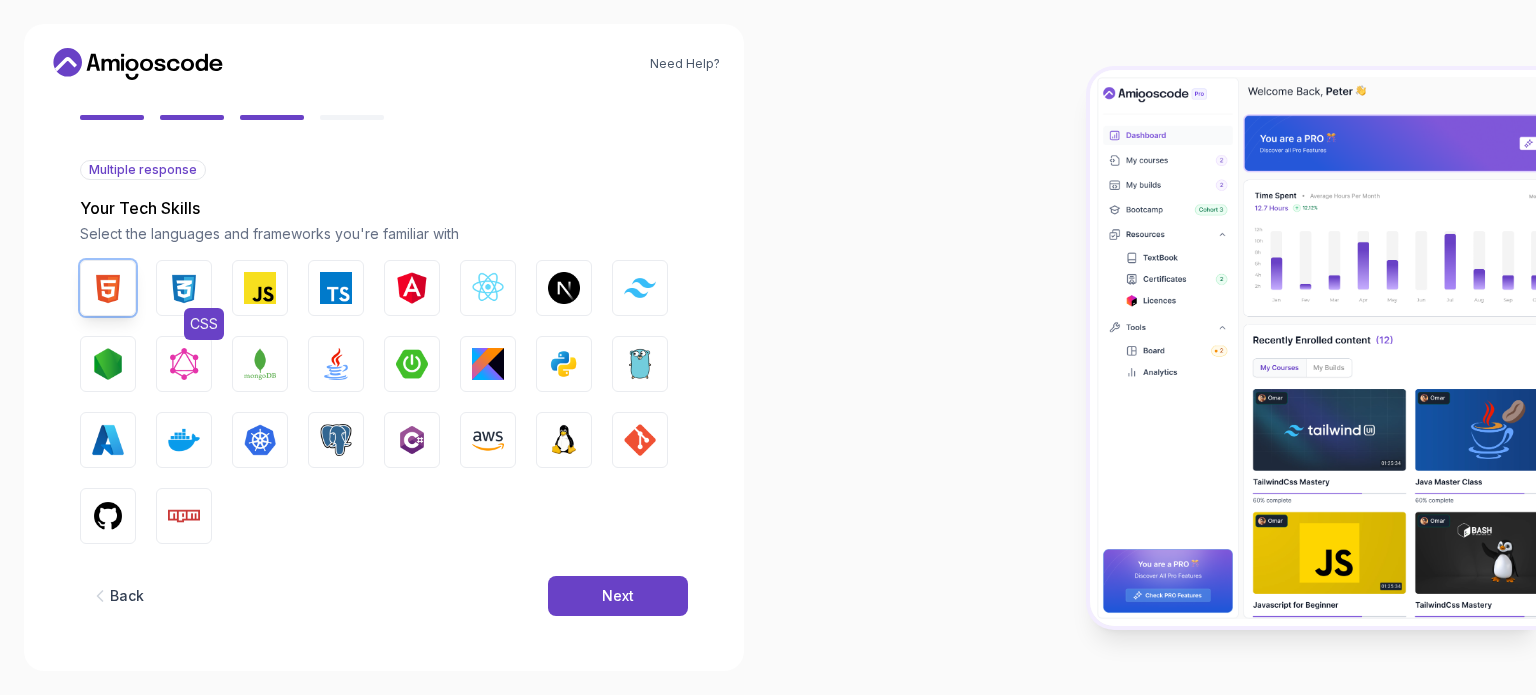 click on "CSS" at bounding box center (184, 288) 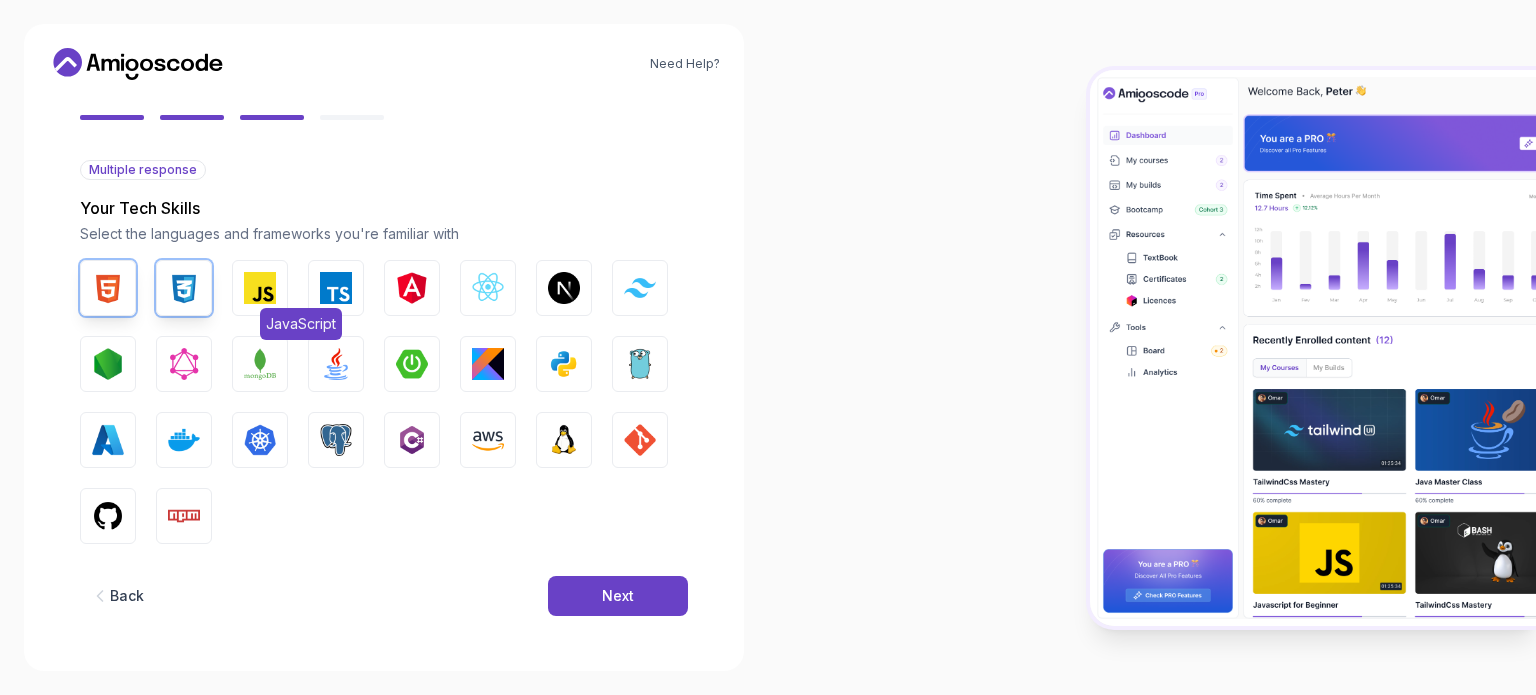 click at bounding box center (260, 288) 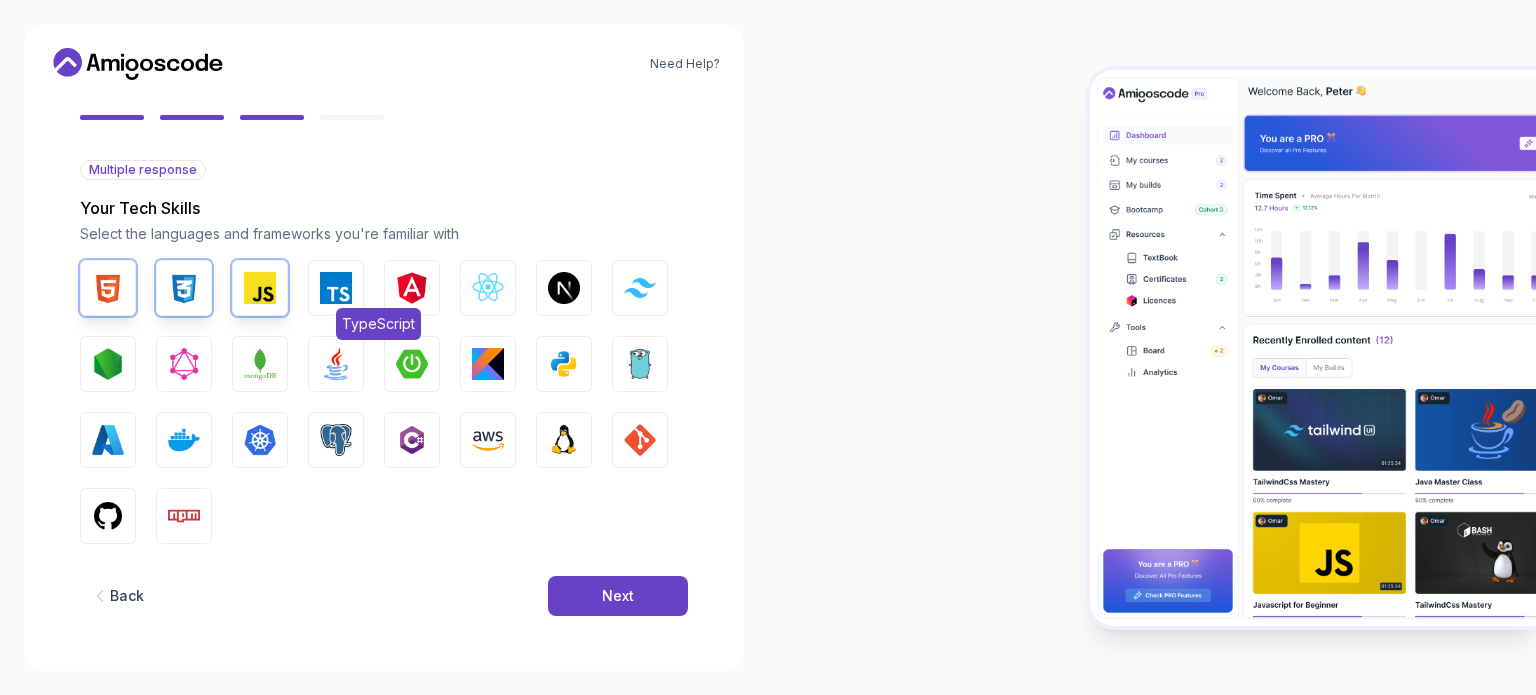 click at bounding box center [336, 288] 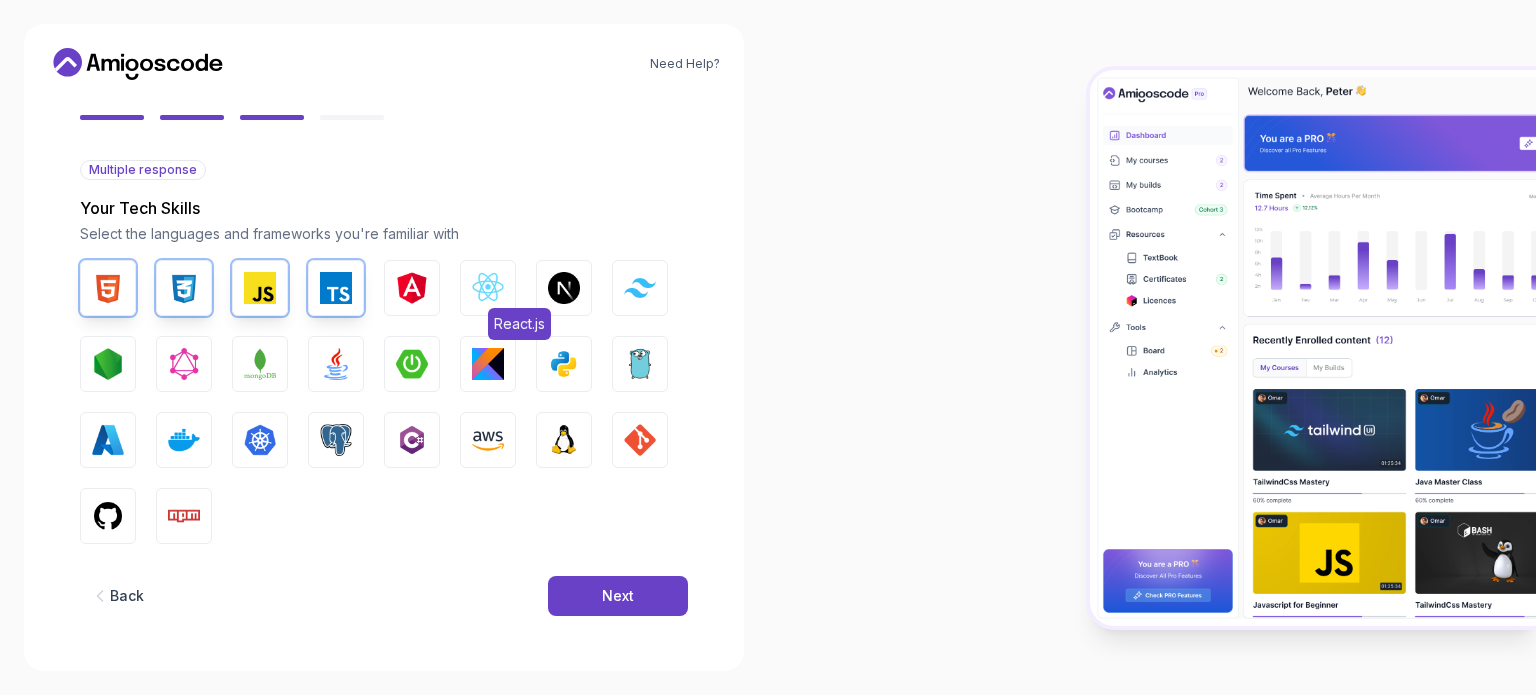 click on "React.js" at bounding box center (488, 288) 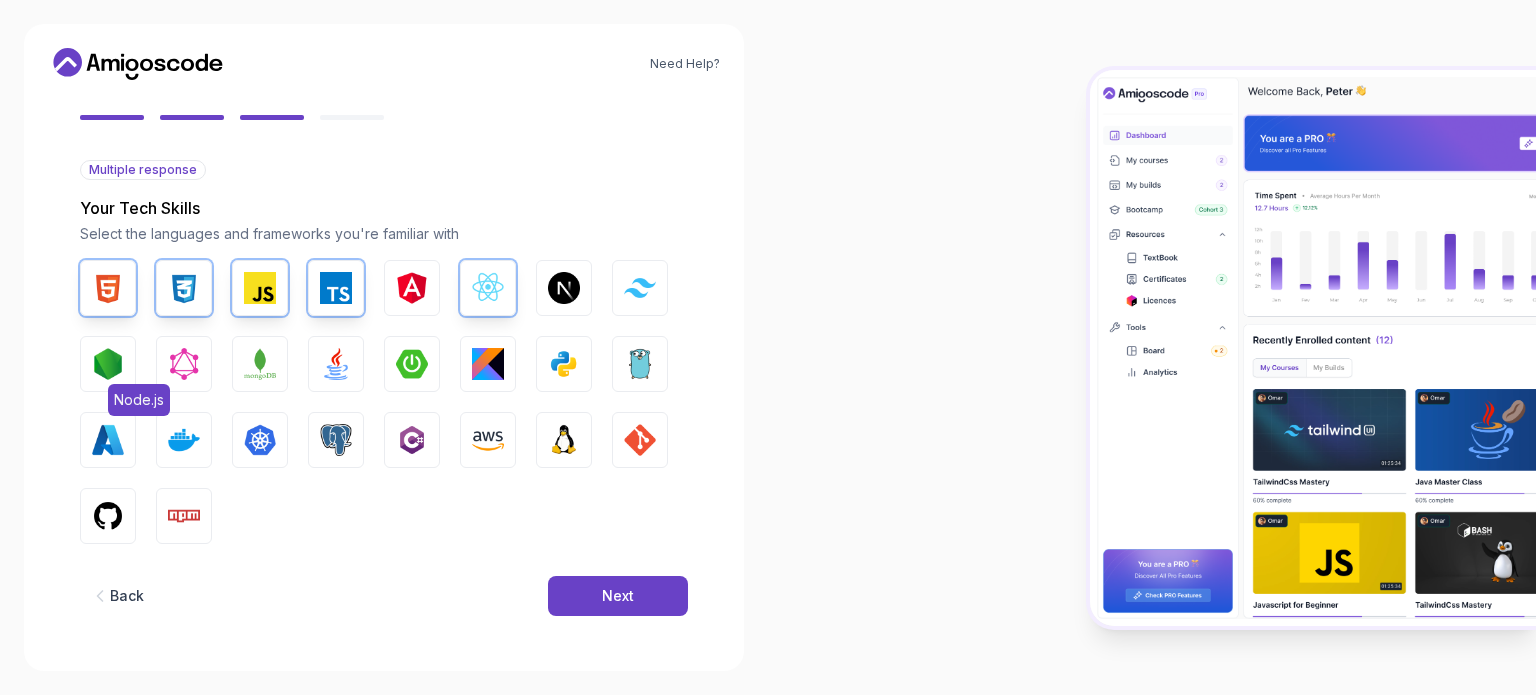 click at bounding box center [108, 364] 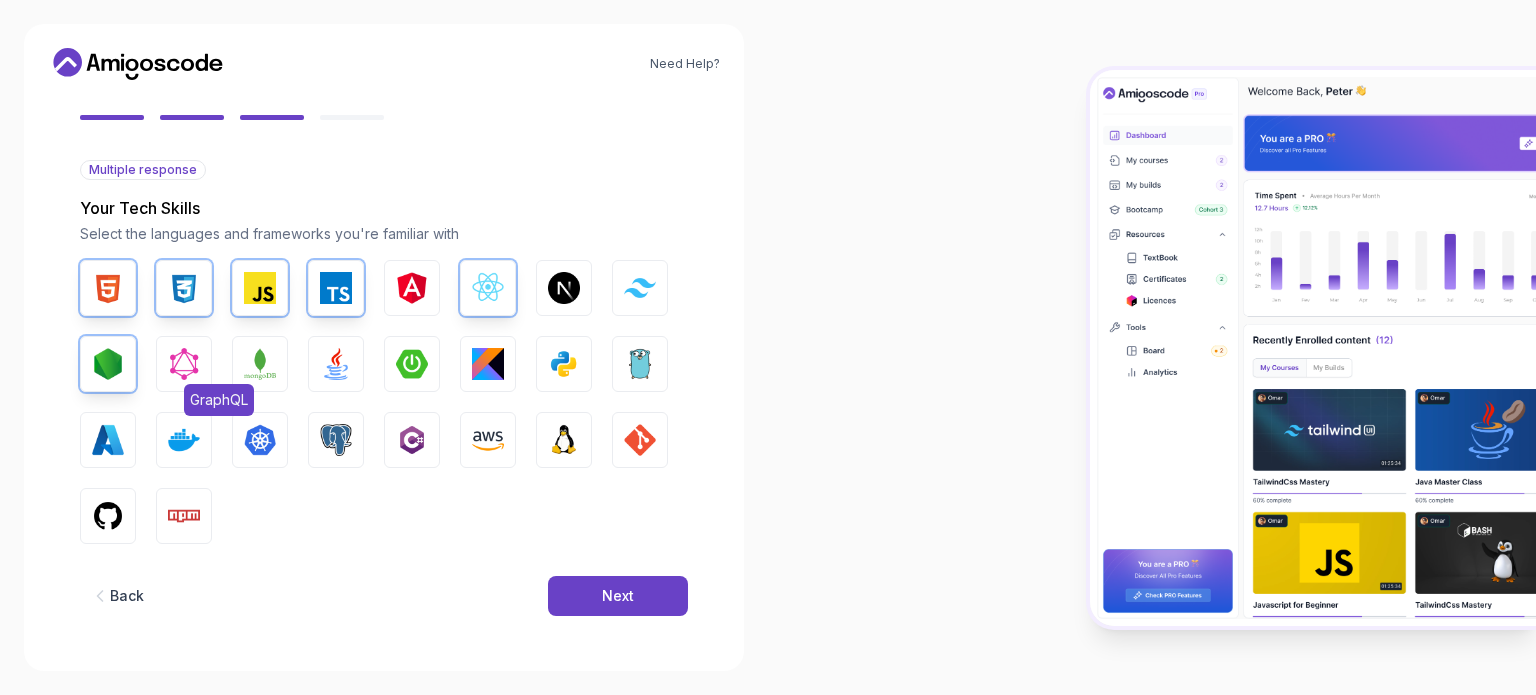 click on "GraphQL" at bounding box center (184, 364) 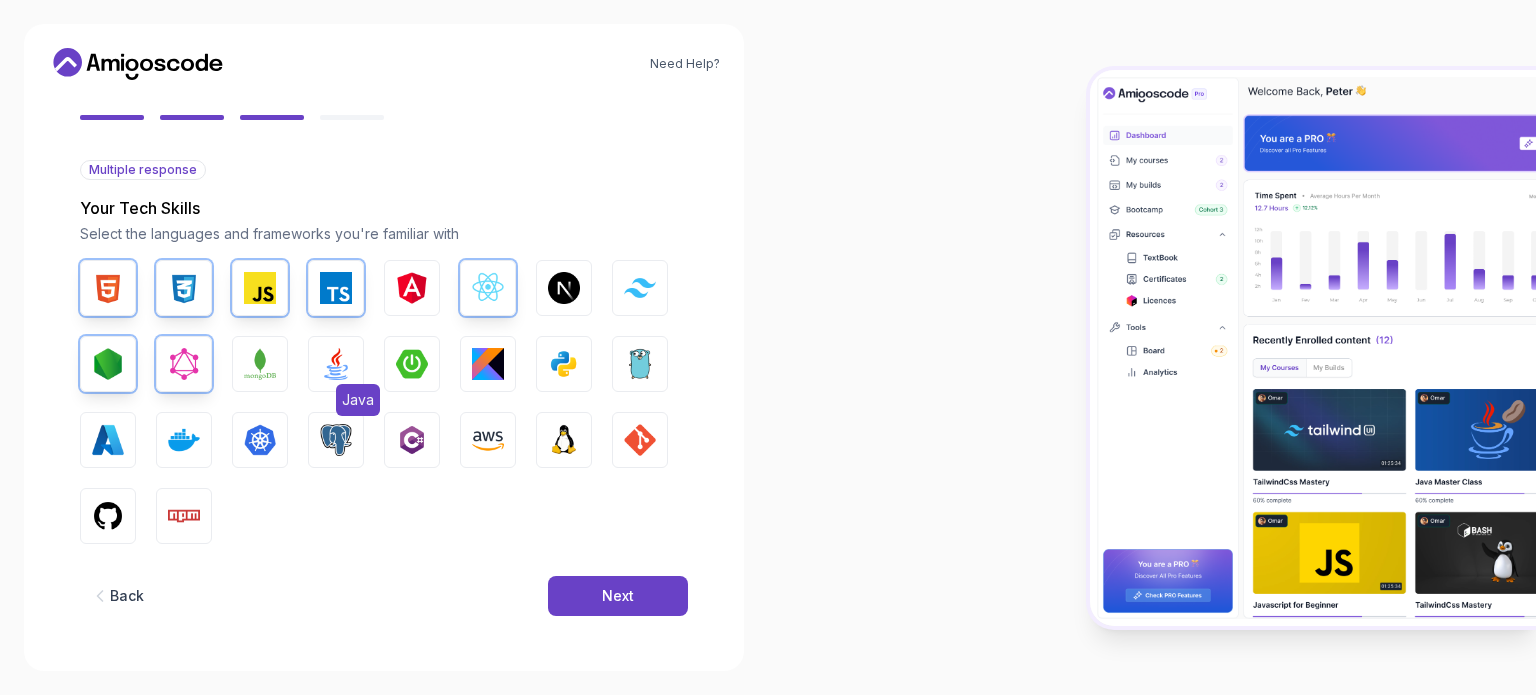click at bounding box center [336, 364] 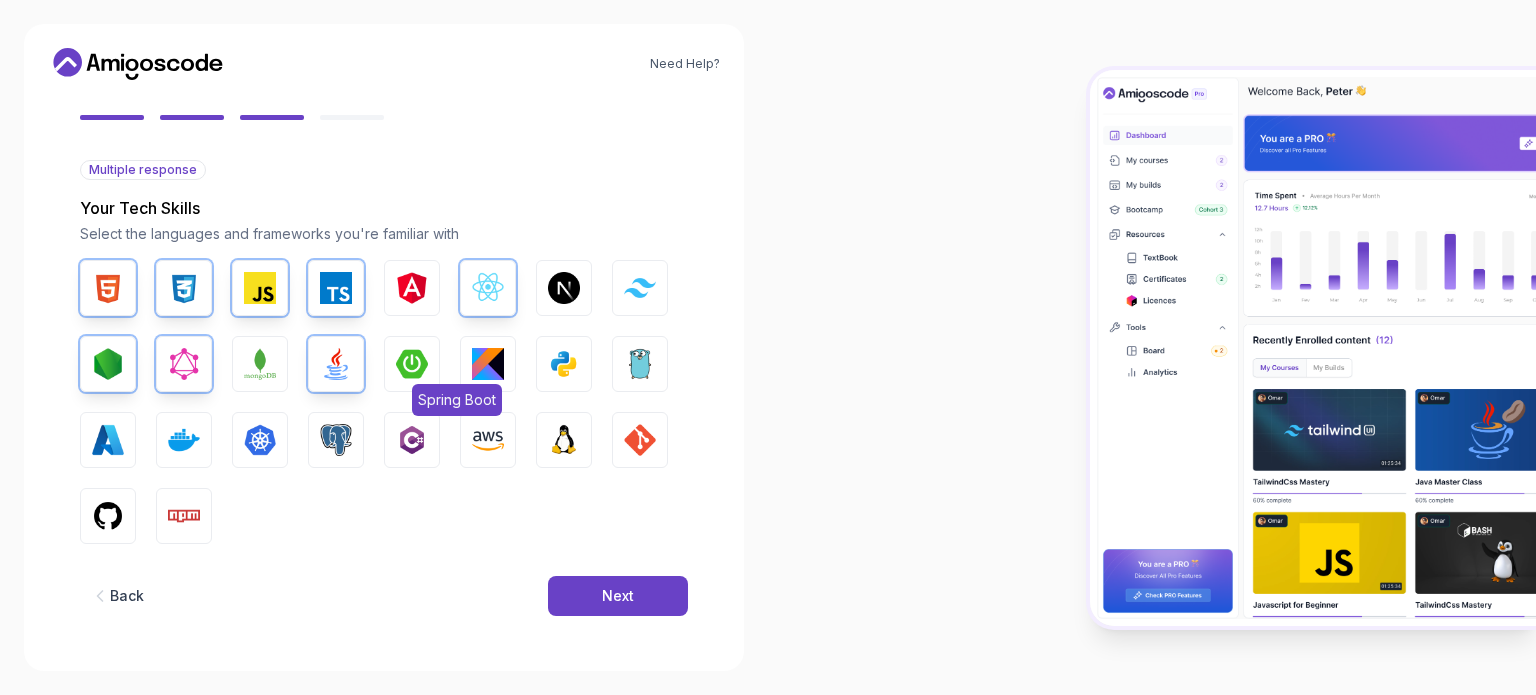 click at bounding box center (412, 364) 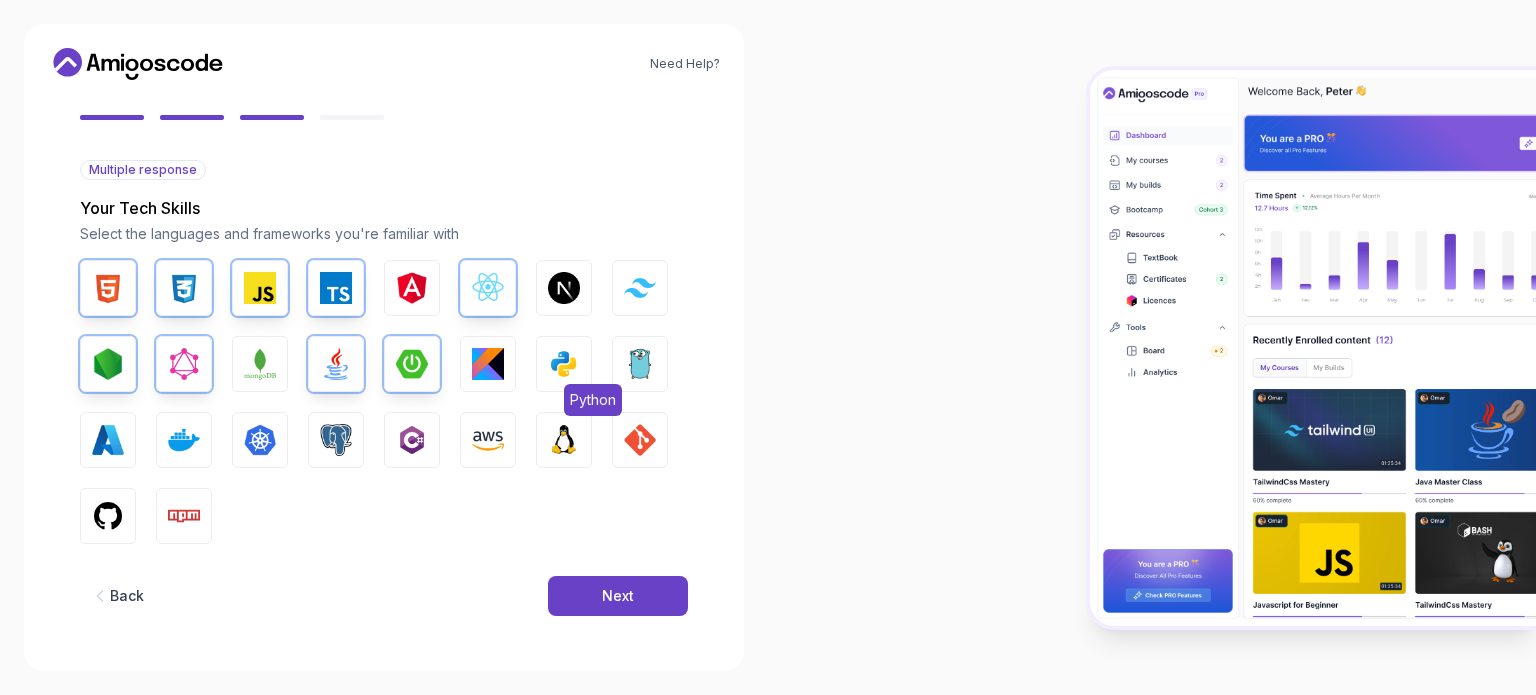 click at bounding box center [564, 364] 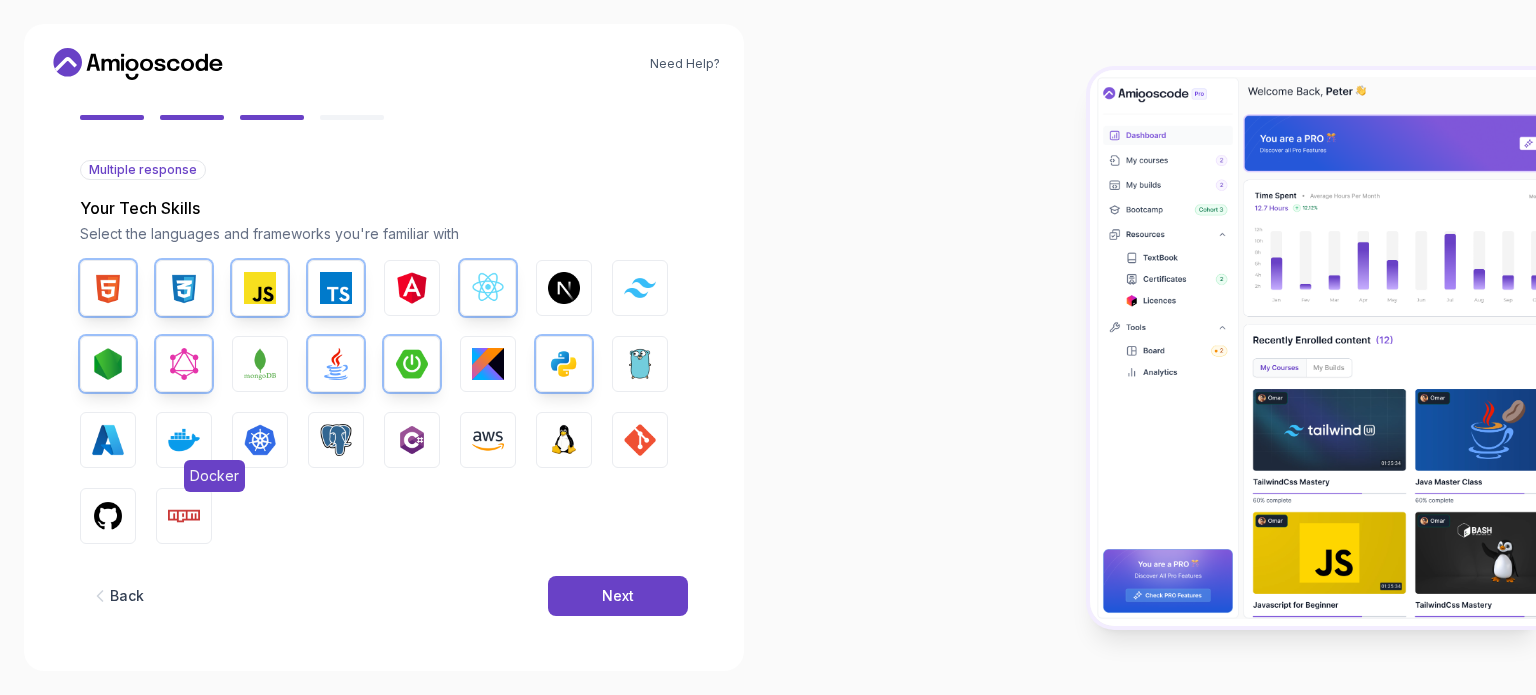 click on "Docker" at bounding box center (184, 440) 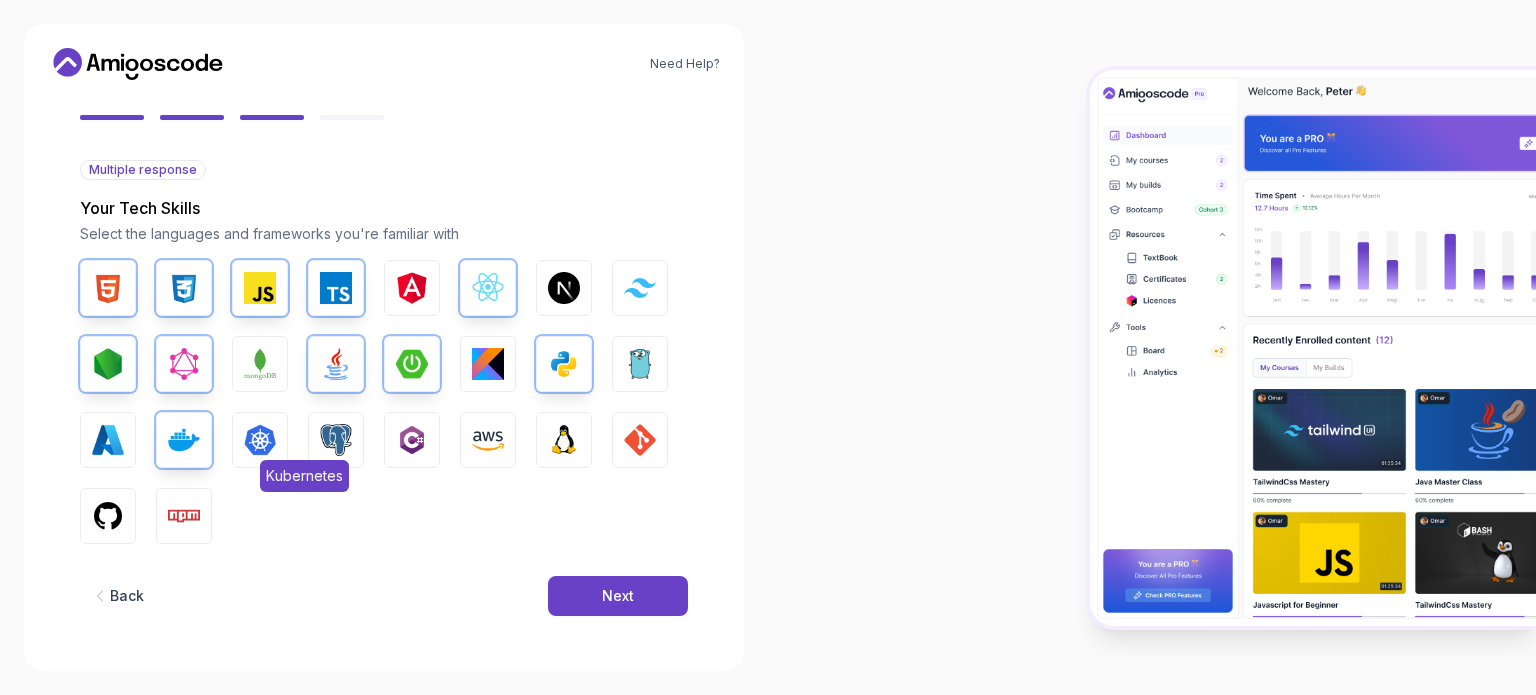 click at bounding box center (260, 440) 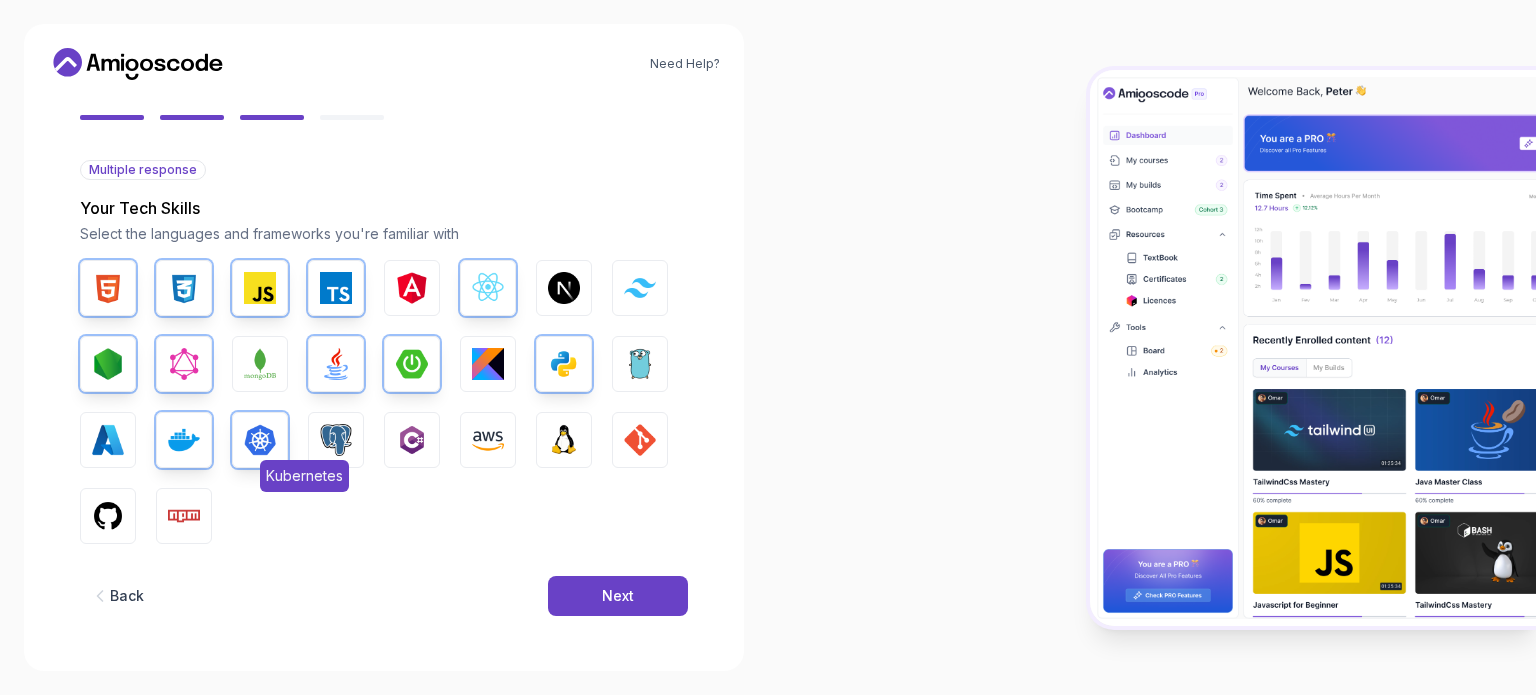 click on "Kubernetes" at bounding box center [260, 440] 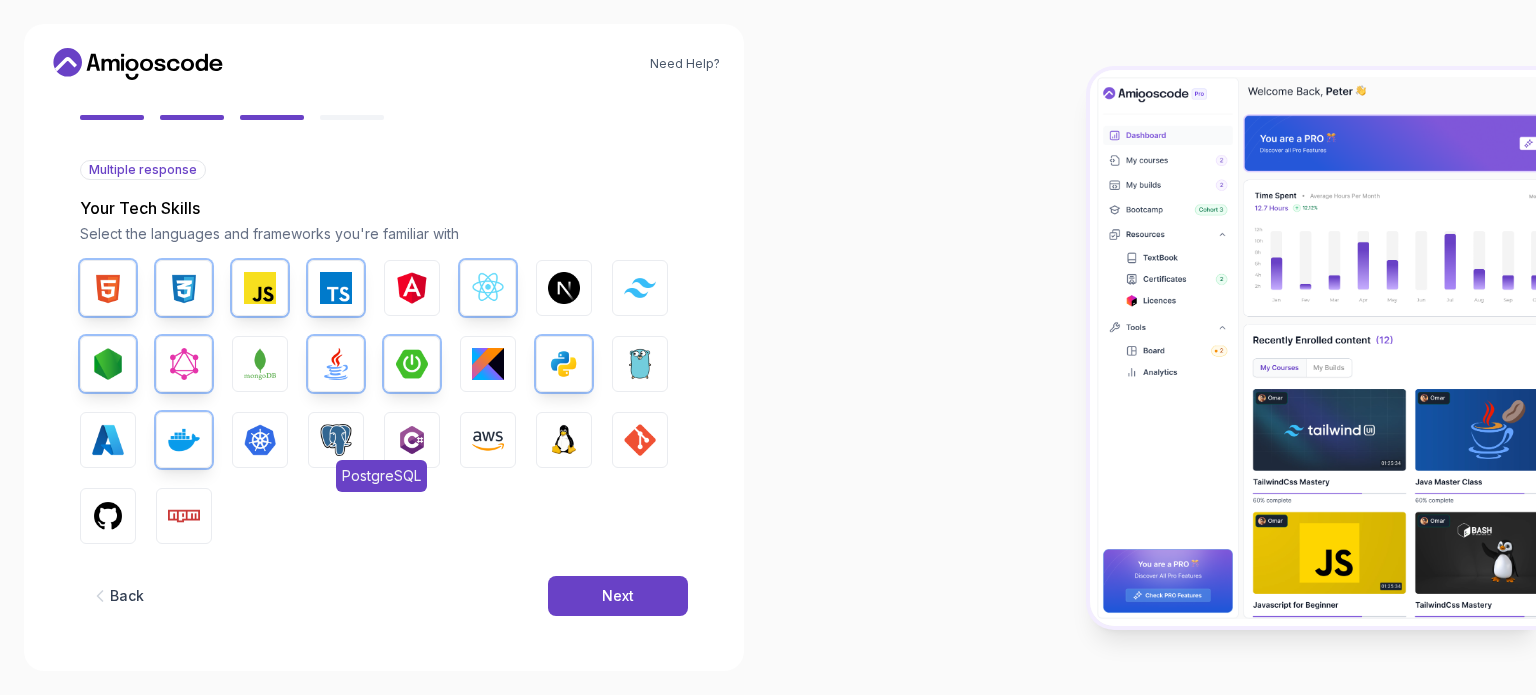 click at bounding box center (336, 440) 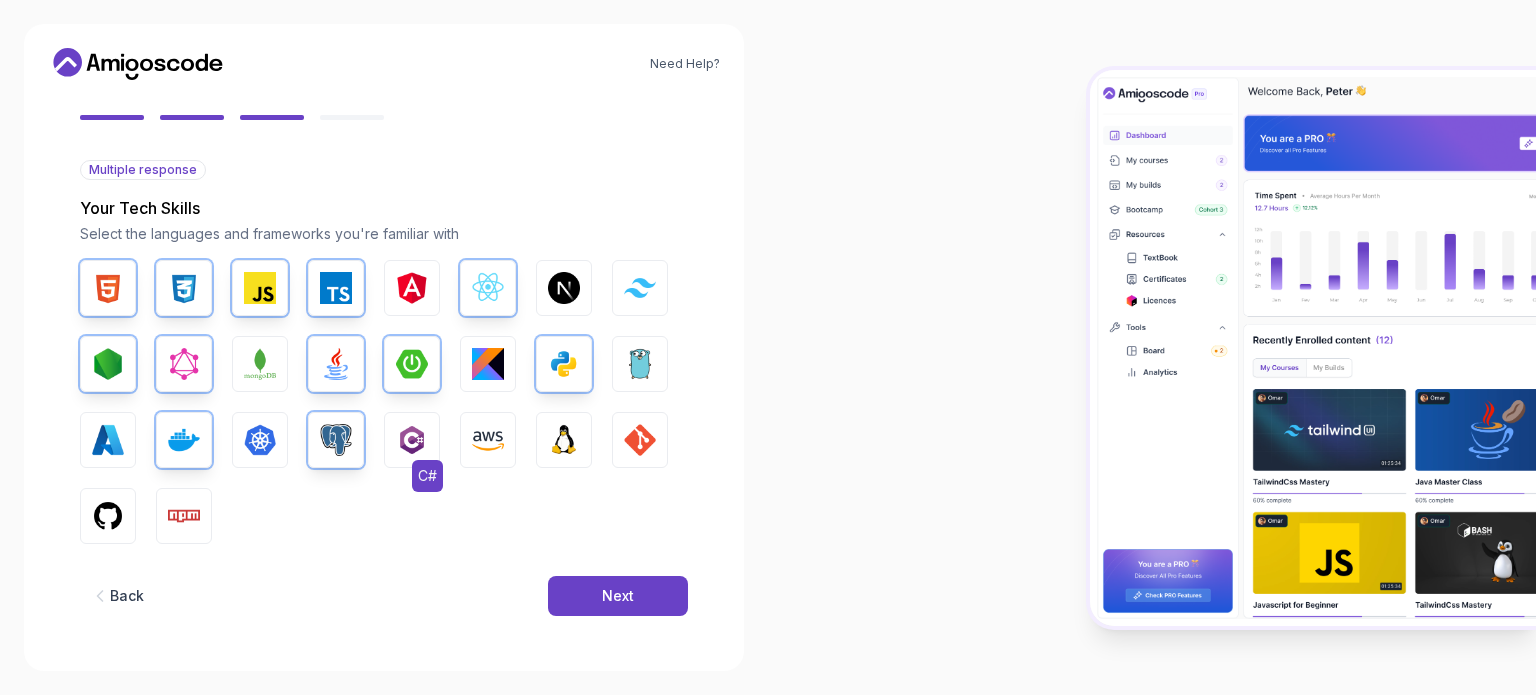 click at bounding box center [412, 440] 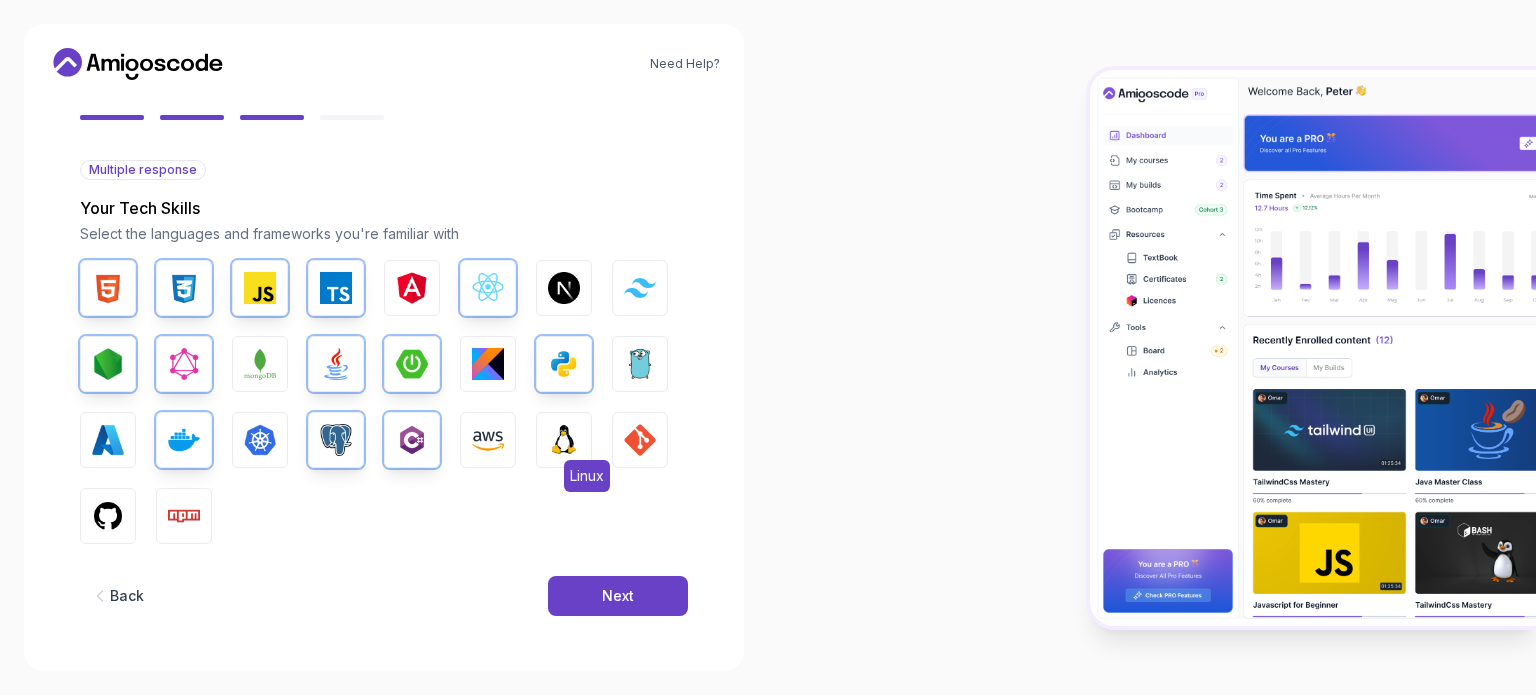 click at bounding box center (564, 440) 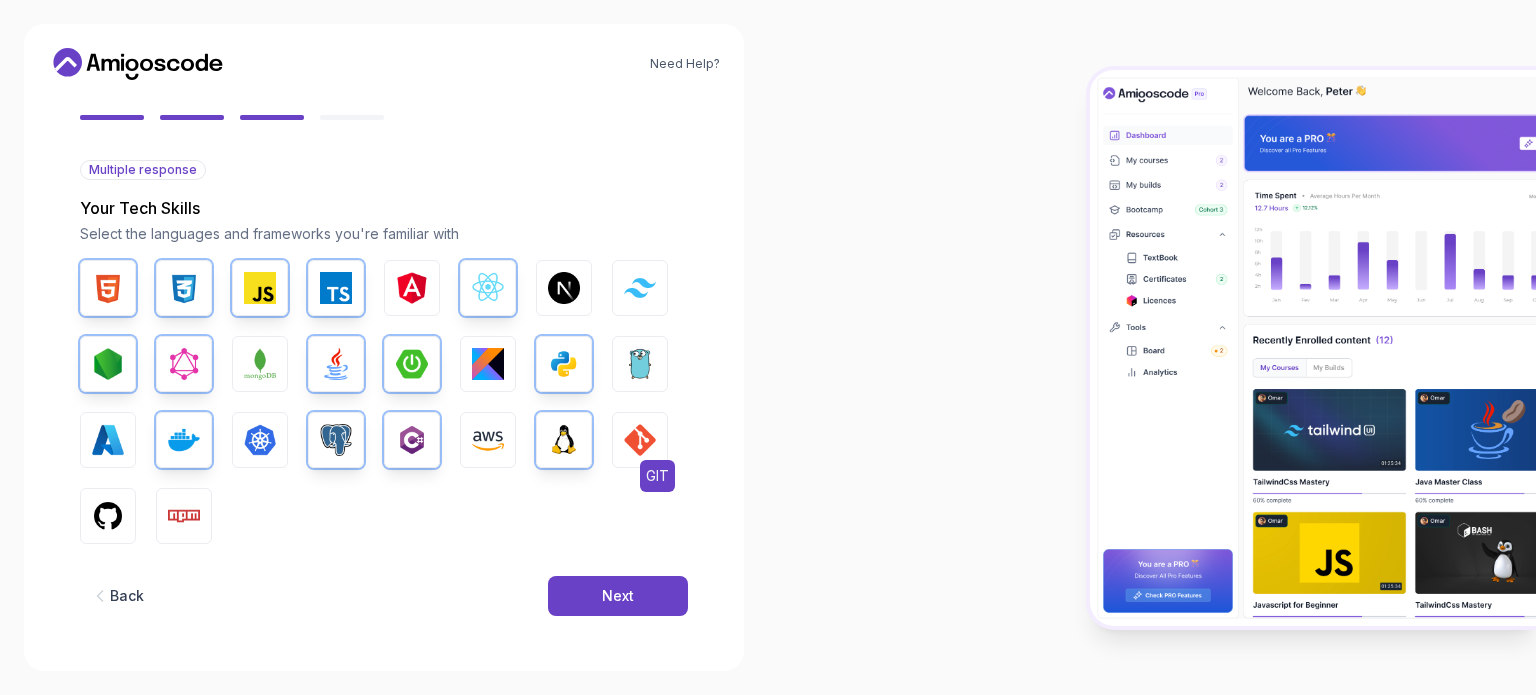 click at bounding box center (640, 440) 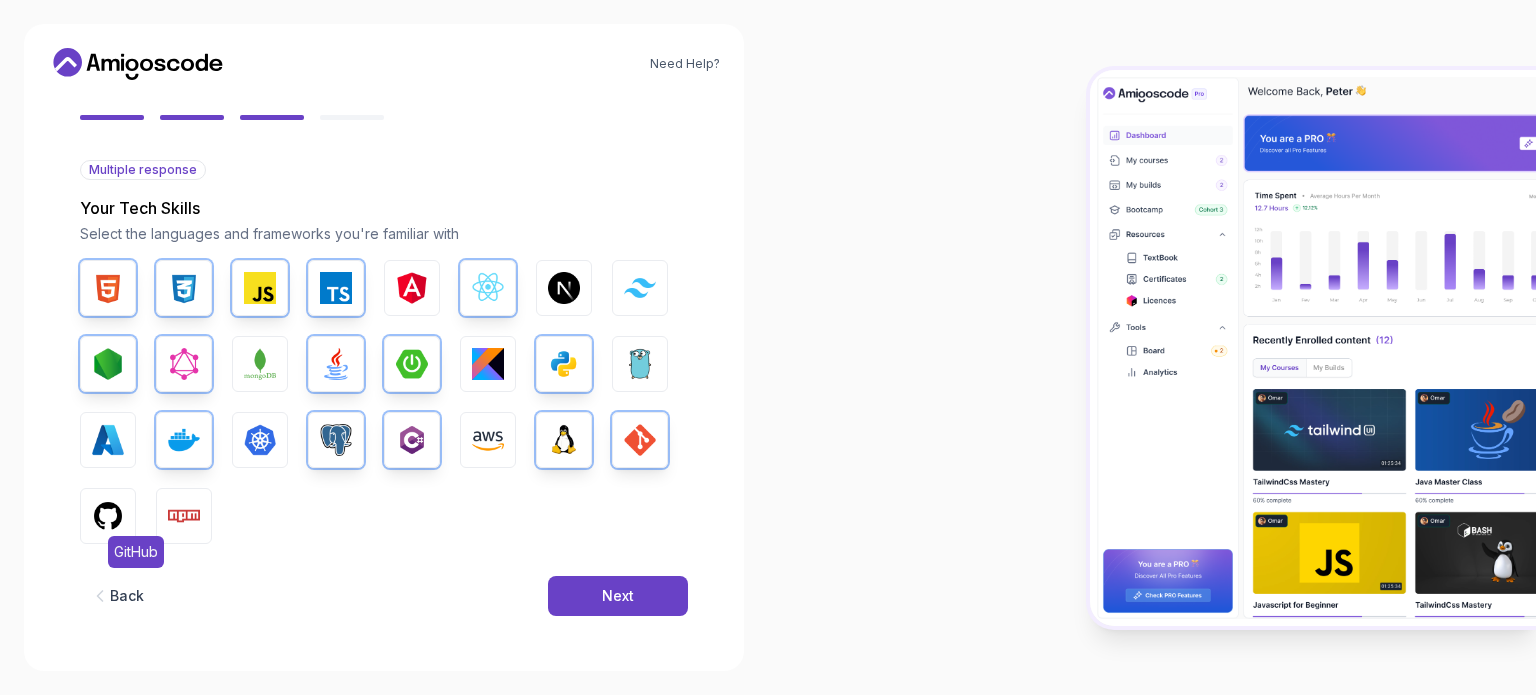 click at bounding box center (108, 516) 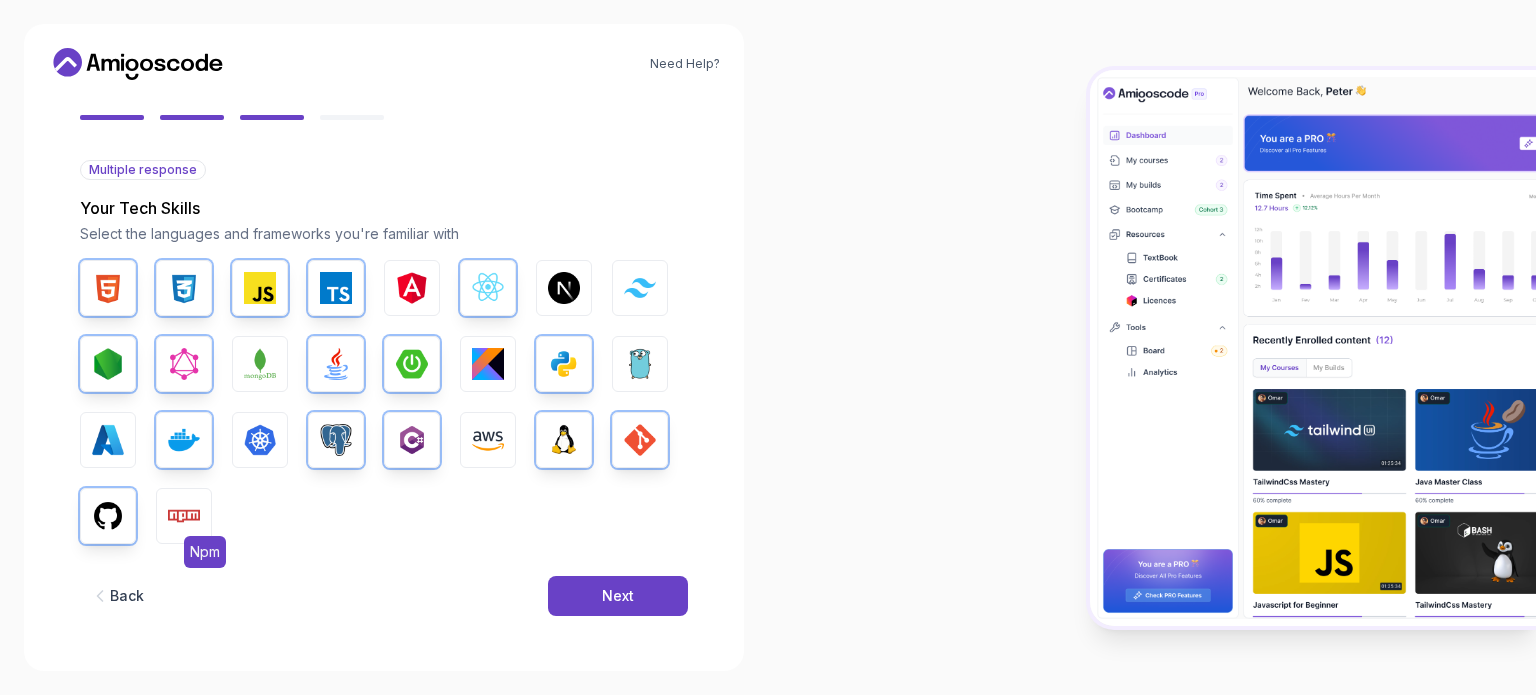 click at bounding box center [184, 516] 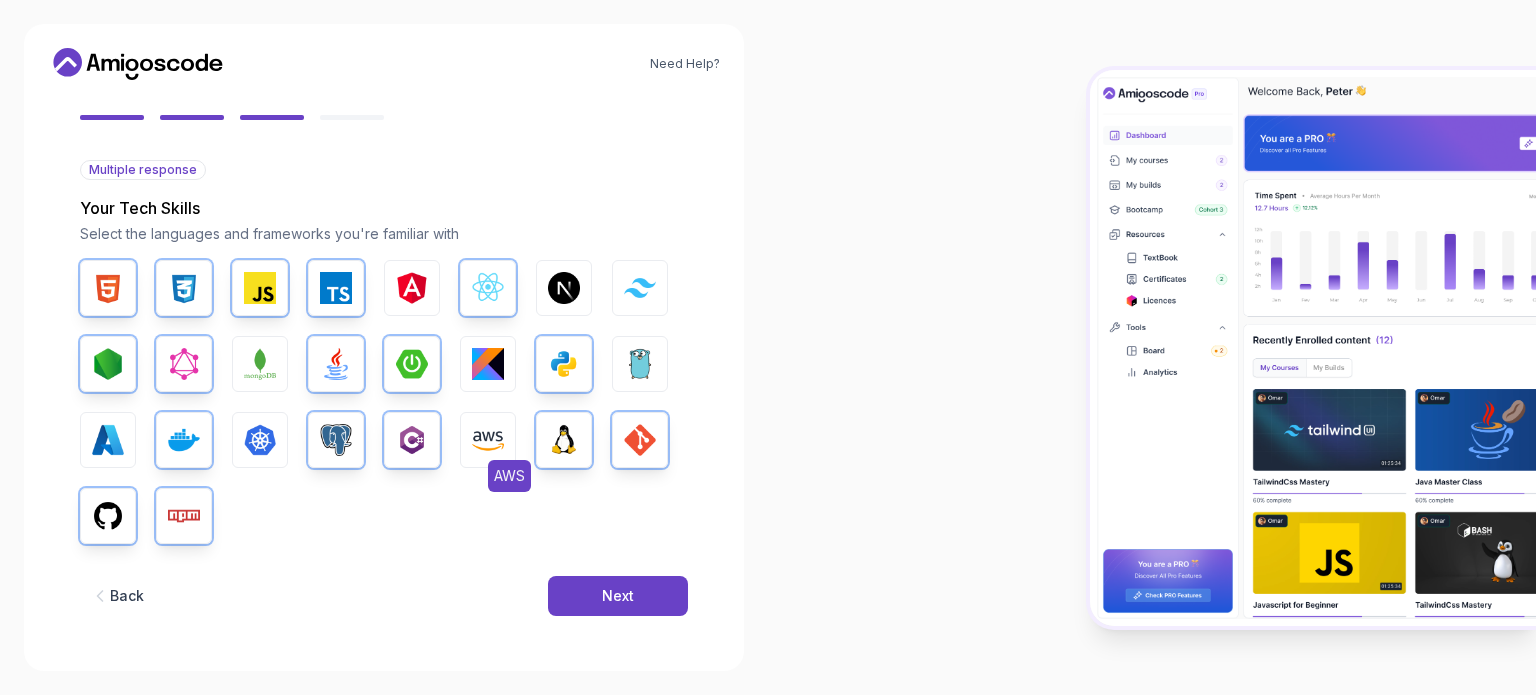 click at bounding box center [488, 440] 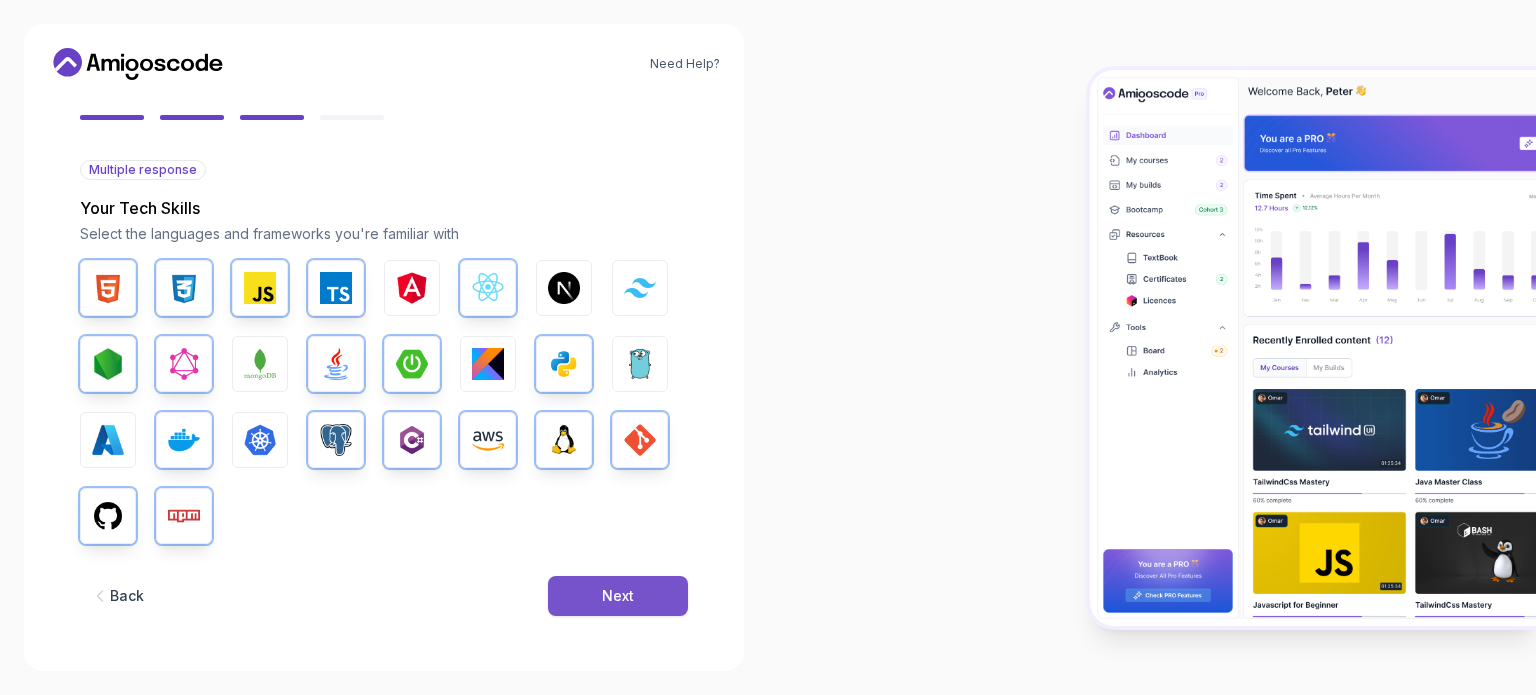 click on "Next" at bounding box center (618, 596) 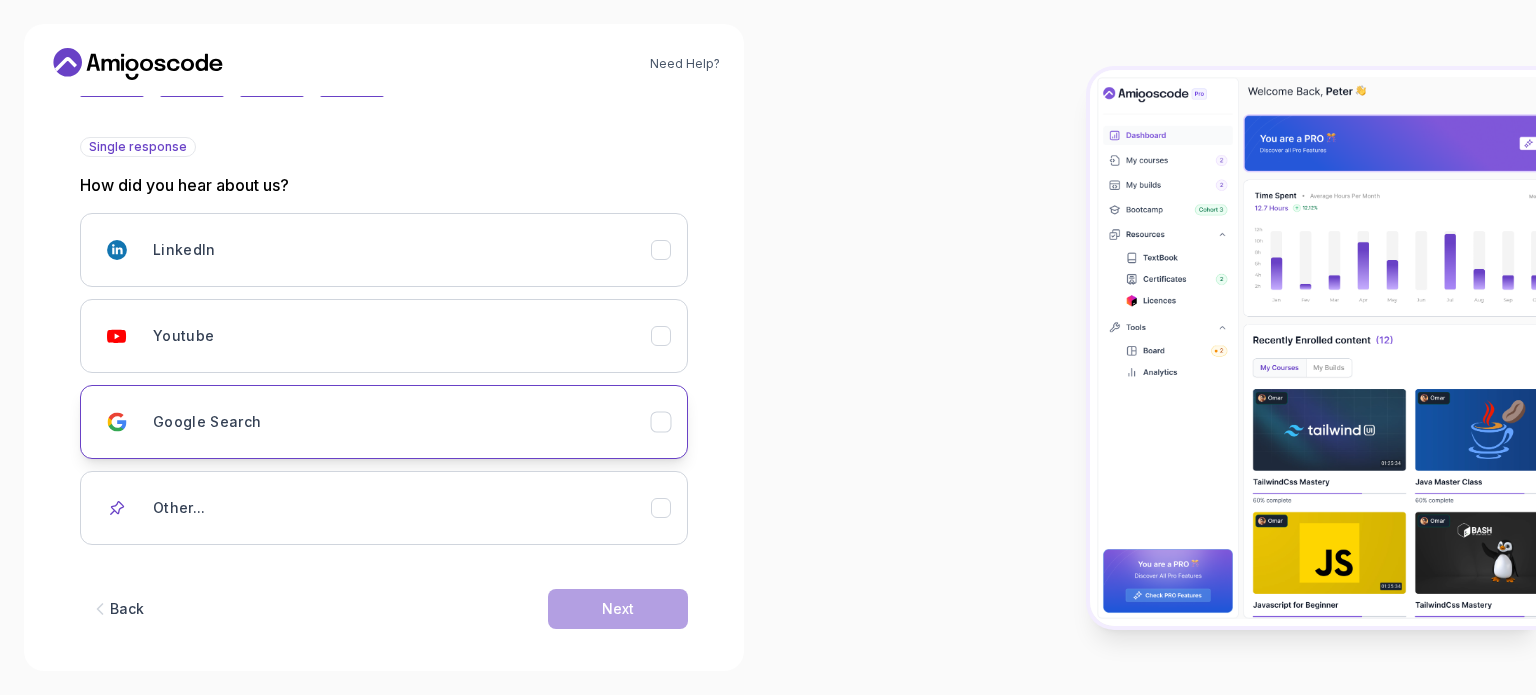 scroll, scrollTop: 212, scrollLeft: 0, axis: vertical 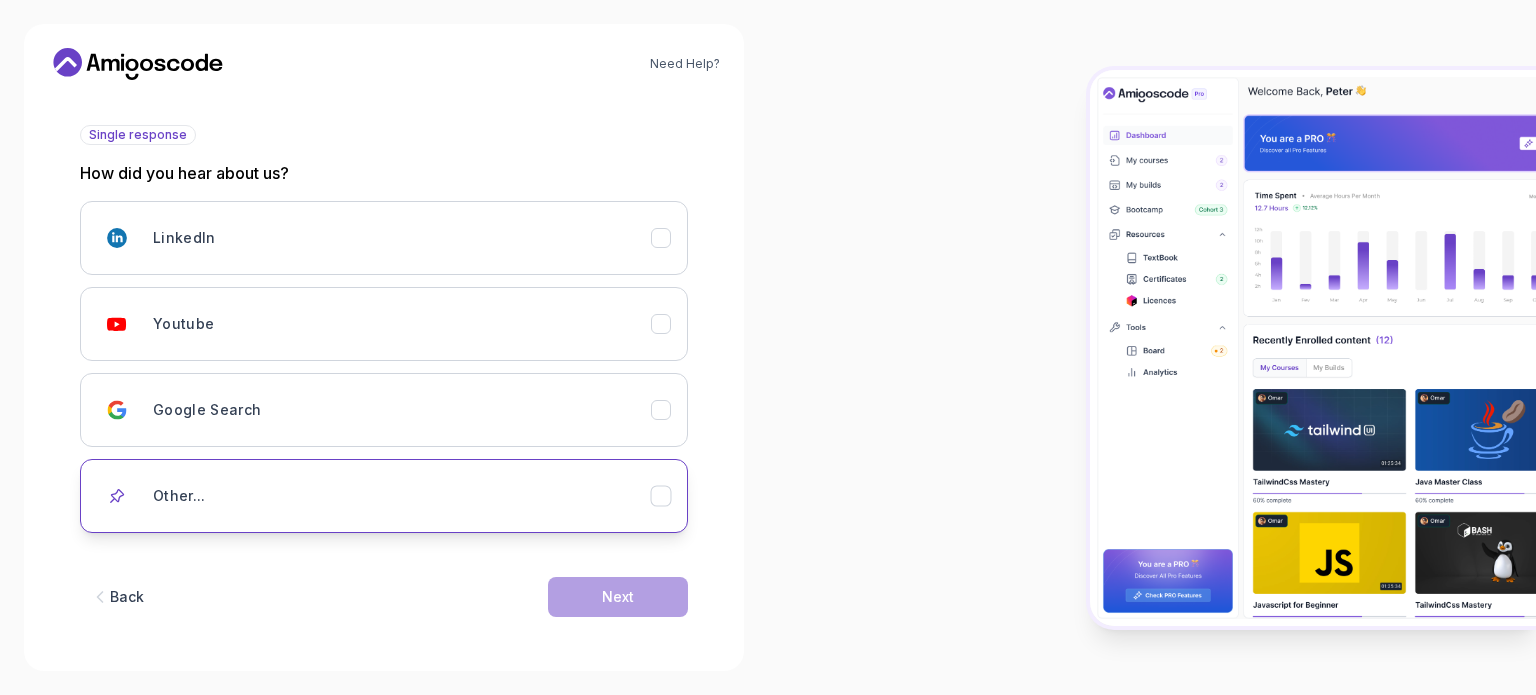 click on "Other..." at bounding box center (402, 496) 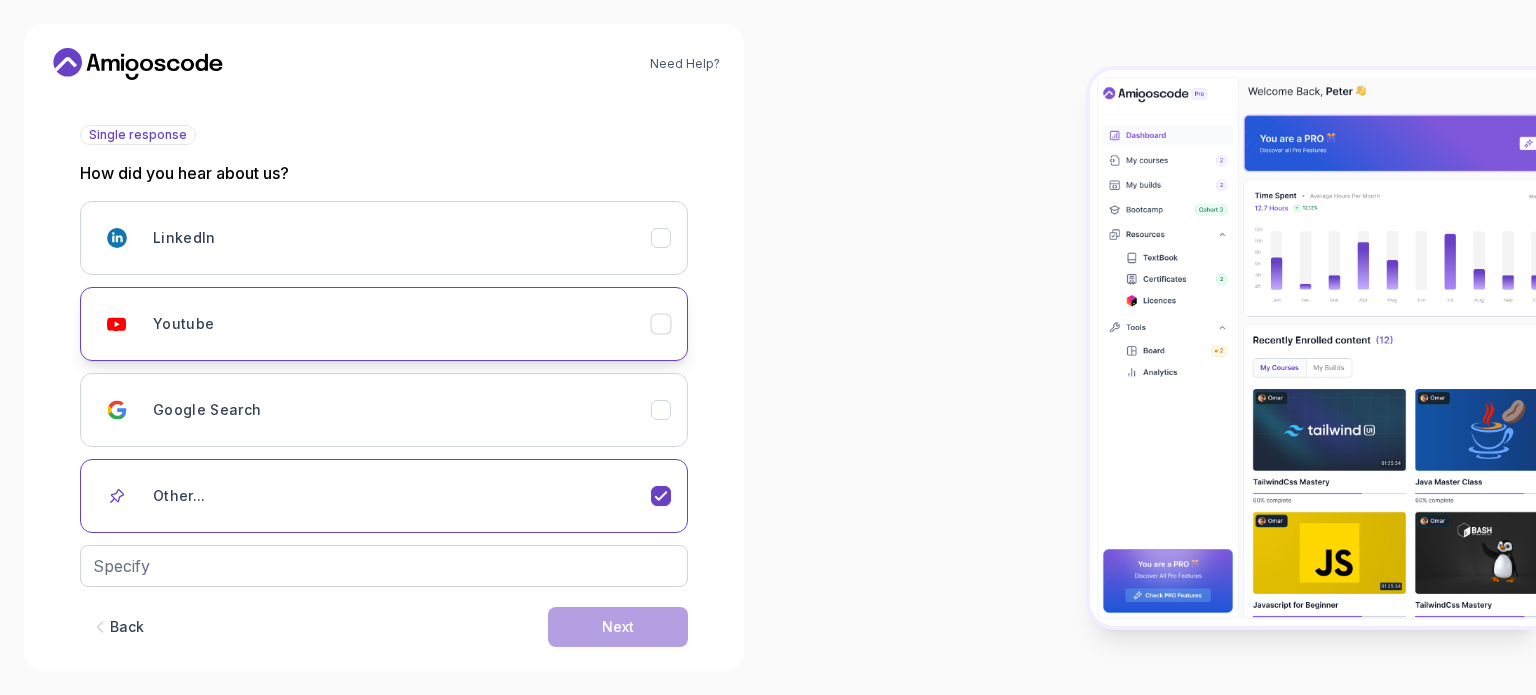 click on "Youtube" at bounding box center (402, 324) 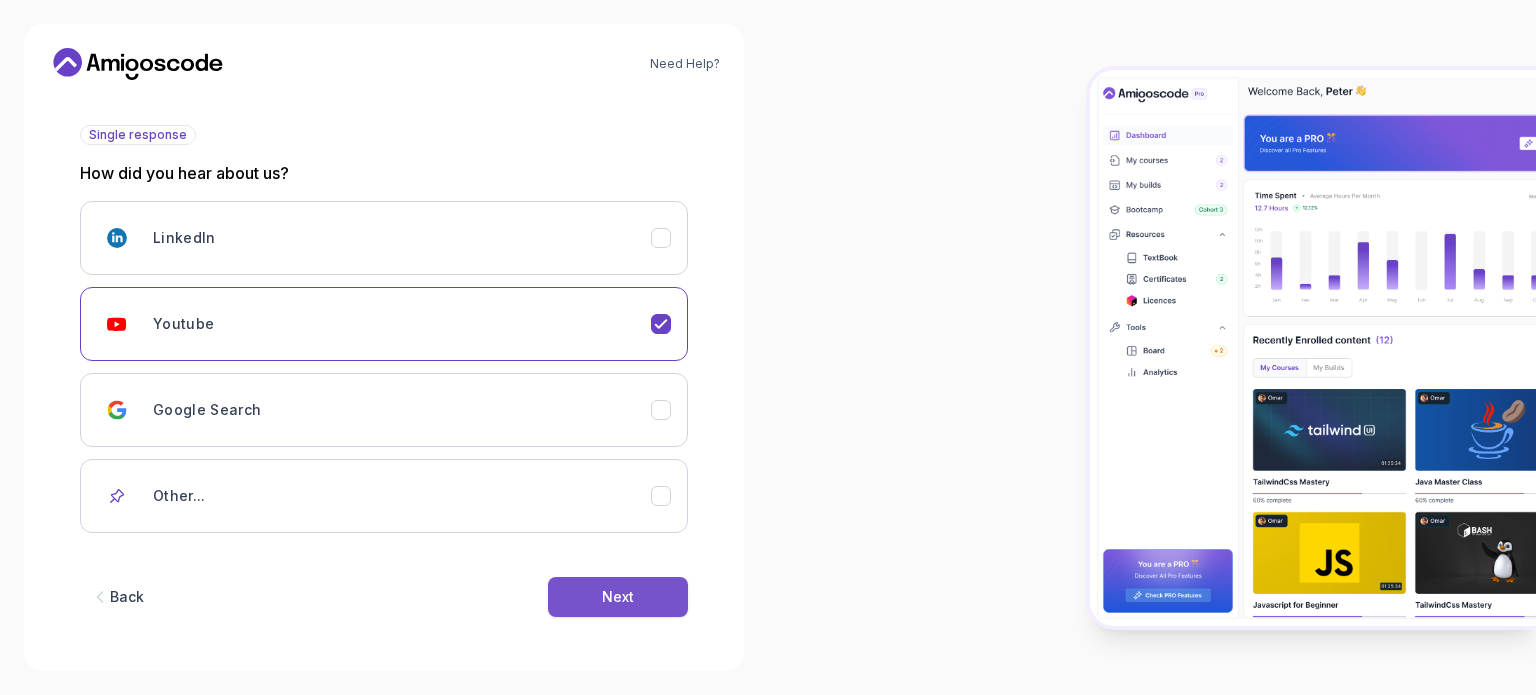 click on "Next" at bounding box center (618, 597) 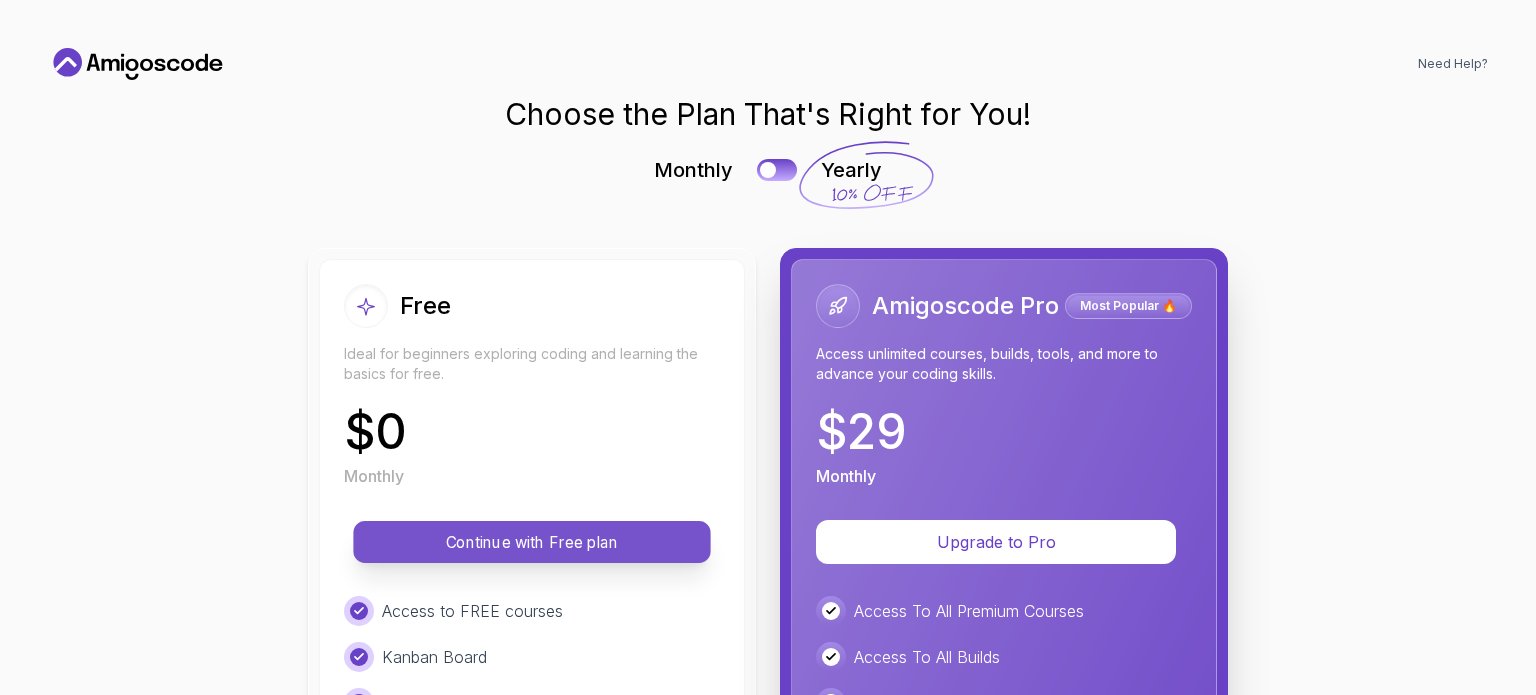 click on "Continue with Free plan" at bounding box center [532, 542] 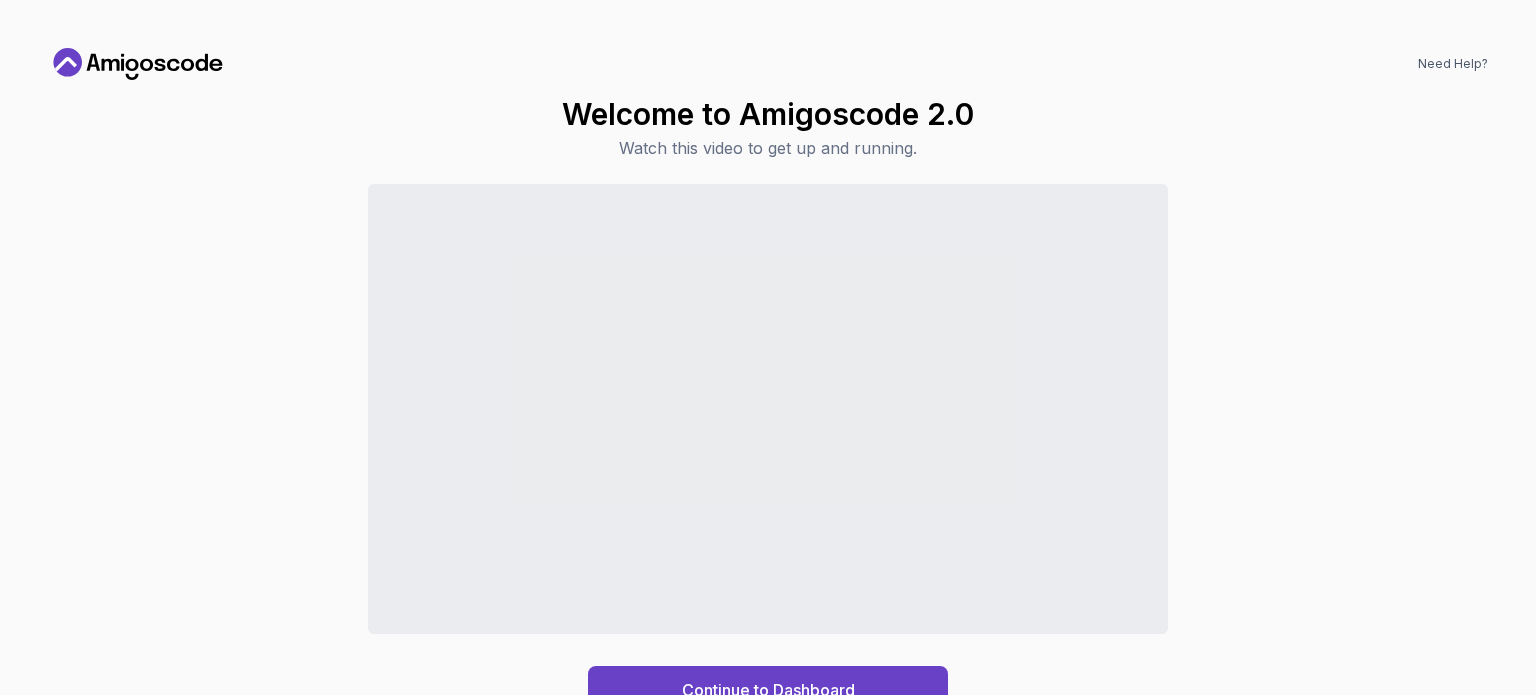 click on "Continue to Dashboard" at bounding box center (768, 449) 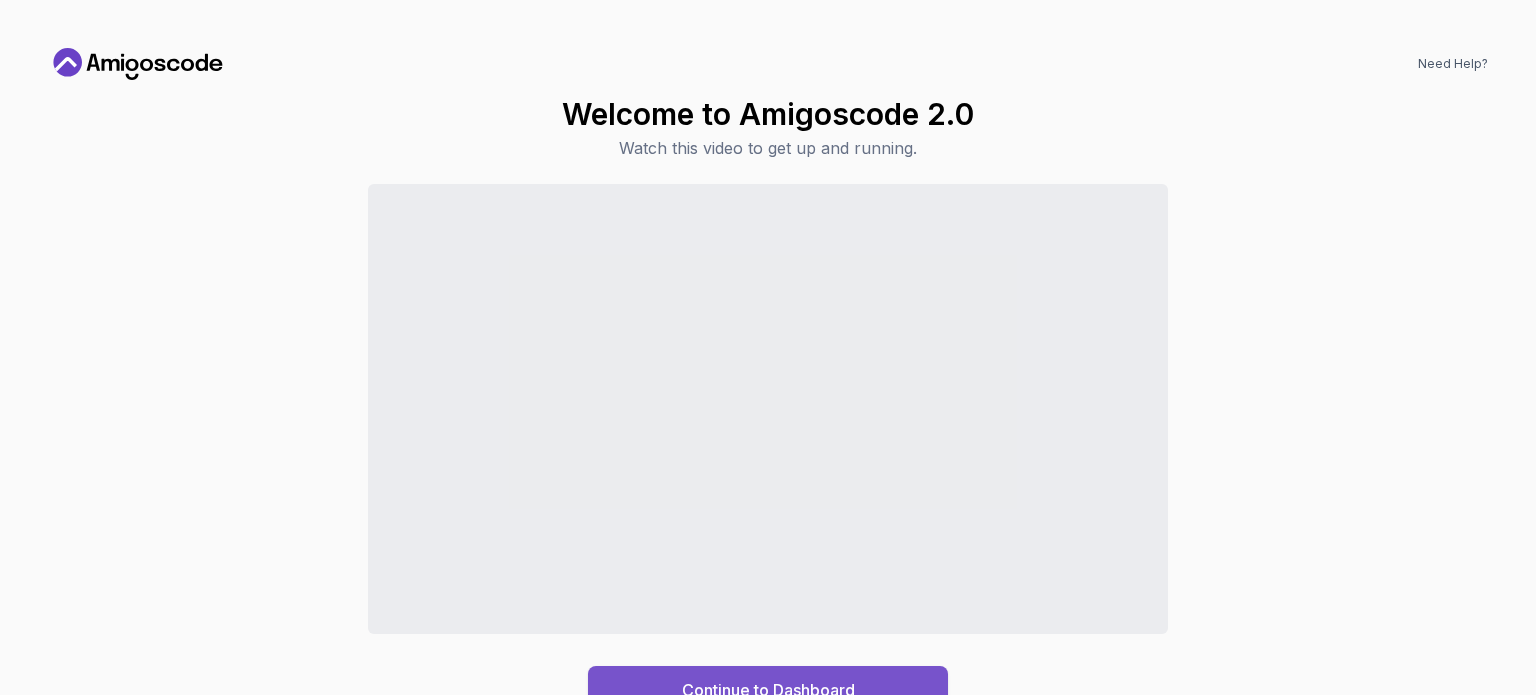 click on "Continue to Dashboard" at bounding box center [768, 690] 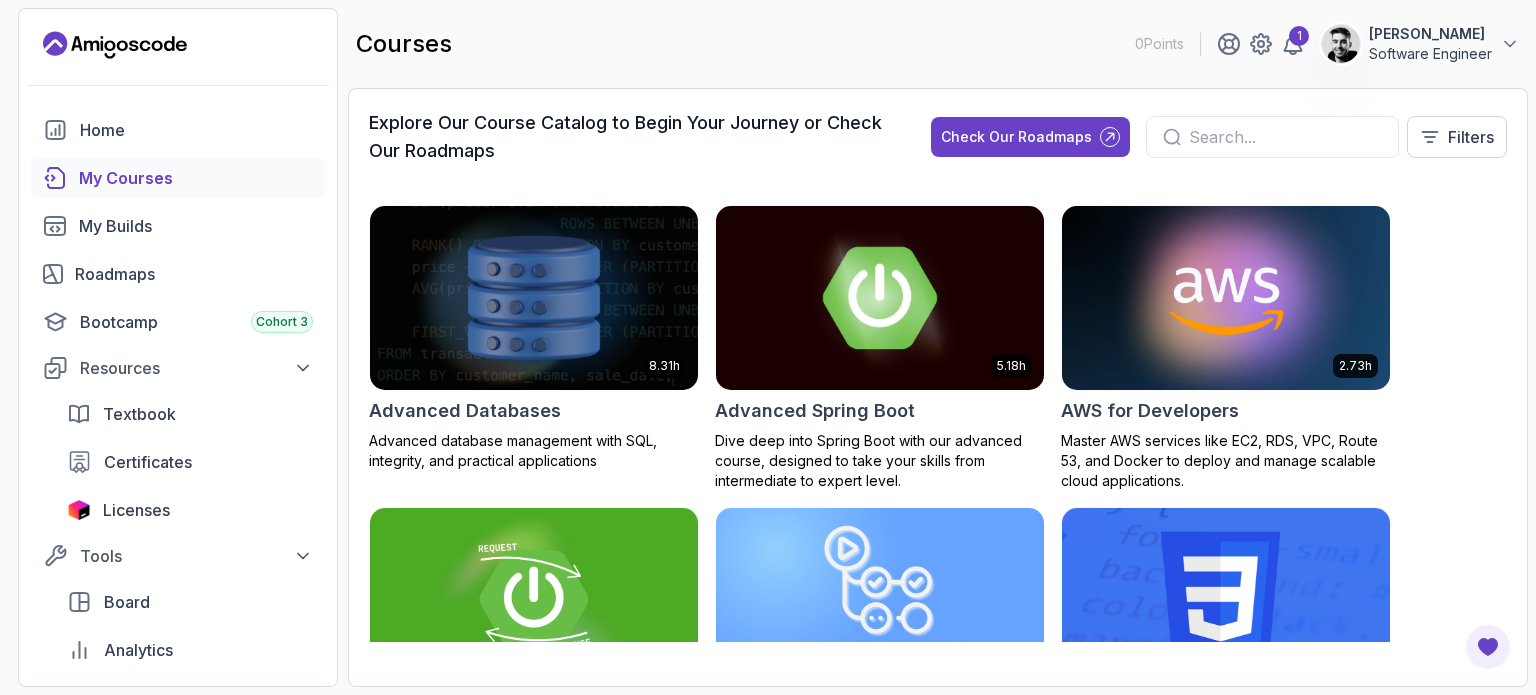 click at bounding box center (880, 297) 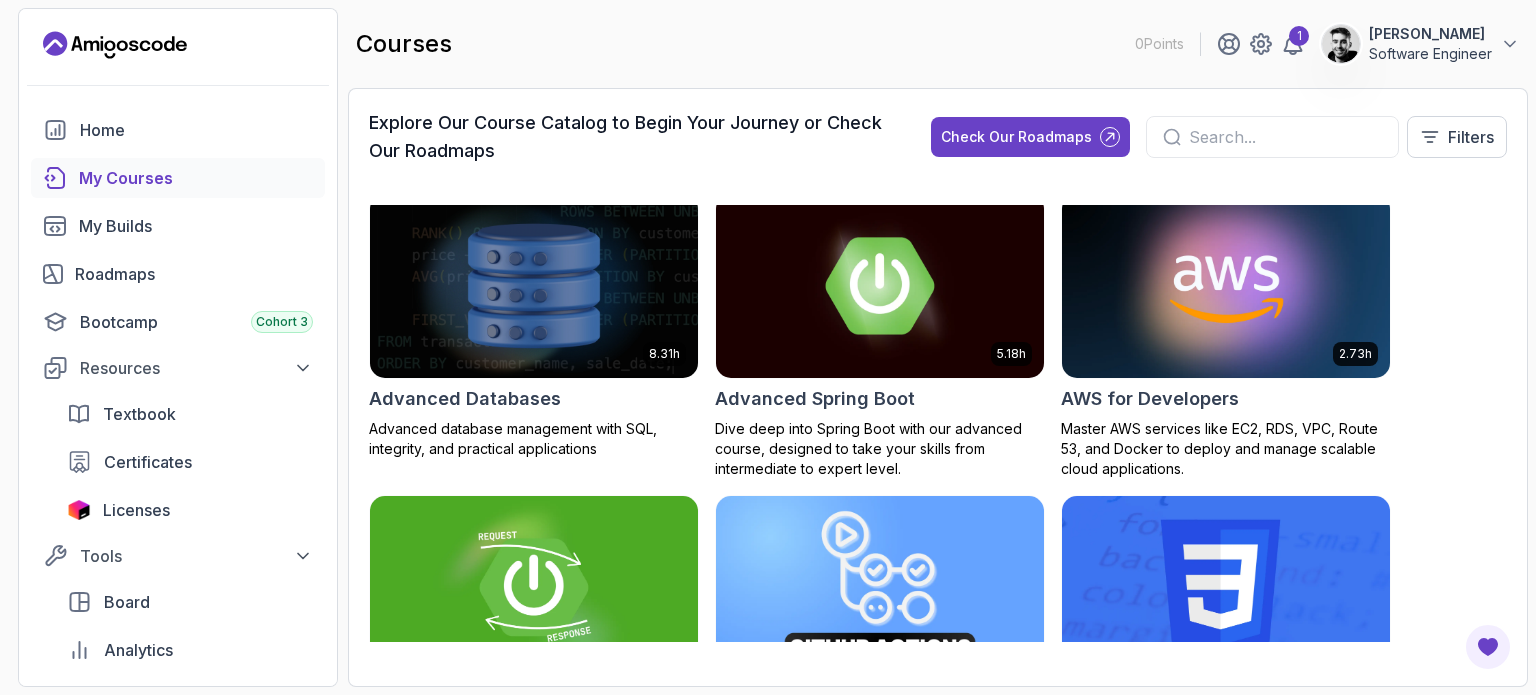 scroll, scrollTop: 0, scrollLeft: 0, axis: both 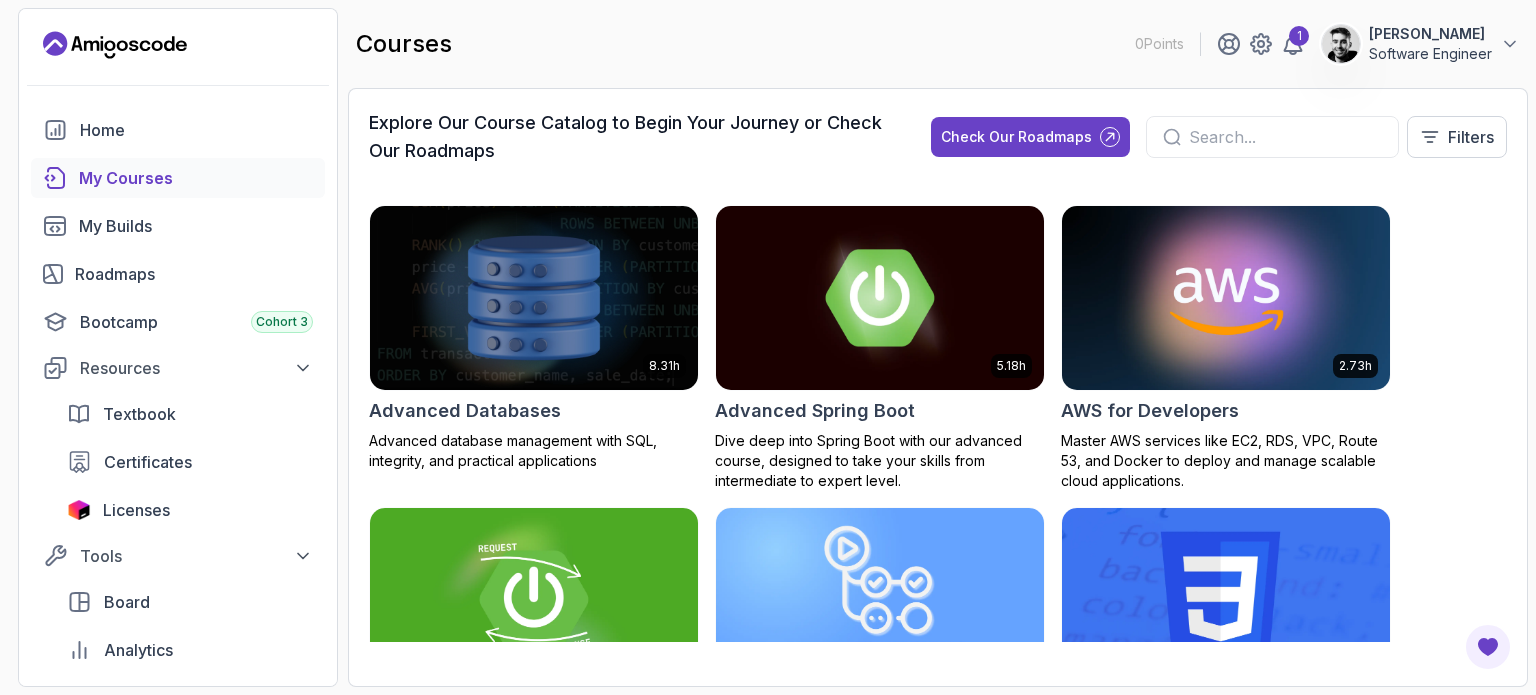 click at bounding box center (1272, 137) 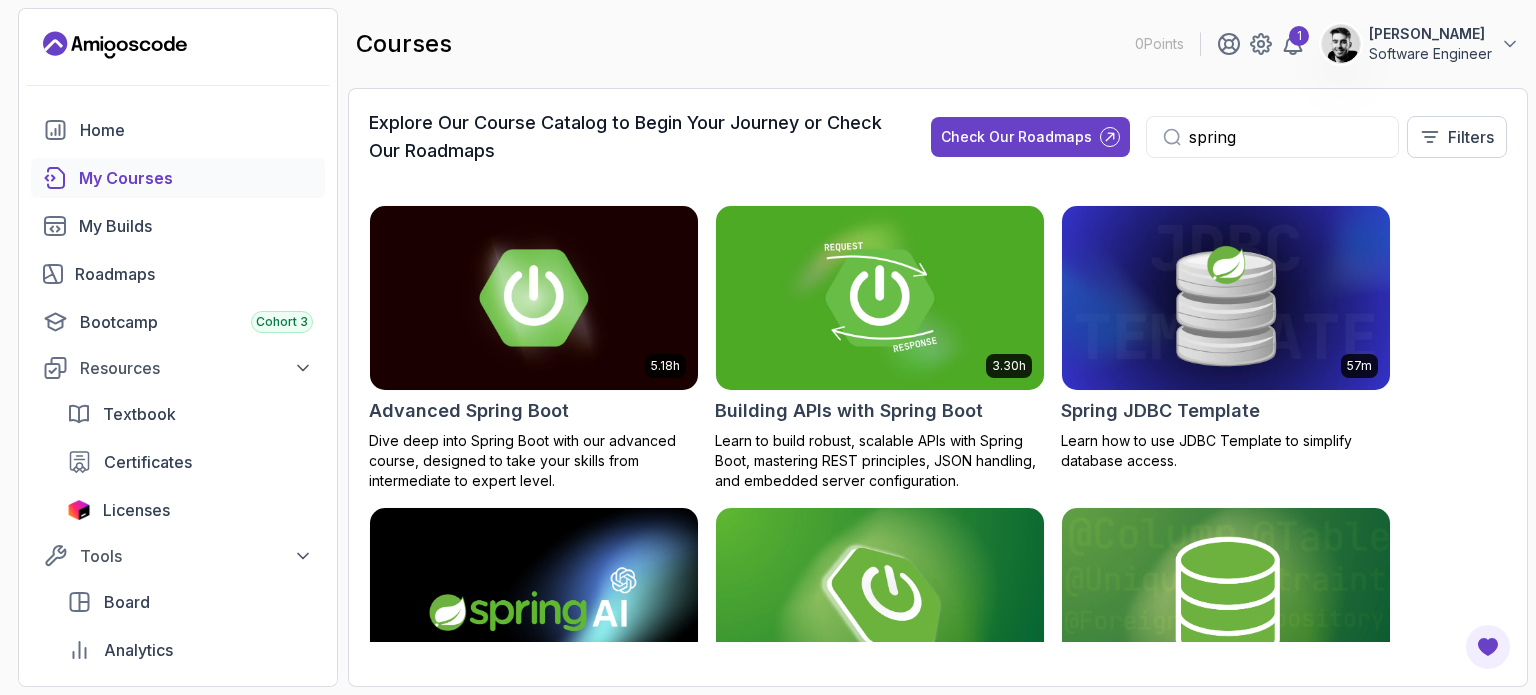 type on "spring" 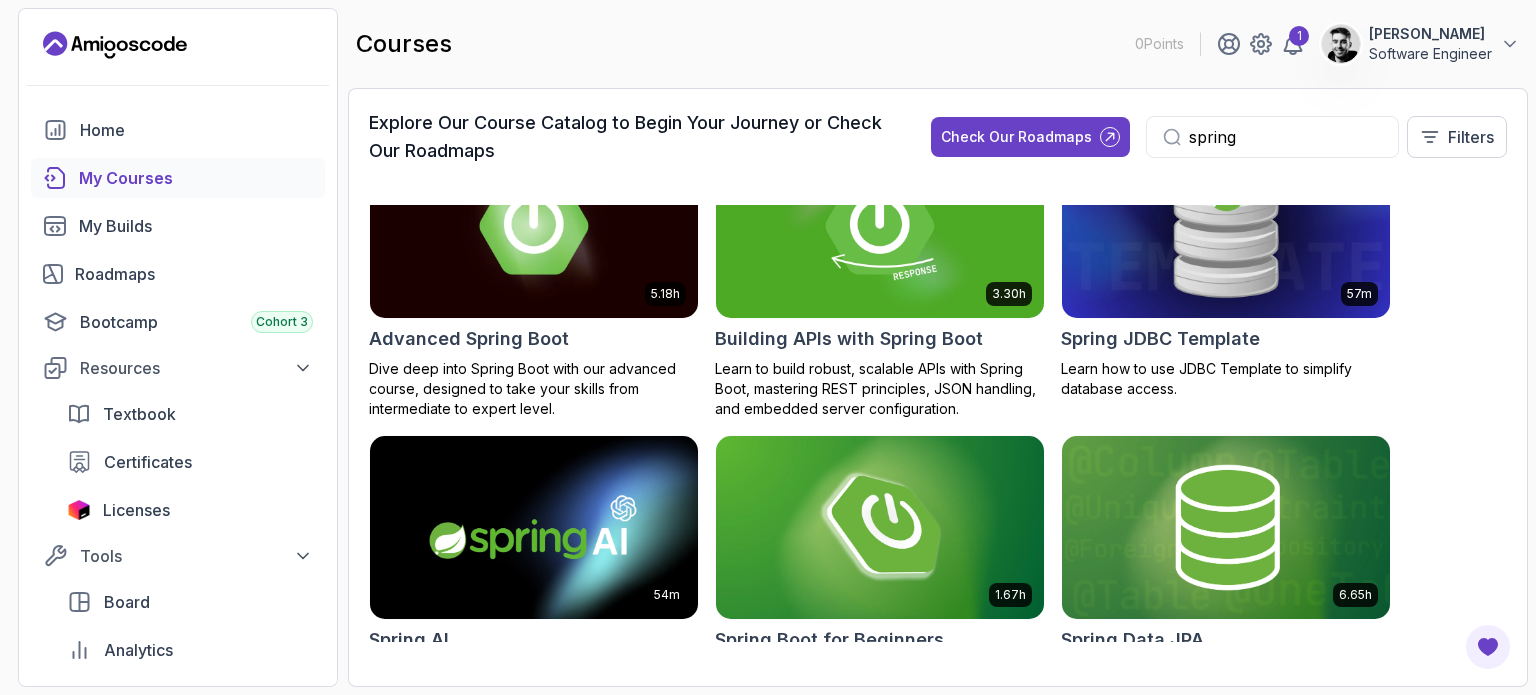 scroll, scrollTop: 200, scrollLeft: 0, axis: vertical 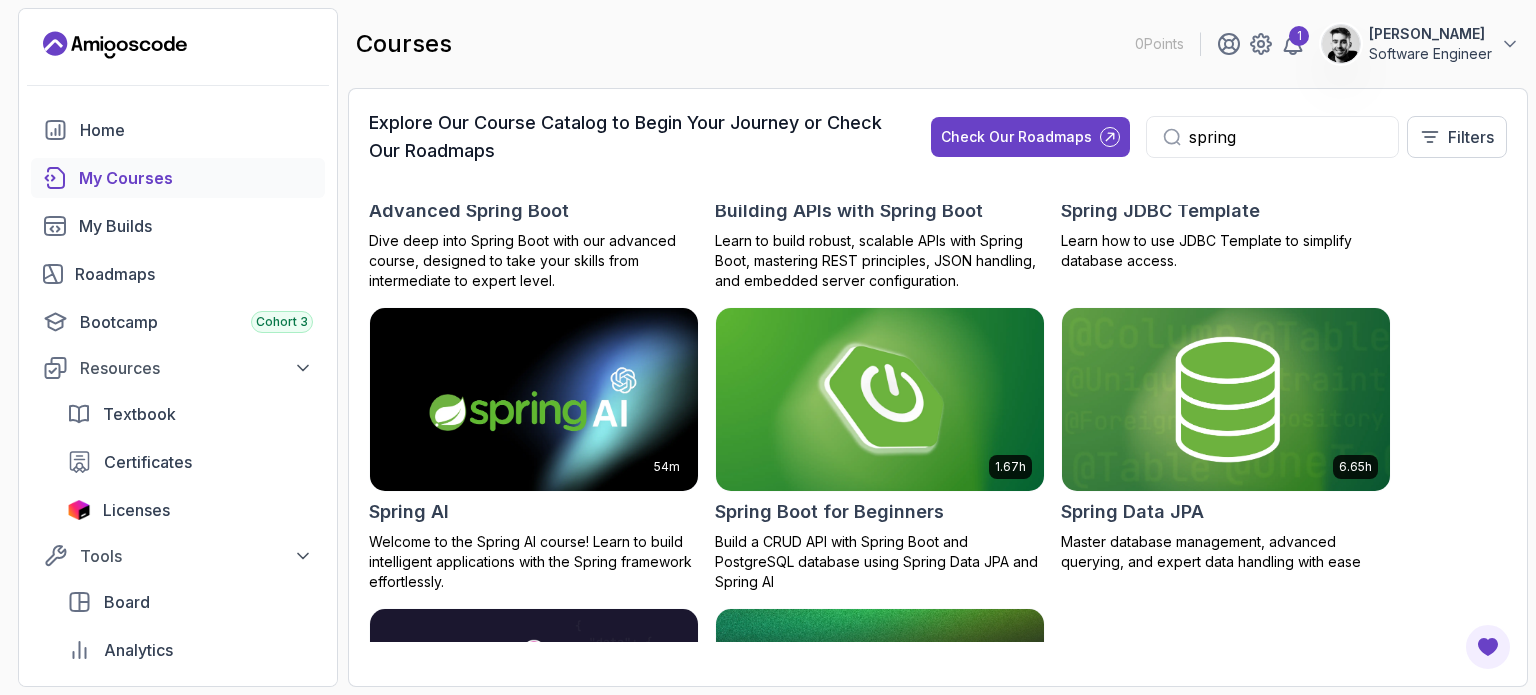 click on "Spring Boot for Beginners" at bounding box center [829, 512] 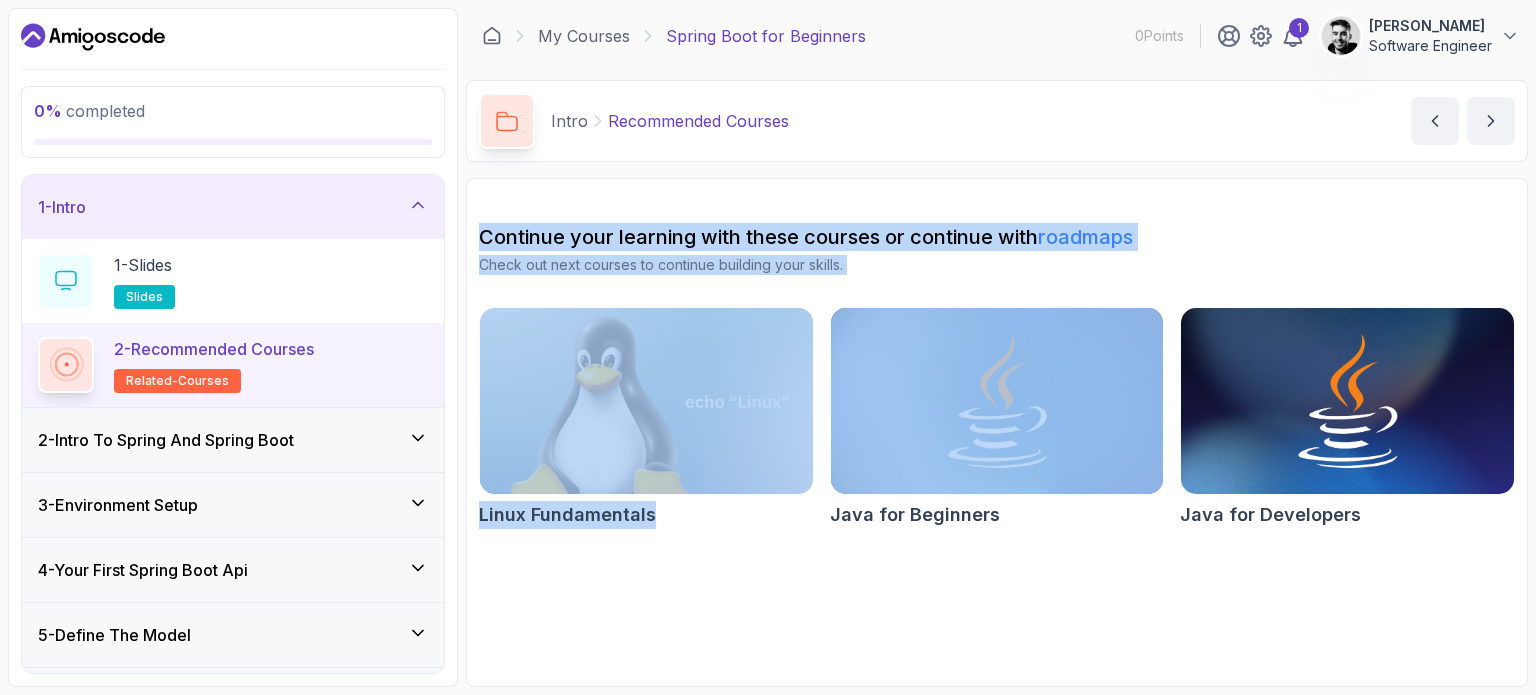 drag, startPoint x: 483, startPoint y: 223, endPoint x: 862, endPoint y: 275, distance: 382.55066 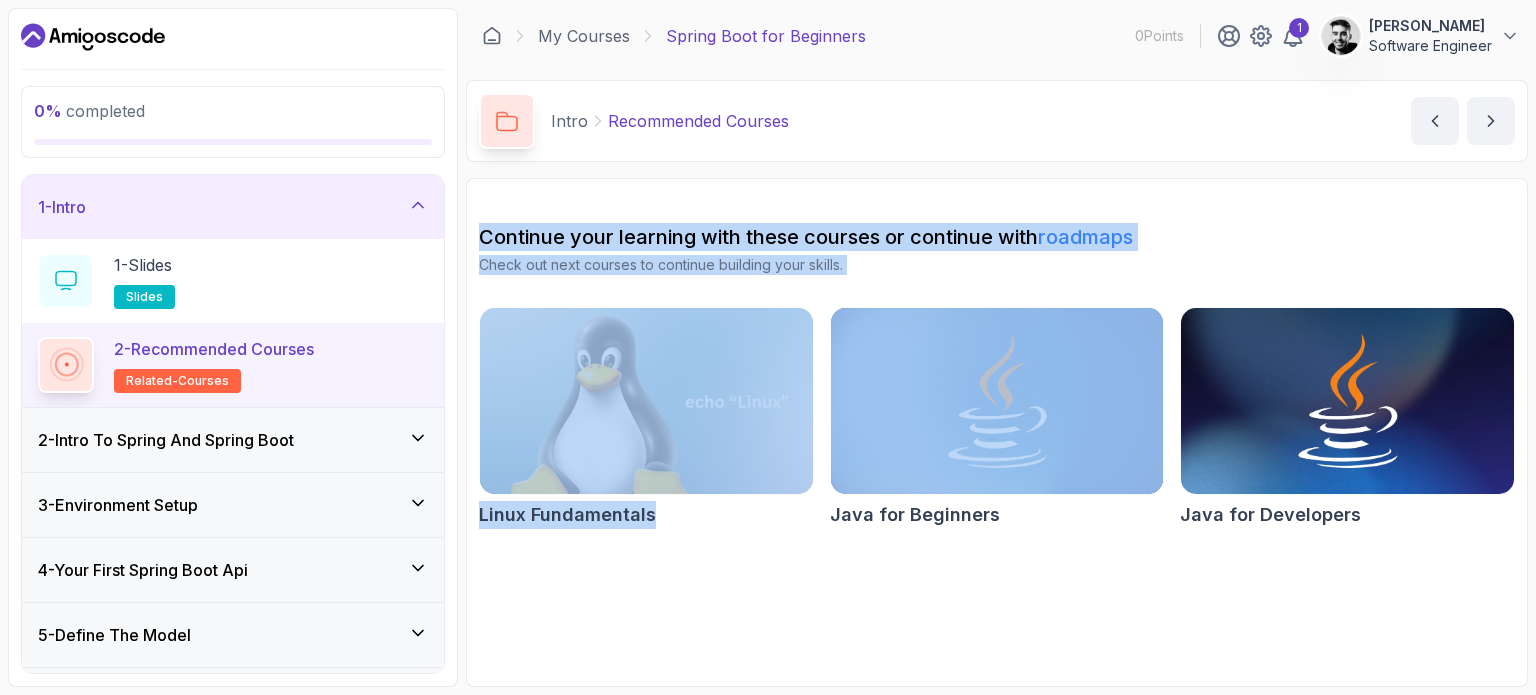 click on "Continue your learning with these courses or continue with  roadmaps Check out next courses to continue building your skills. Linux Fundamentals Java for Beginners Java for Developers" at bounding box center [997, 379] 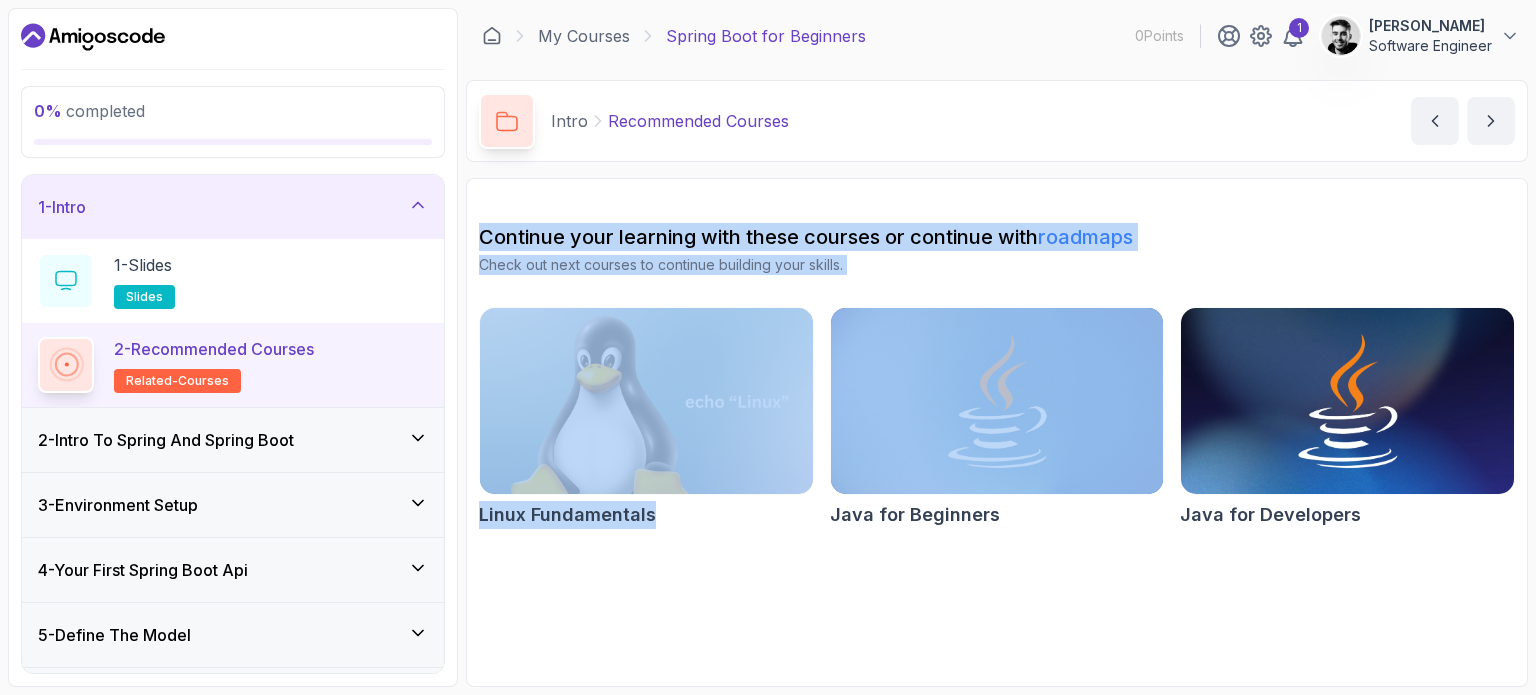 click on "Check out next courses to continue building your skills." at bounding box center (997, 265) 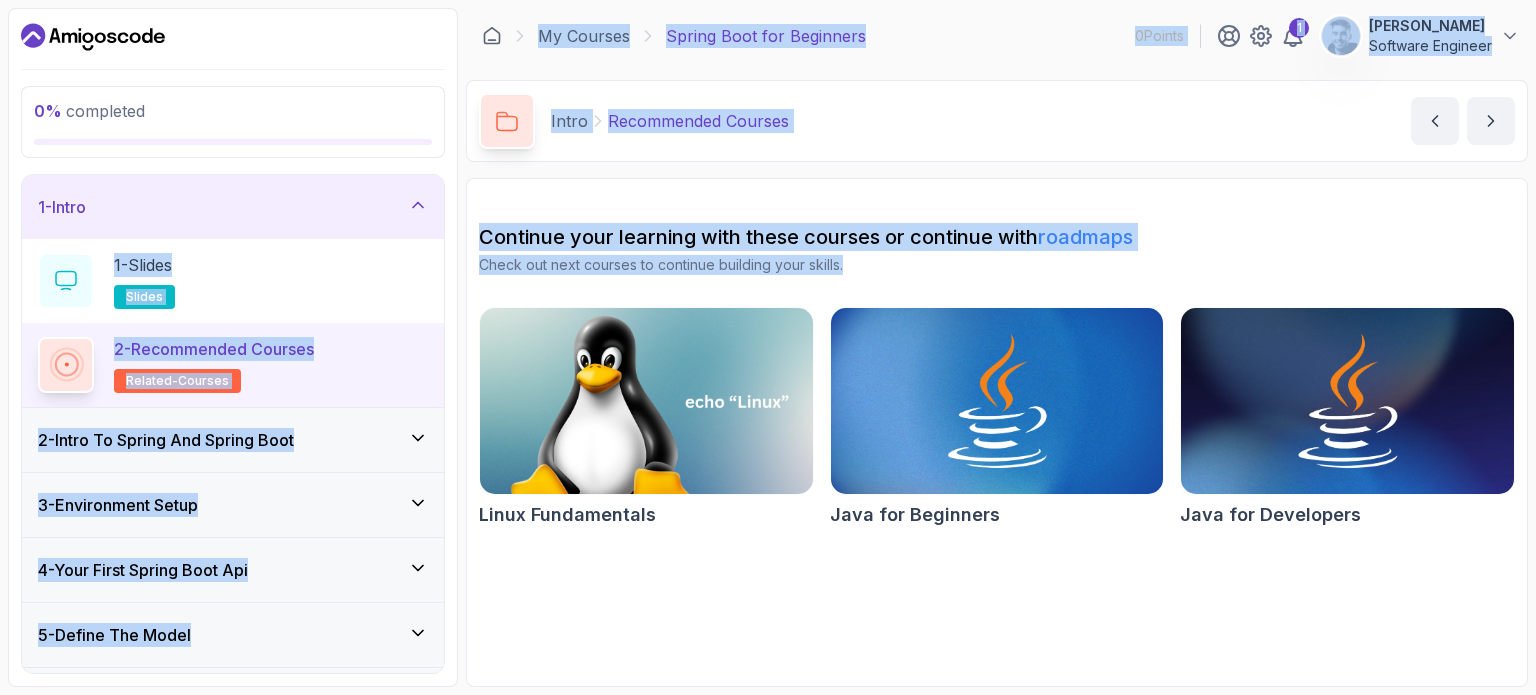 drag, startPoint x: 849, startPoint y: 255, endPoint x: 460, endPoint y: 222, distance: 390.39725 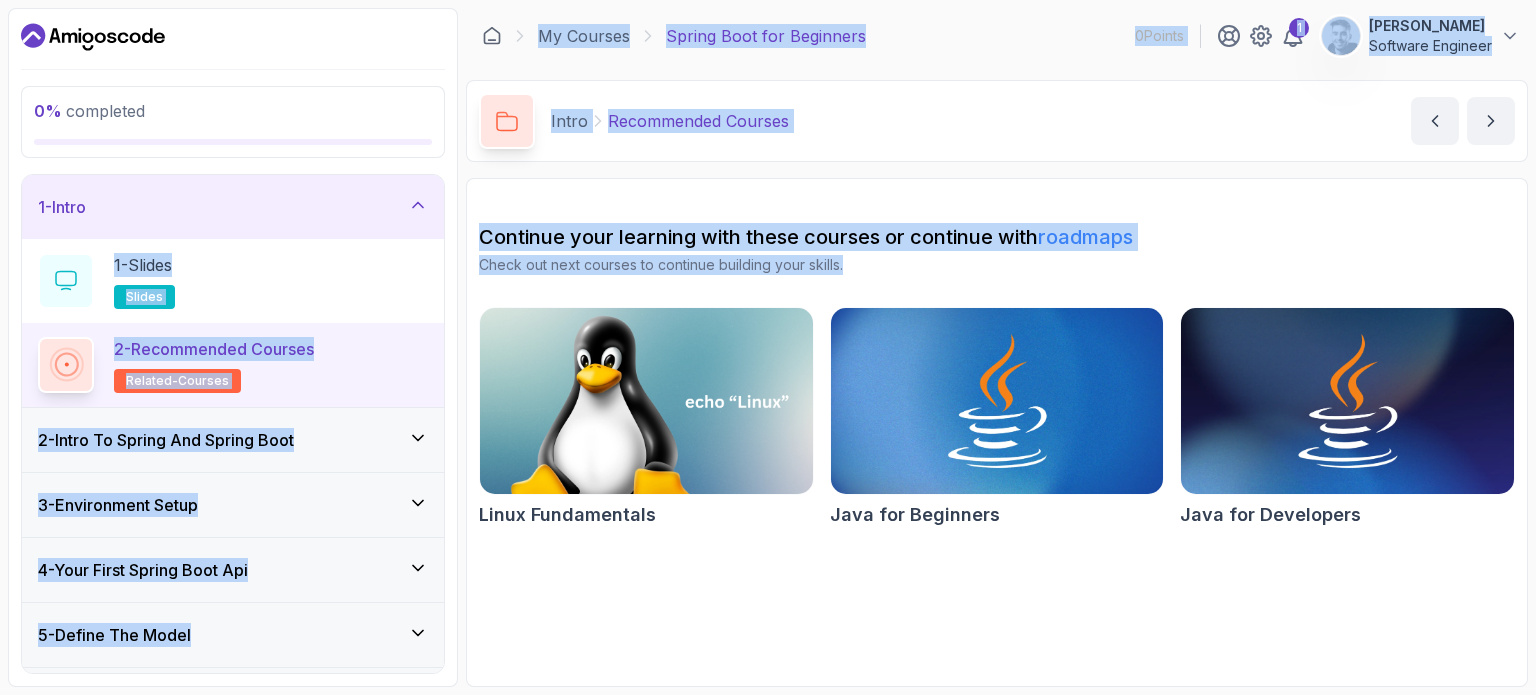 click on "0 % completed 1  -  Intro 1  -  Slides slides 2  -  Recommended Courses related-courses 2  -  Intro To Spring And Spring Boot 3  -  Environment Setup 4  -  Your First Spring Boot Api 5  -  Define The Model 6  -  Docker And Postgres 7  -  Databases Setup 8  -  Spring Data Jpa 9  -  Crud 10  -  Exercises 11  -  Artificial Intelligence 12  -  Outro My Courses Spring Boot for Beginners 0  Points 1 Benjamin Chaises Software Engineer 1 - Intro  0 % completed Intro Recommended Courses Recommended Courses by  nelson Continue your learning with these courses or continue with  roadmaps Check out next courses to continue building your skills. Linux Fundamentals Java for Beginners Java for Developers" at bounding box center (768, 347) 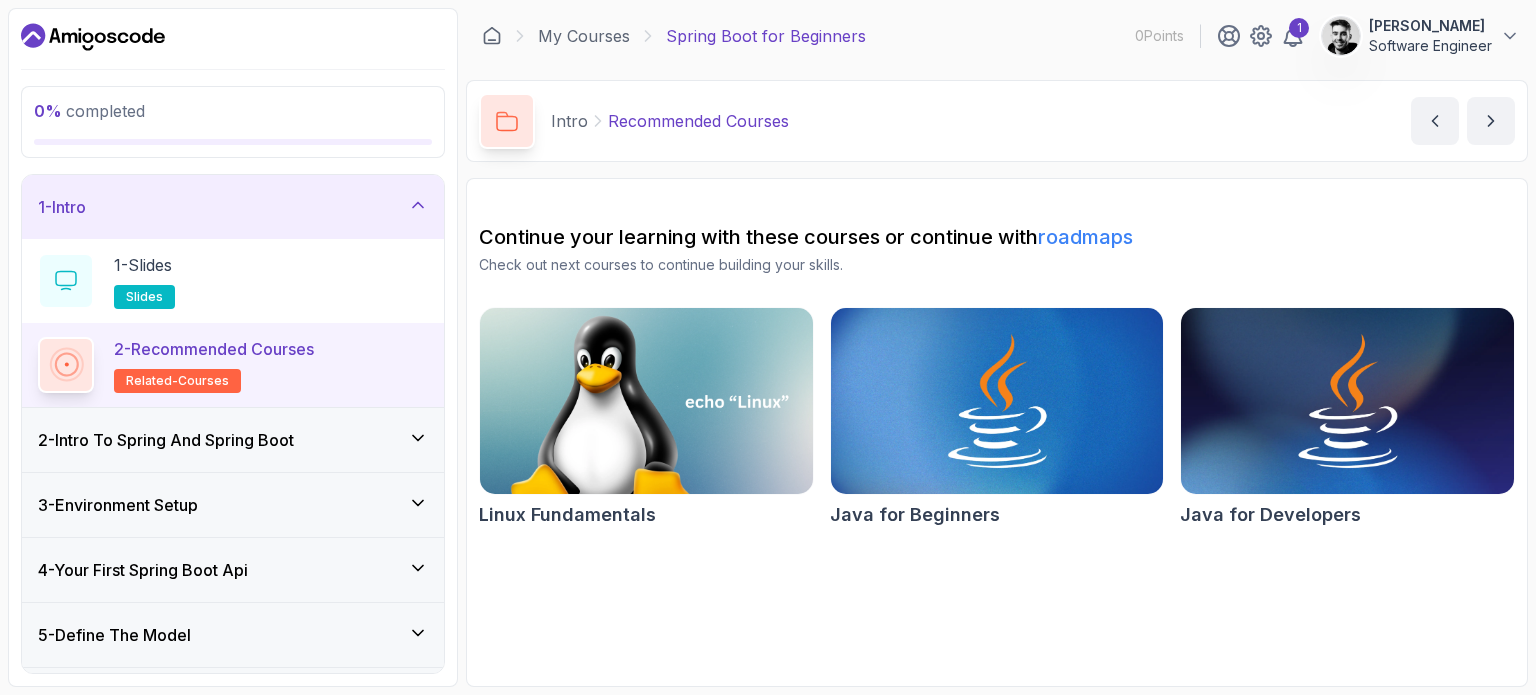 click on "Continue your learning with these courses or continue with  roadmaps Check out next courses to continue building your skills. Linux Fundamentals Java for Beginners Java for Developers" at bounding box center [997, 379] 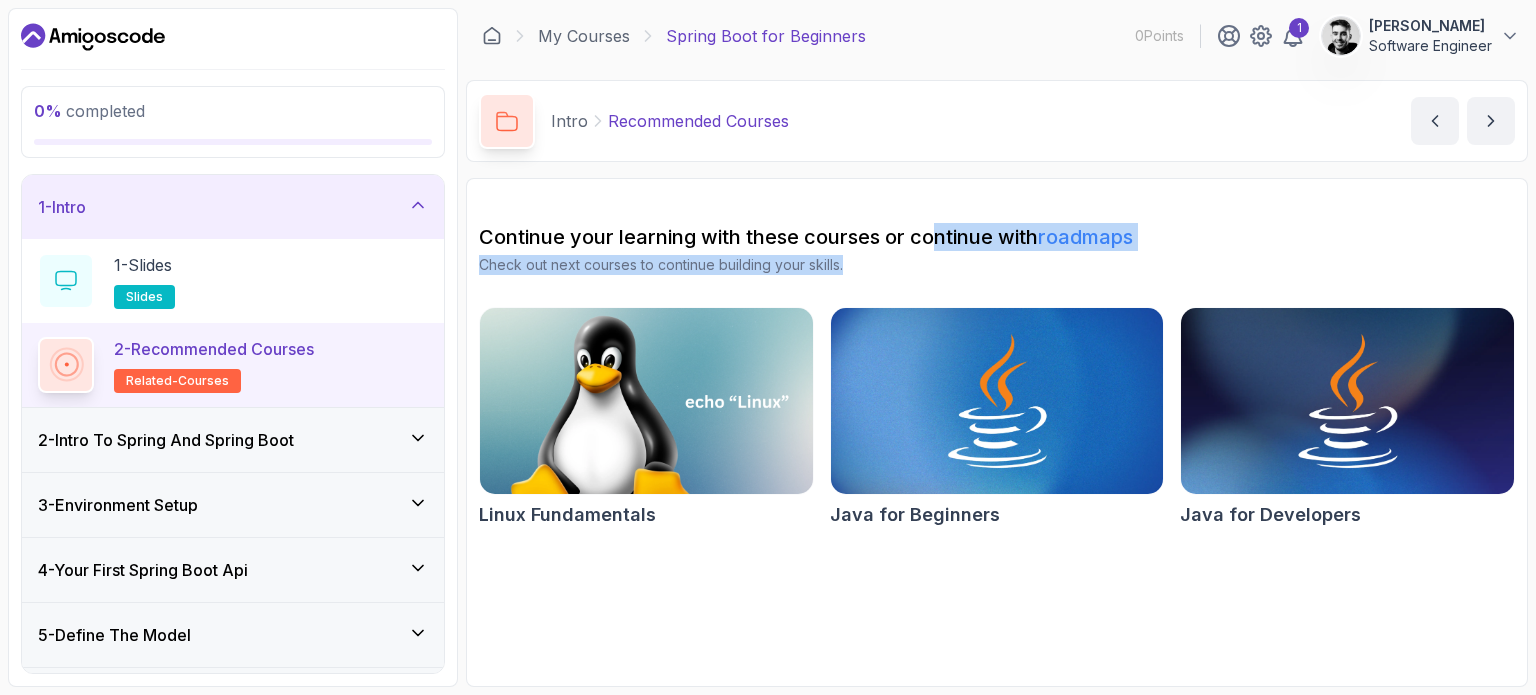 drag, startPoint x: 967, startPoint y: 243, endPoint x: 1185, endPoint y: 251, distance: 218.14674 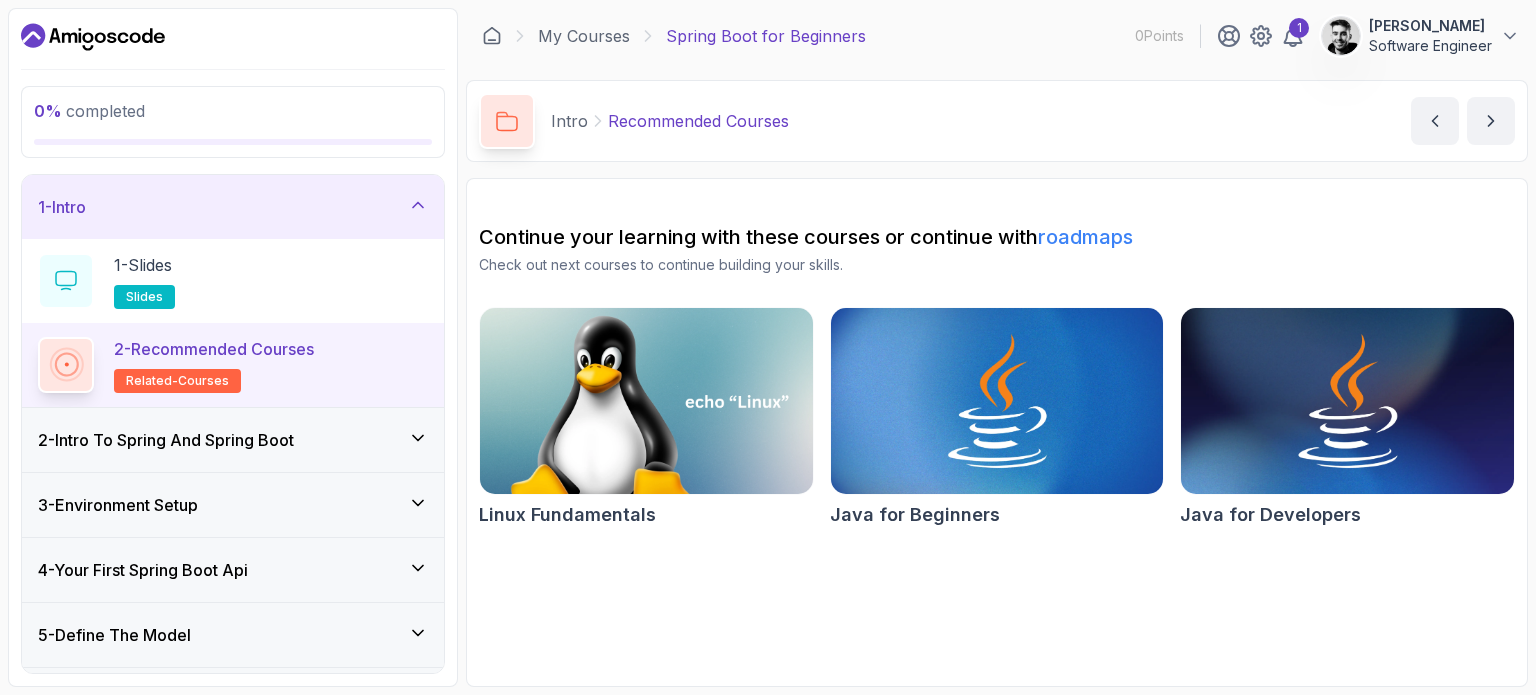 click on "roadmaps" at bounding box center [1085, 237] 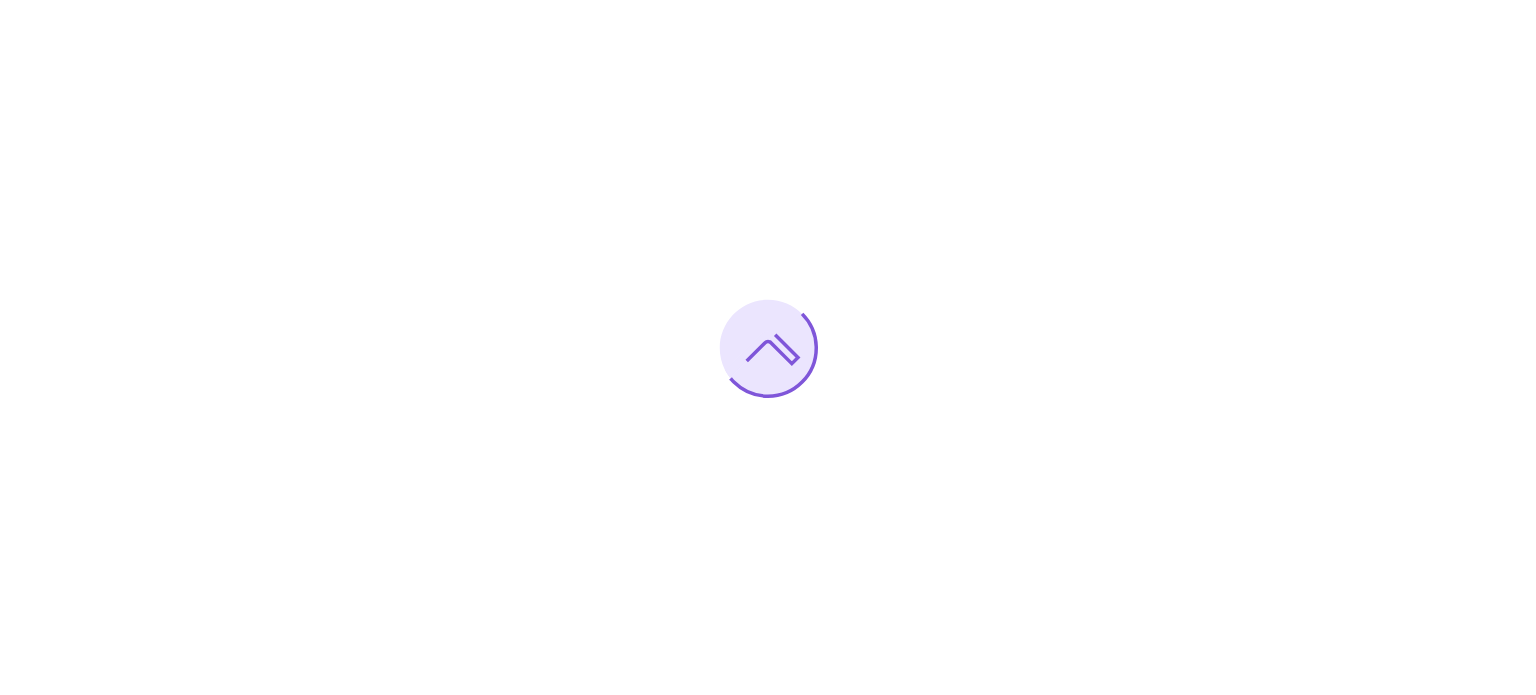 scroll, scrollTop: 0, scrollLeft: 0, axis: both 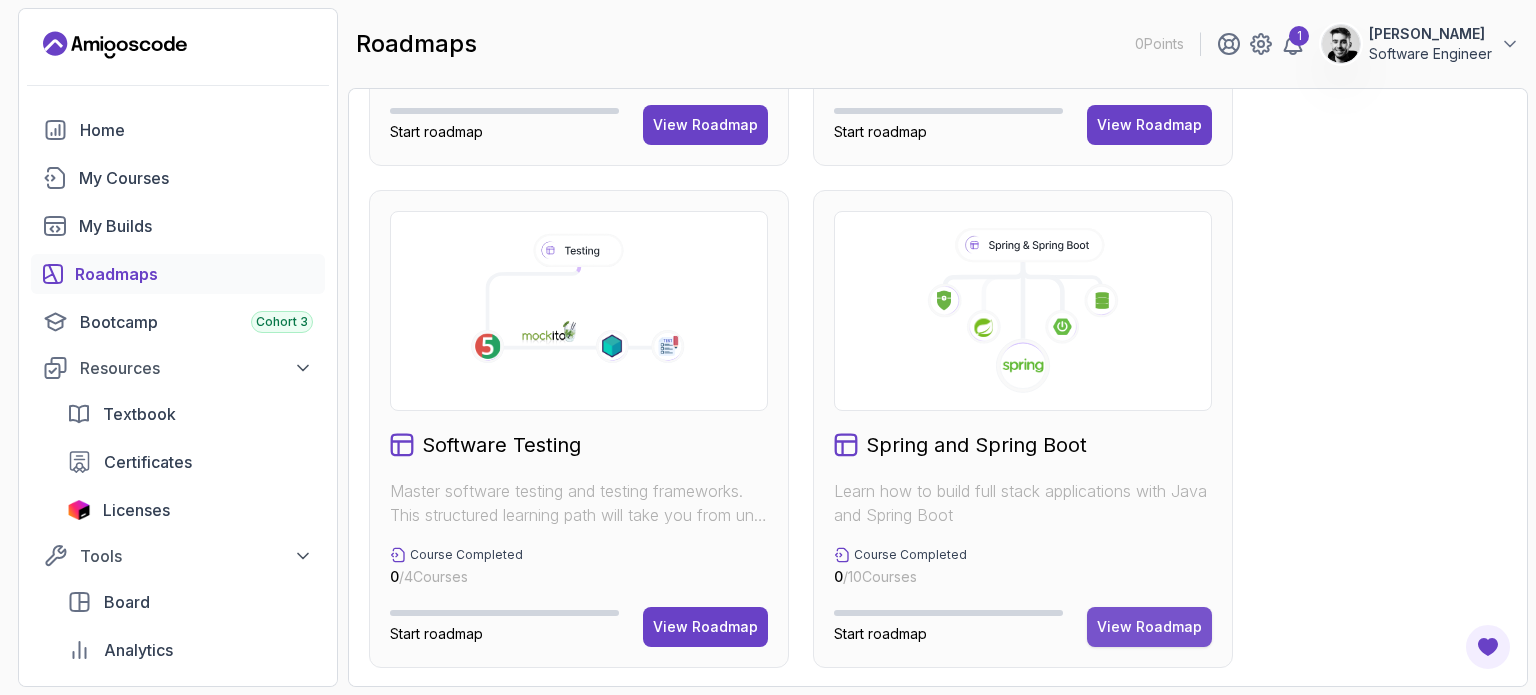 click on "View Roadmap" at bounding box center [1149, 627] 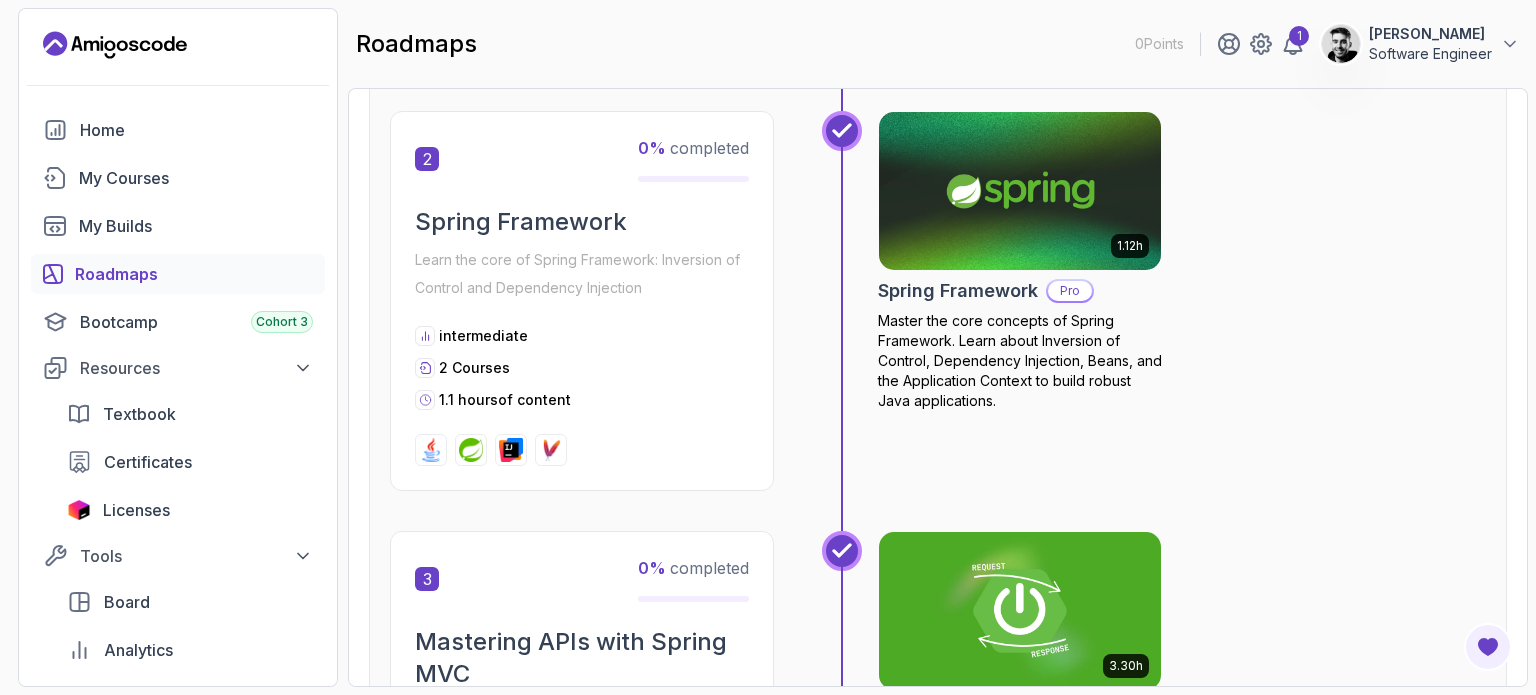 scroll, scrollTop: 20, scrollLeft: 0, axis: vertical 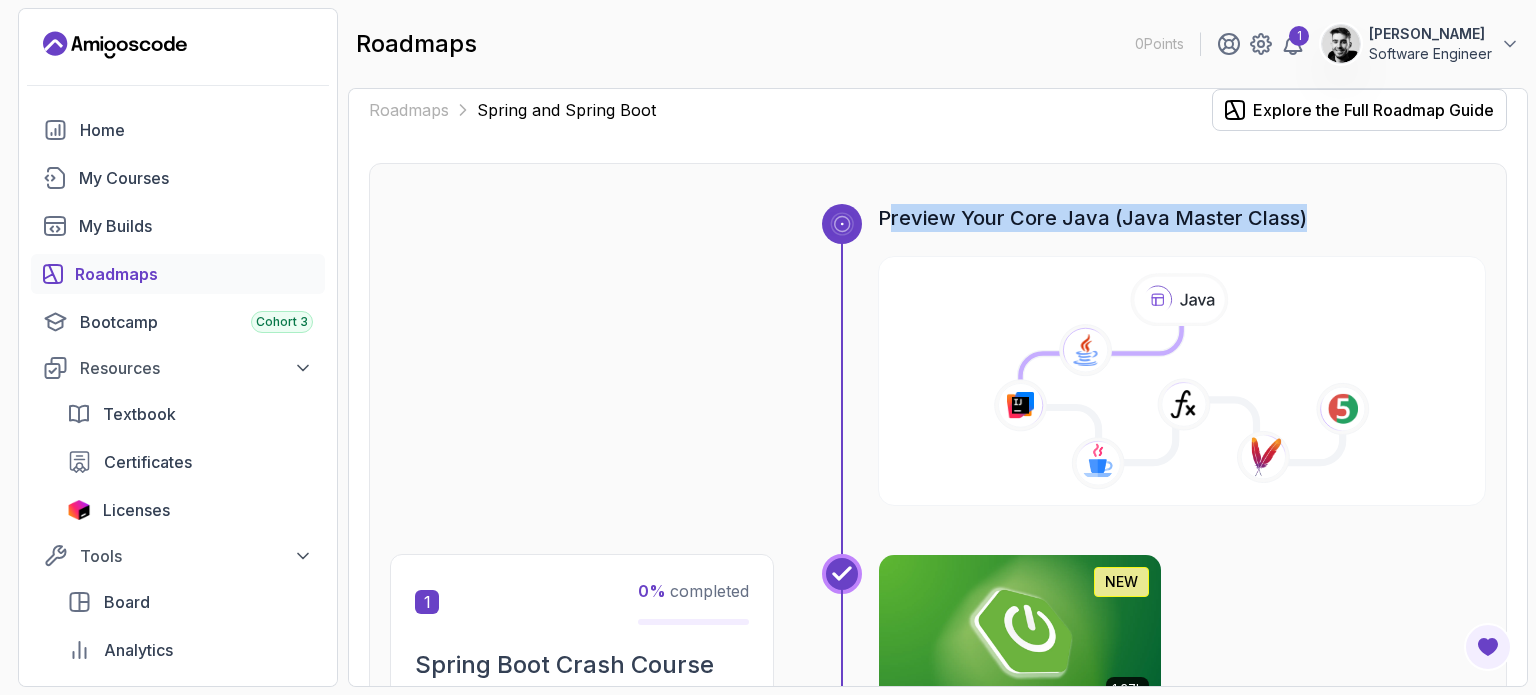 drag, startPoint x: 888, startPoint y: 217, endPoint x: 1330, endPoint y: 214, distance: 442.0102 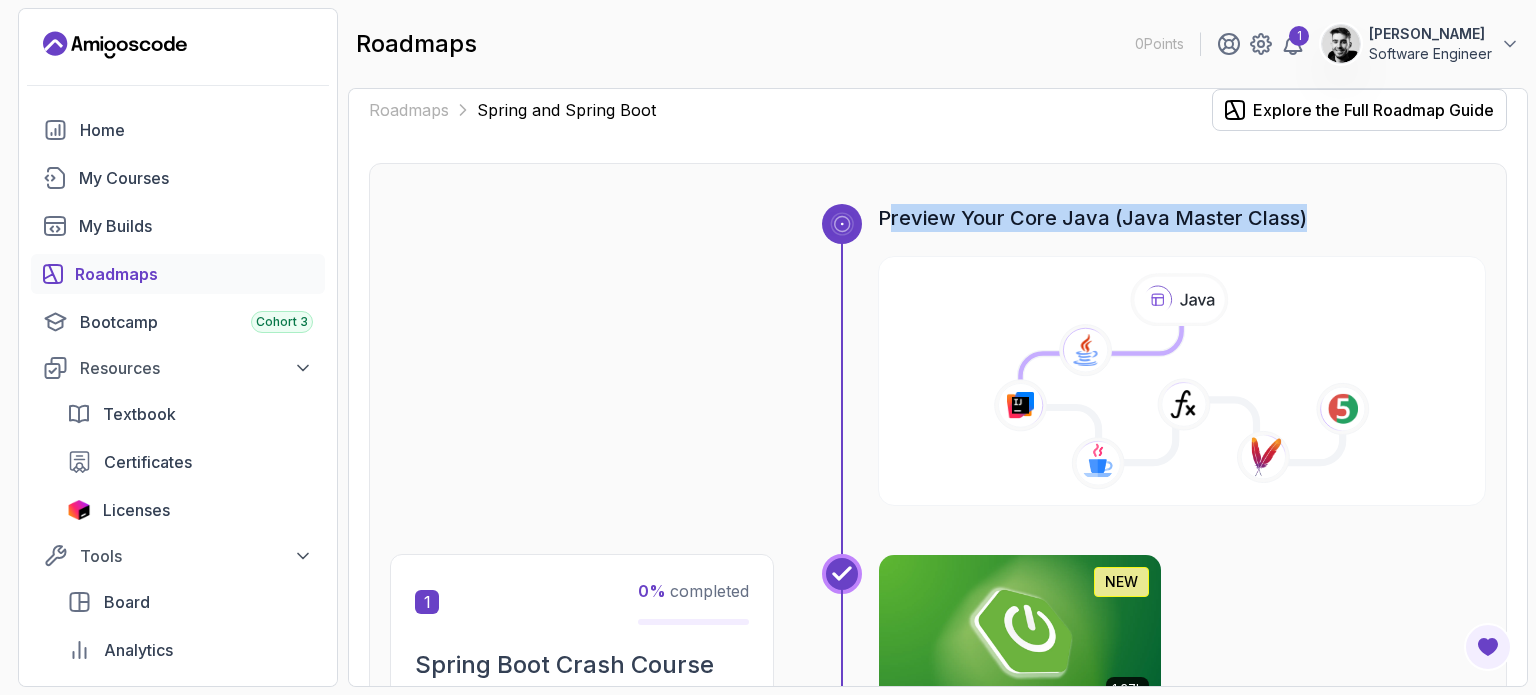click on "Preview Your Core Java (Java Master Class)" at bounding box center (1182, 218) 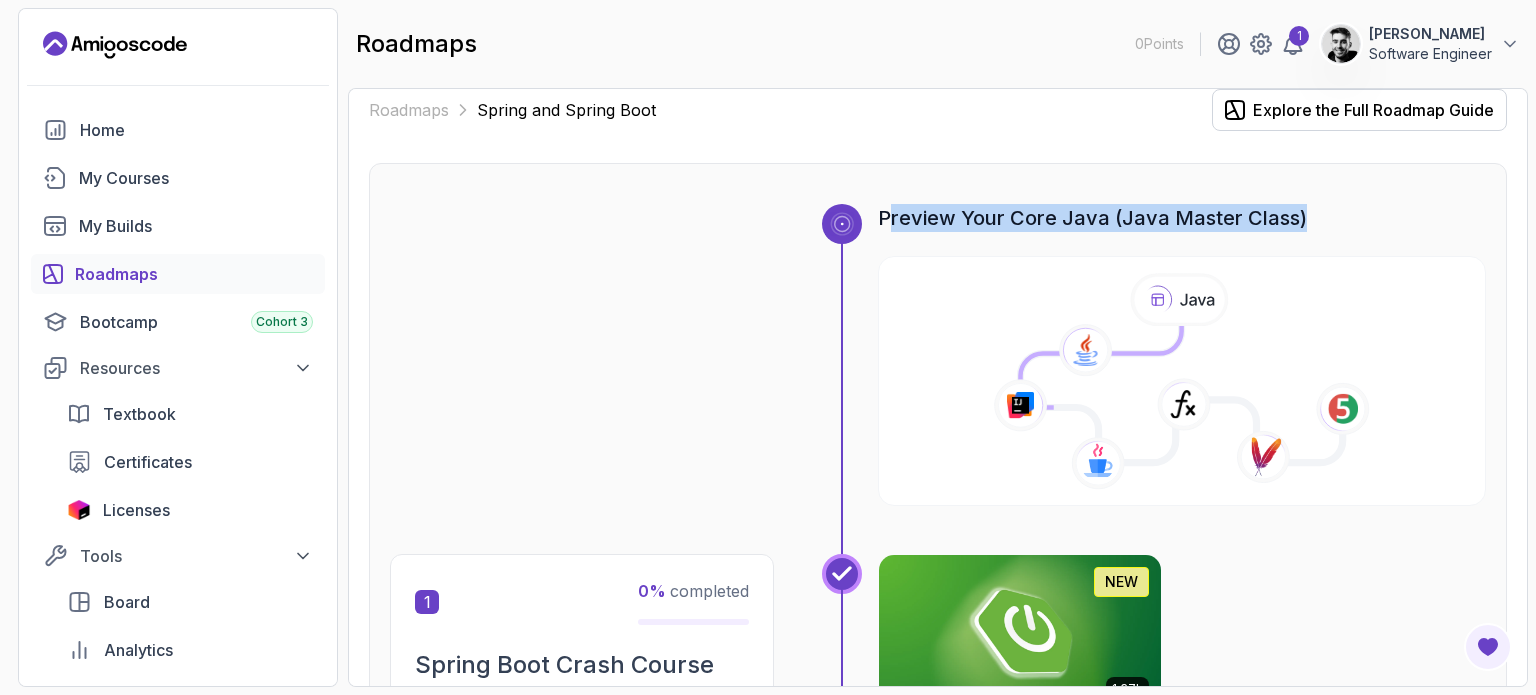 click on "Preview Your Core Java (Java Master Class)" at bounding box center (1182, 218) 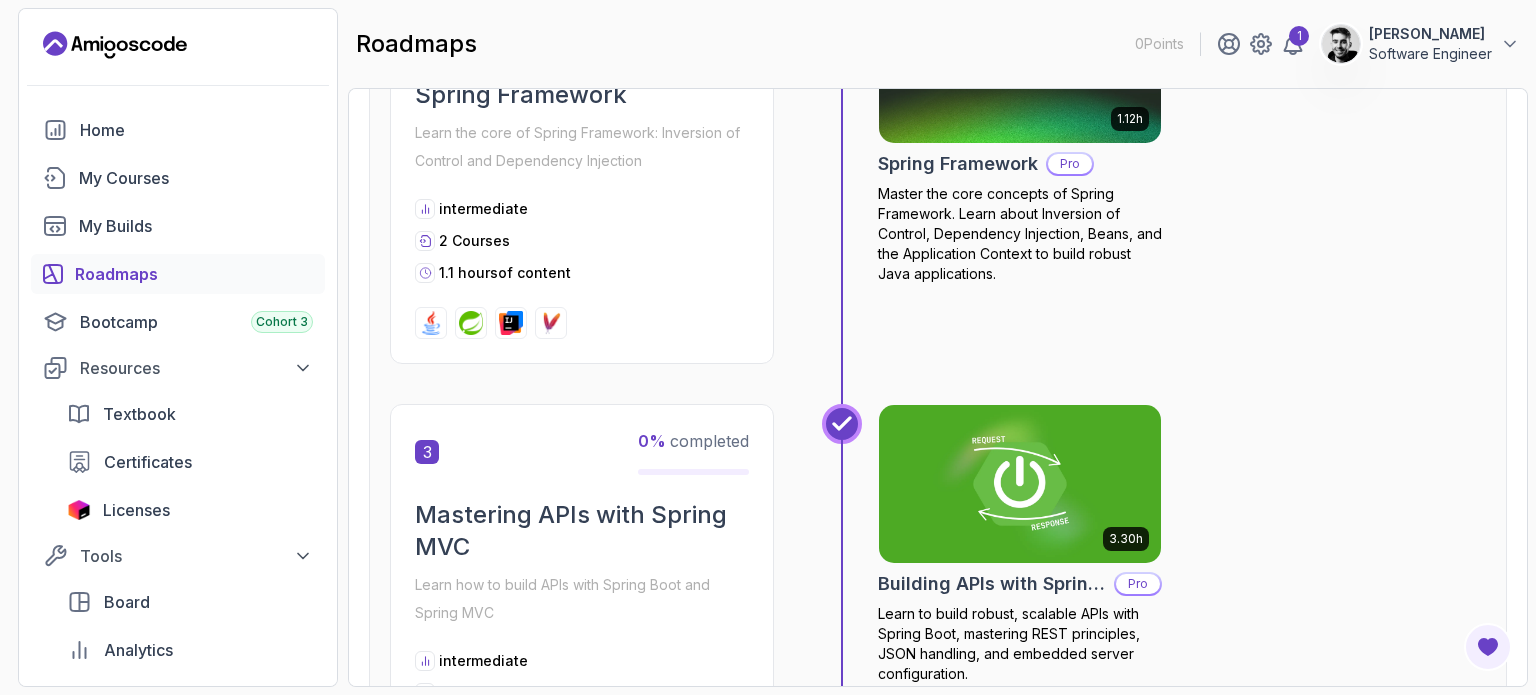 scroll, scrollTop: 1320, scrollLeft: 0, axis: vertical 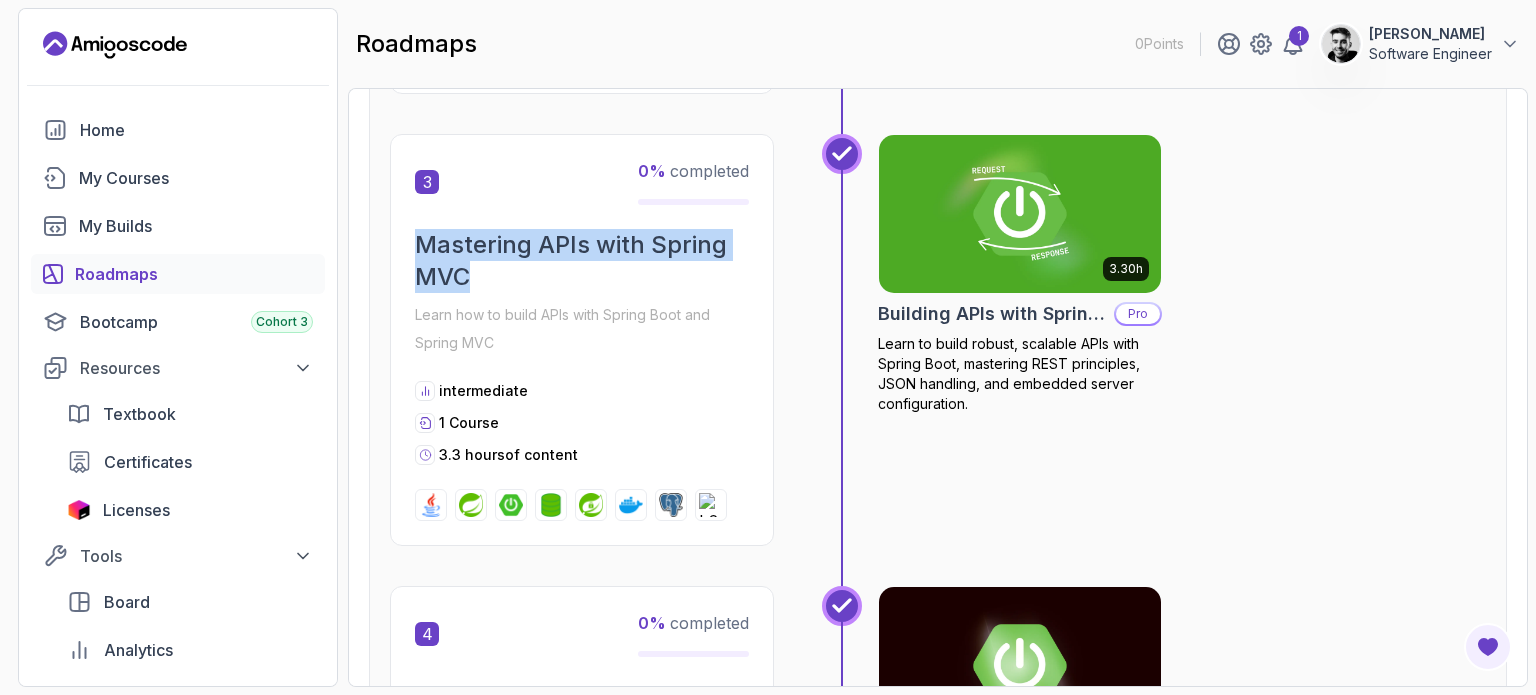 drag, startPoint x: 444, startPoint y: 245, endPoint x: 604, endPoint y: 279, distance: 163.57262 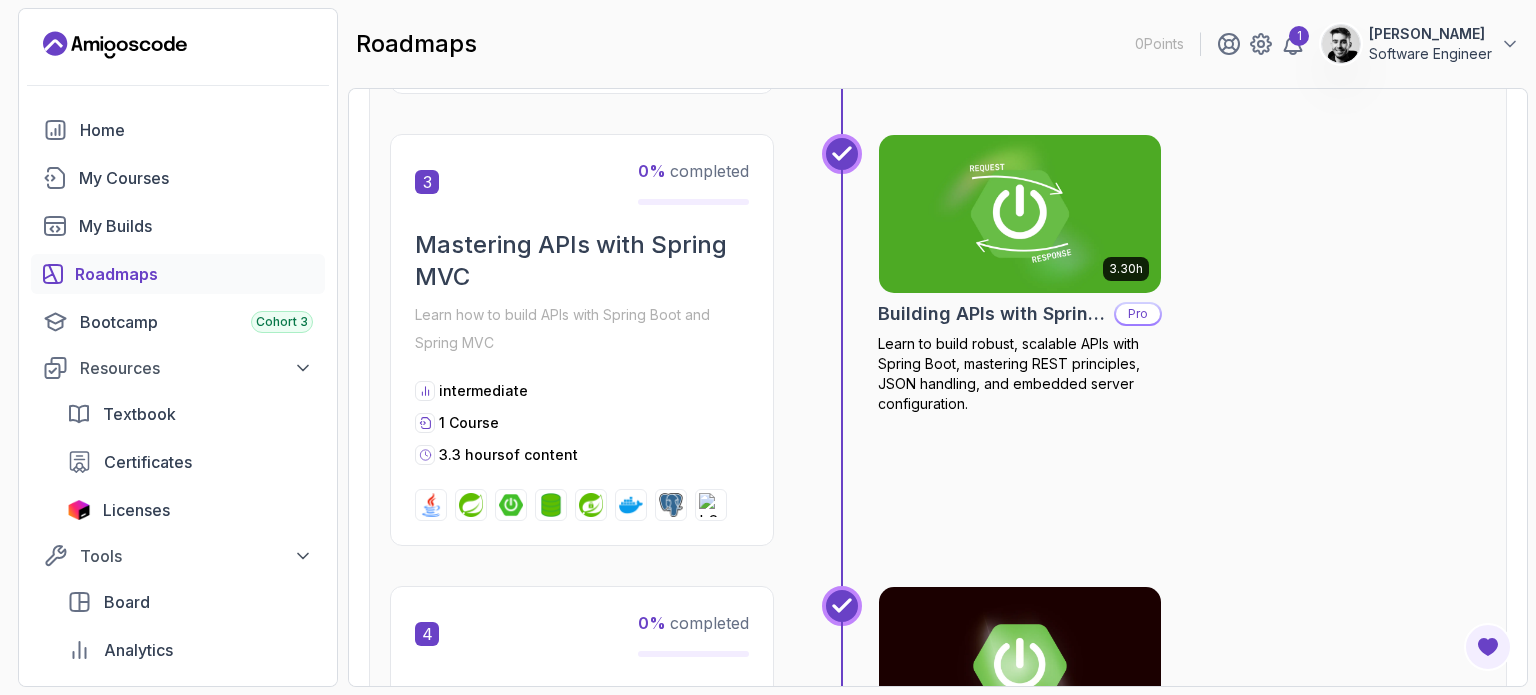 scroll, scrollTop: 1620, scrollLeft: 0, axis: vertical 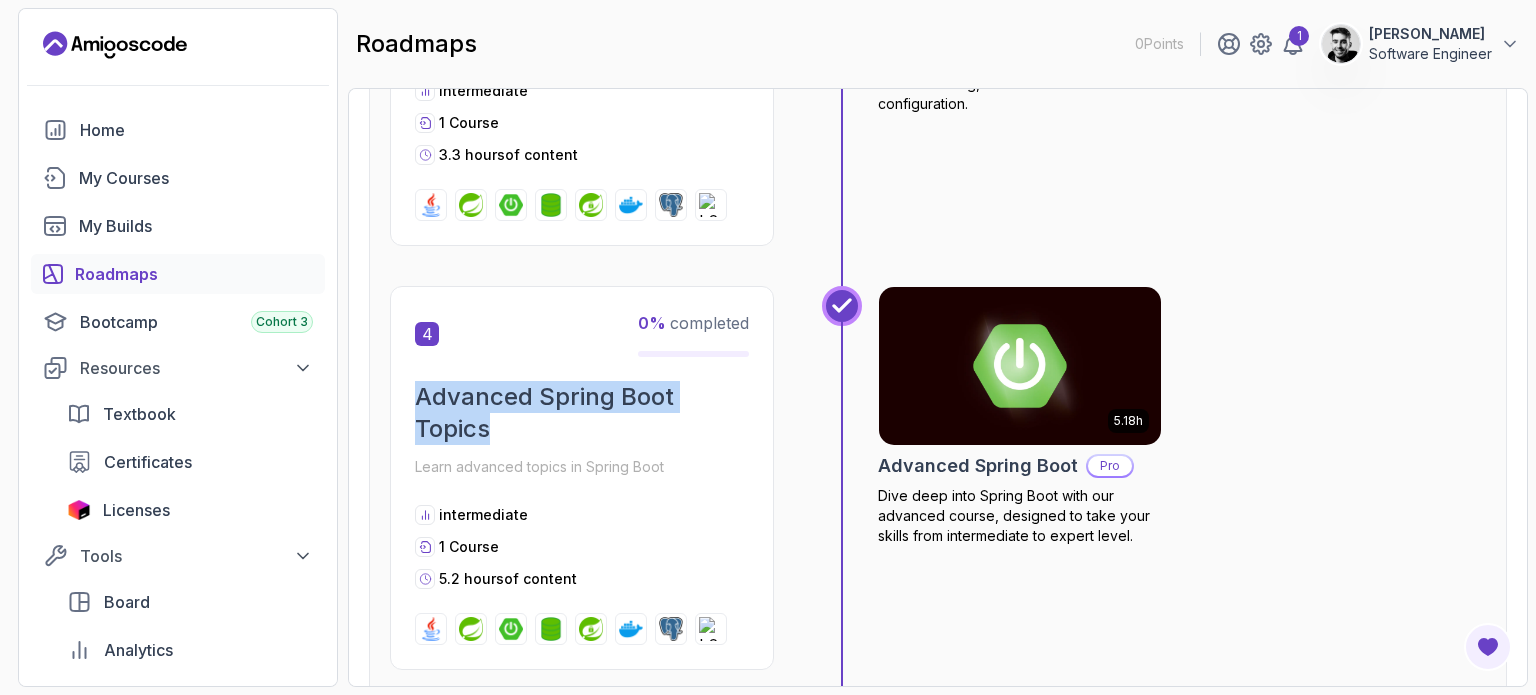 drag, startPoint x: 451, startPoint y: 396, endPoint x: 543, endPoint y: 422, distance: 95.60335 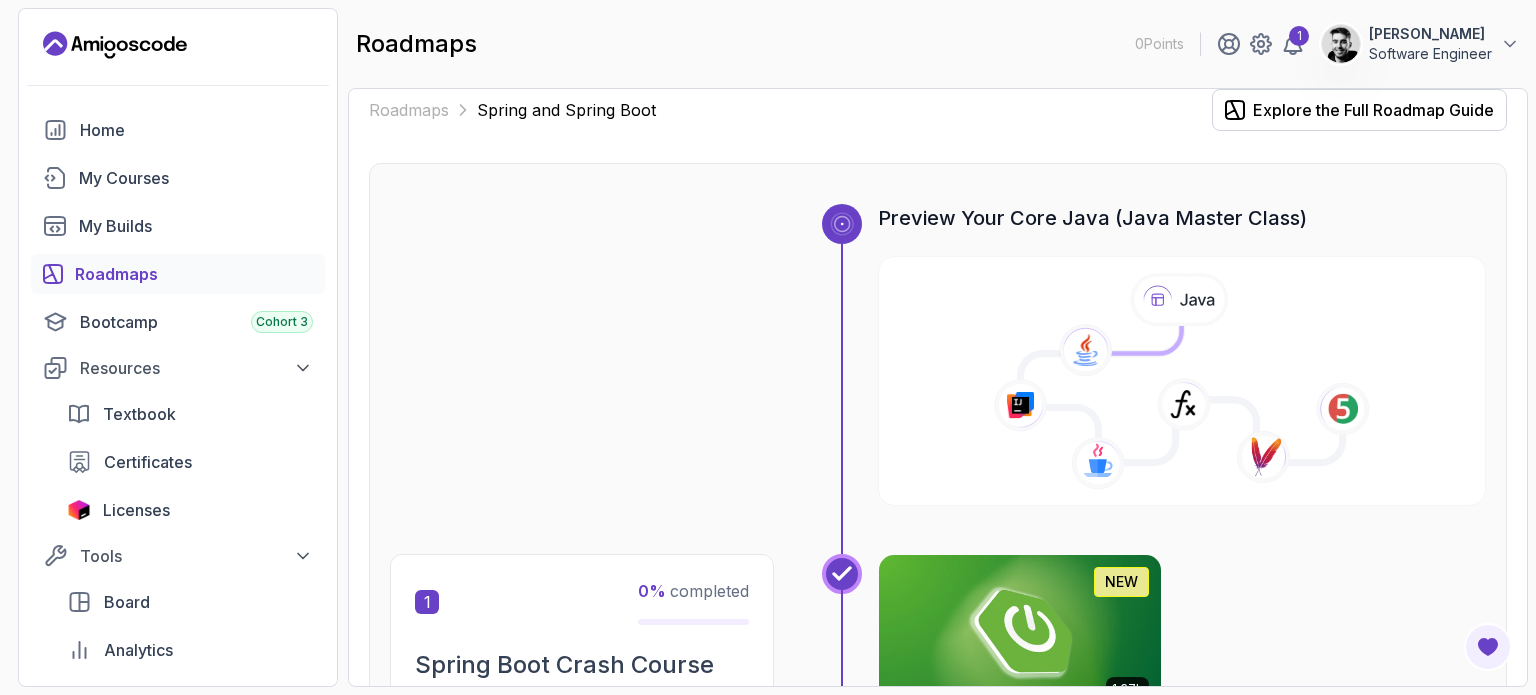 scroll, scrollTop: 420, scrollLeft: 0, axis: vertical 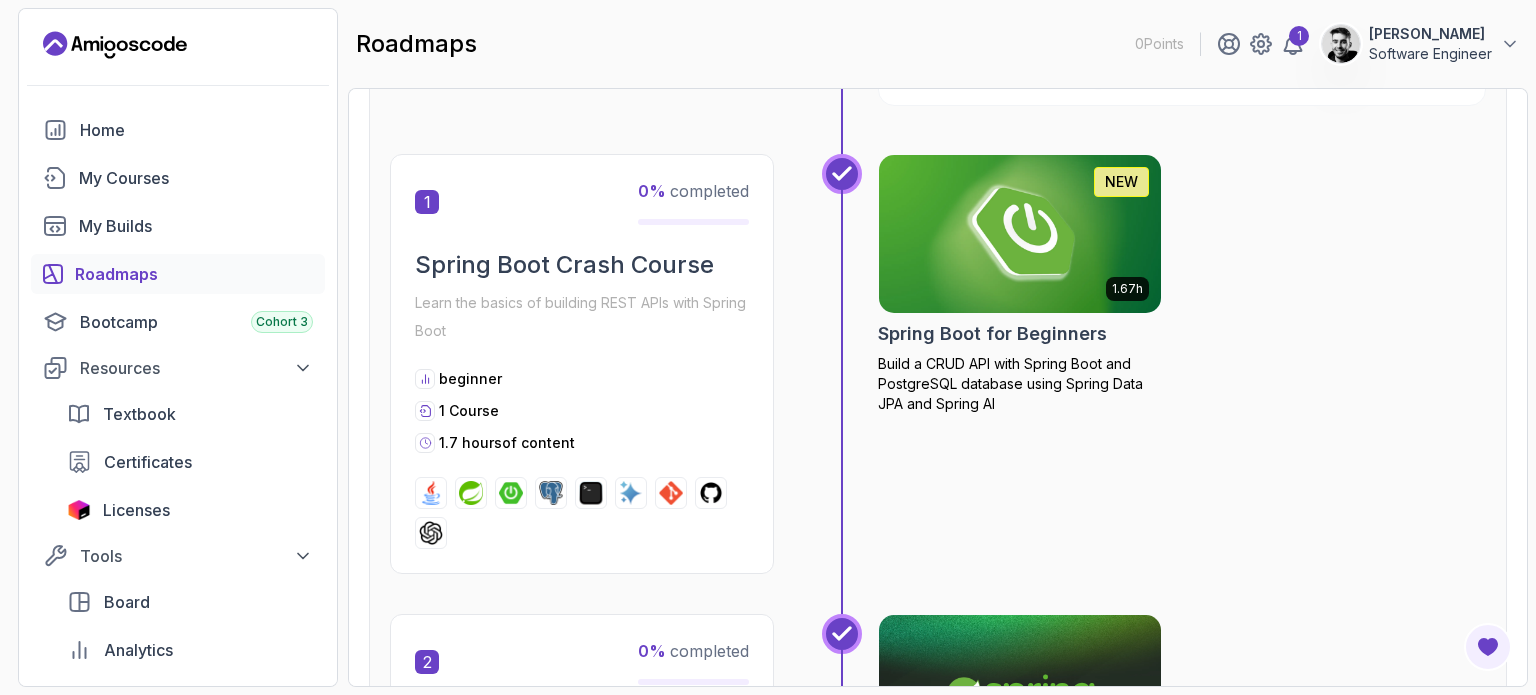 click at bounding box center (1020, 234) 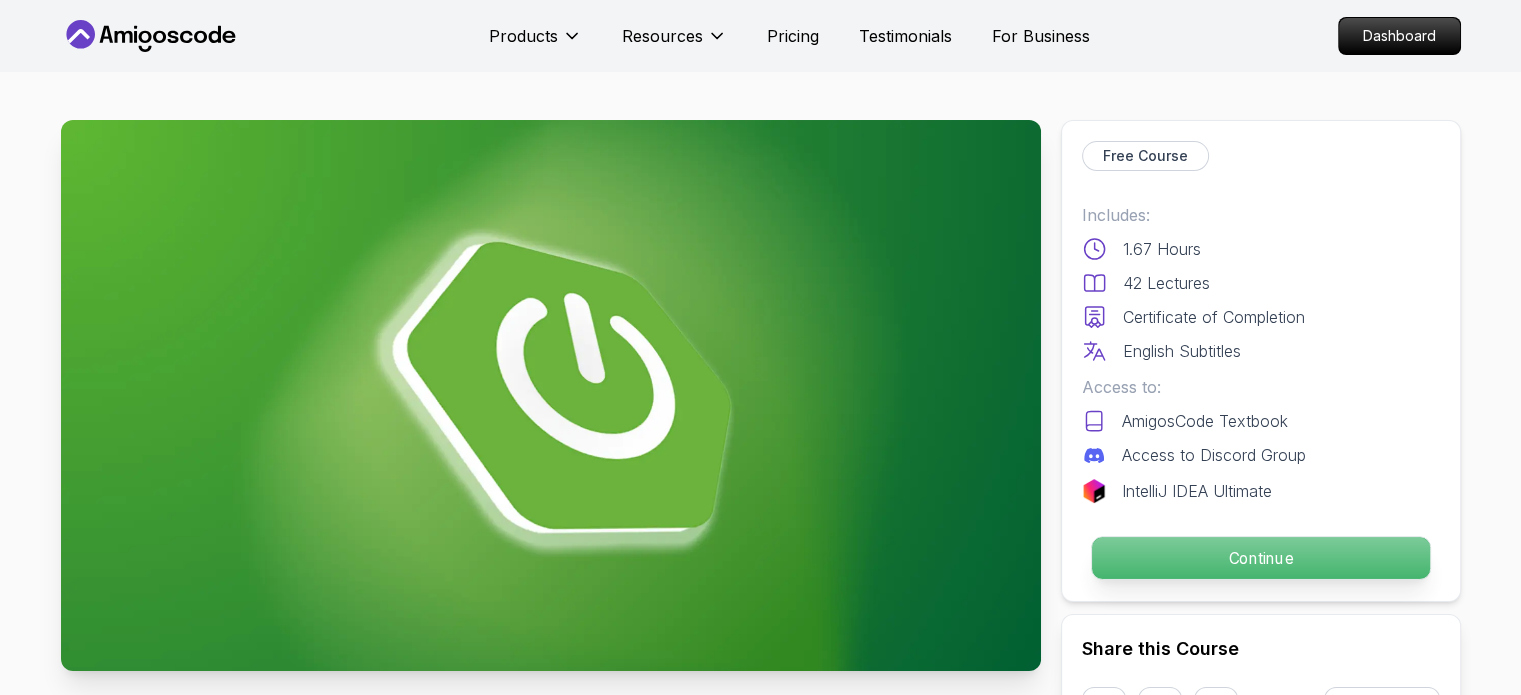 click on "Continue" at bounding box center [1260, 558] 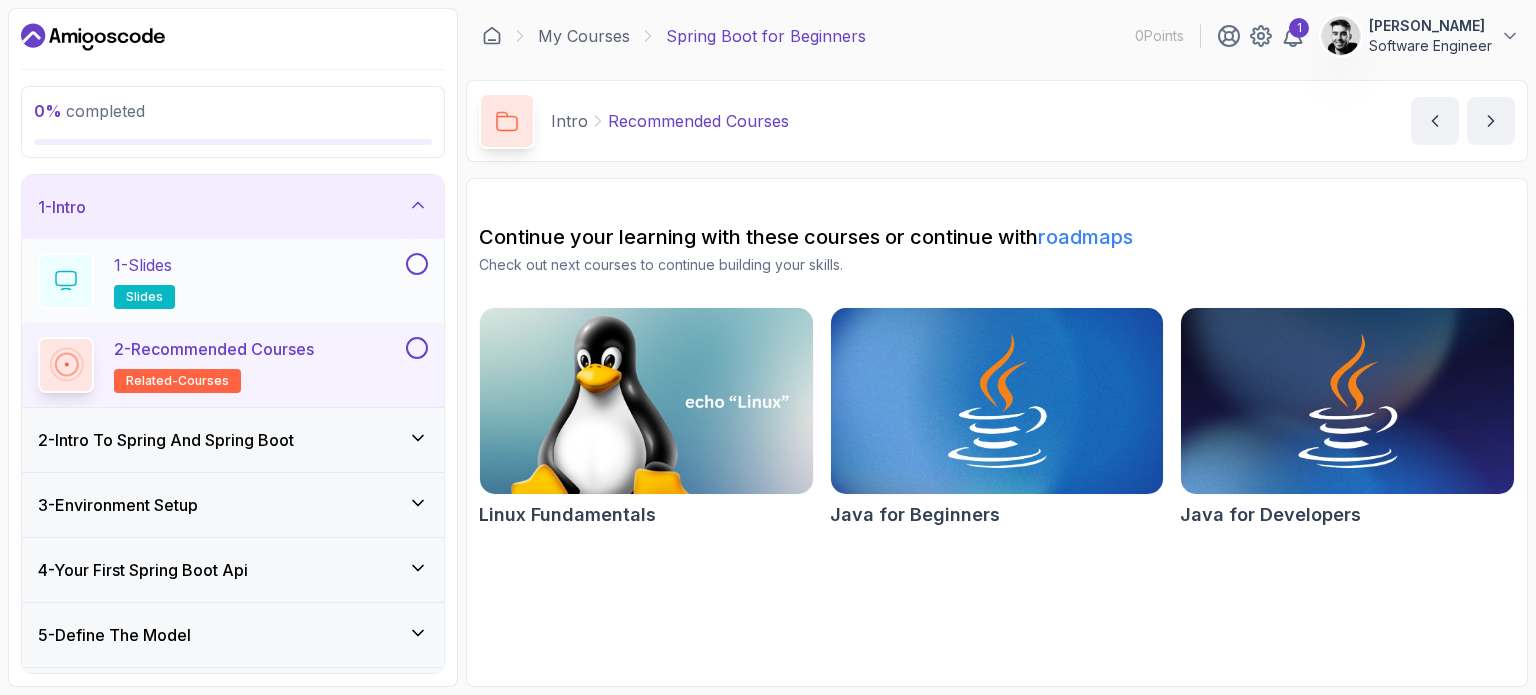click on "1  -  Slides slides" at bounding box center [220, 281] 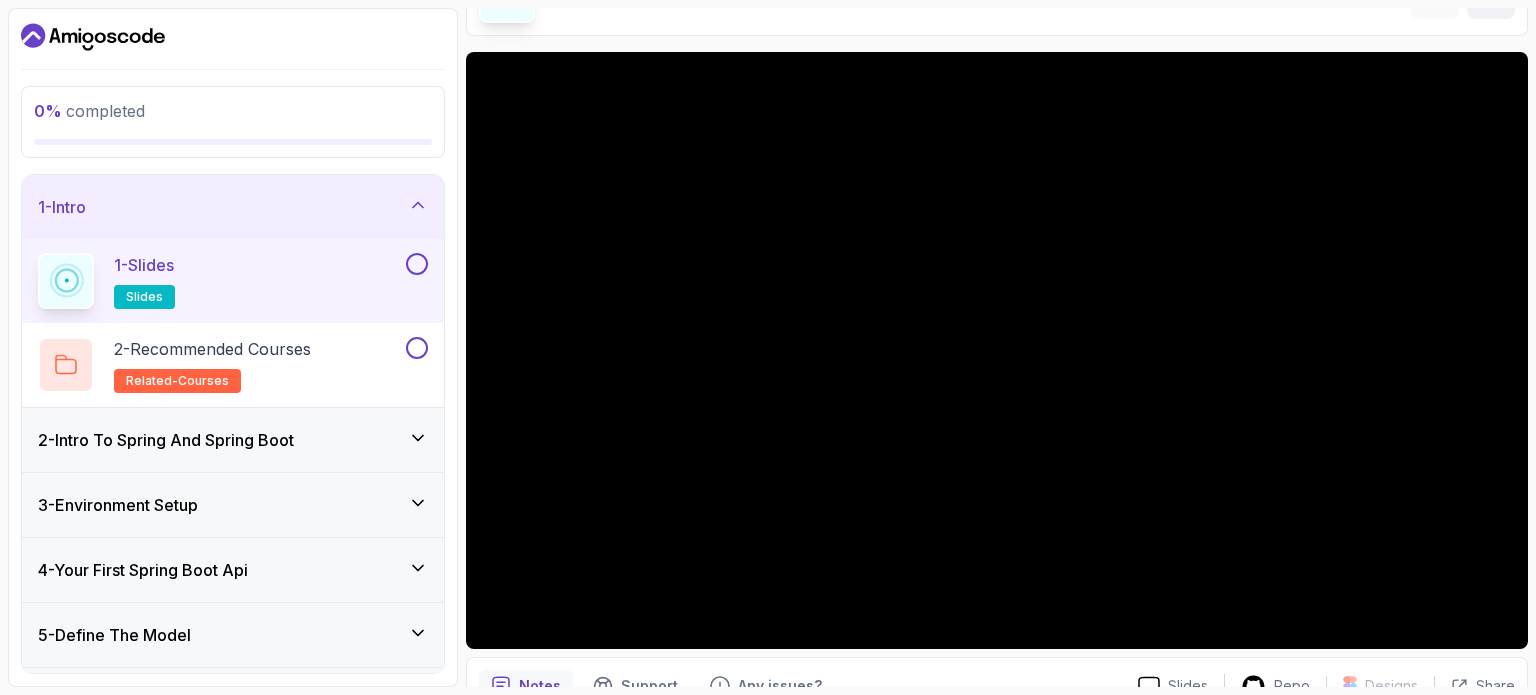 scroll, scrollTop: 226, scrollLeft: 0, axis: vertical 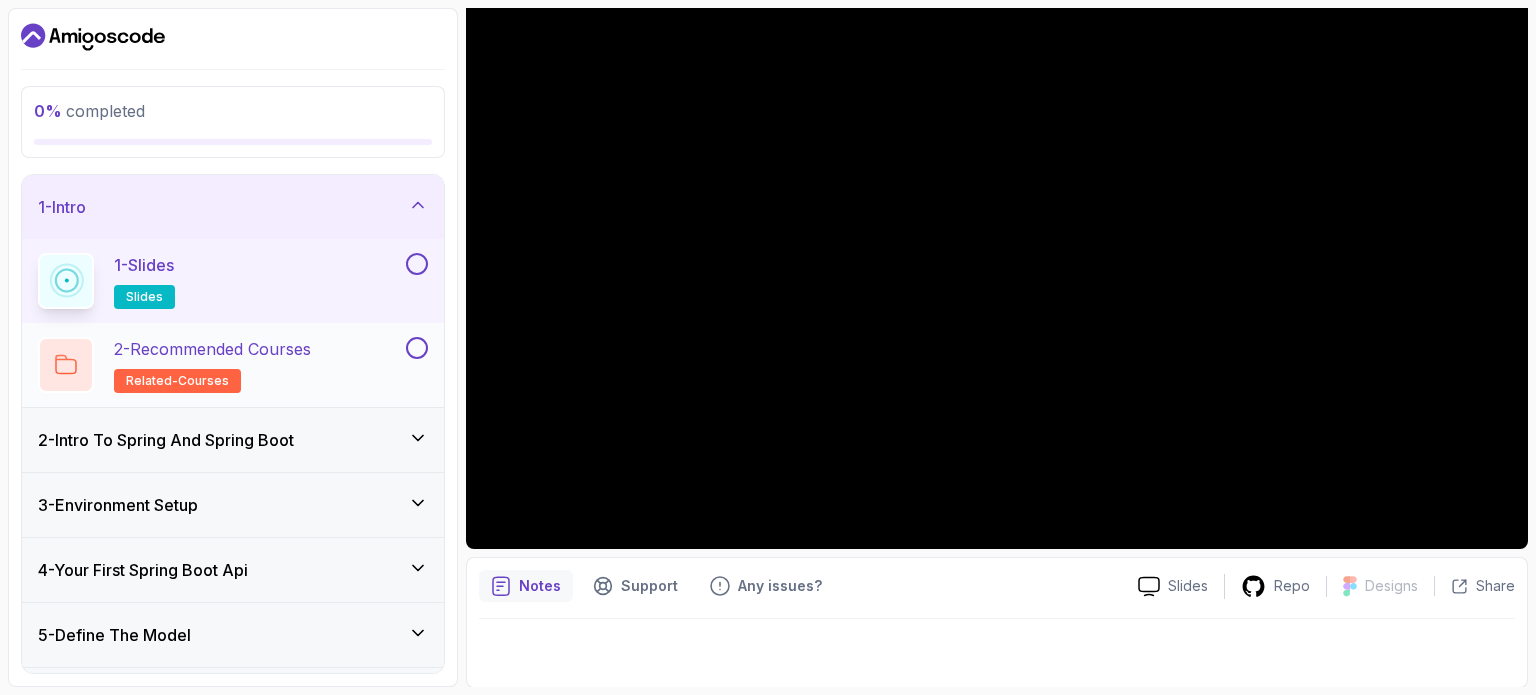 click on "2  -  Recommended Courses" at bounding box center (212, 349) 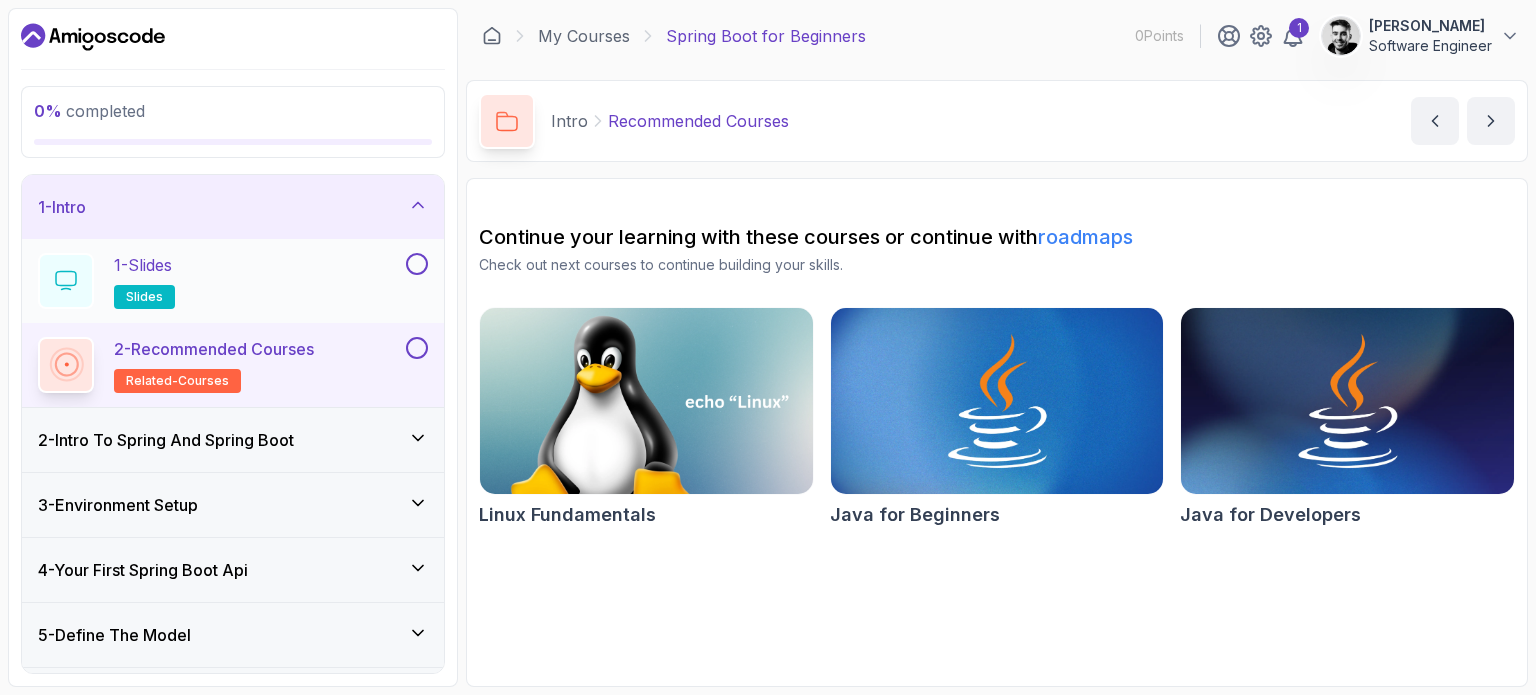 click at bounding box center [417, 264] 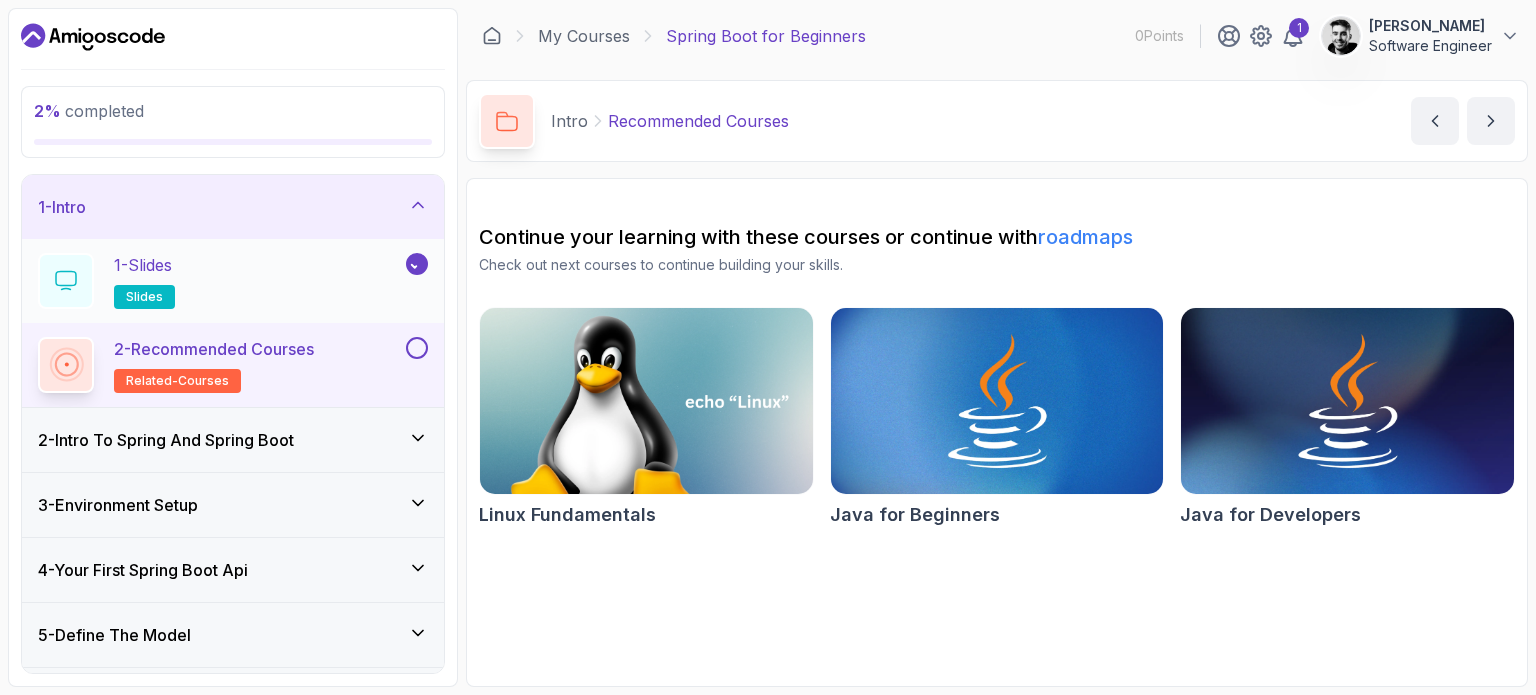 click 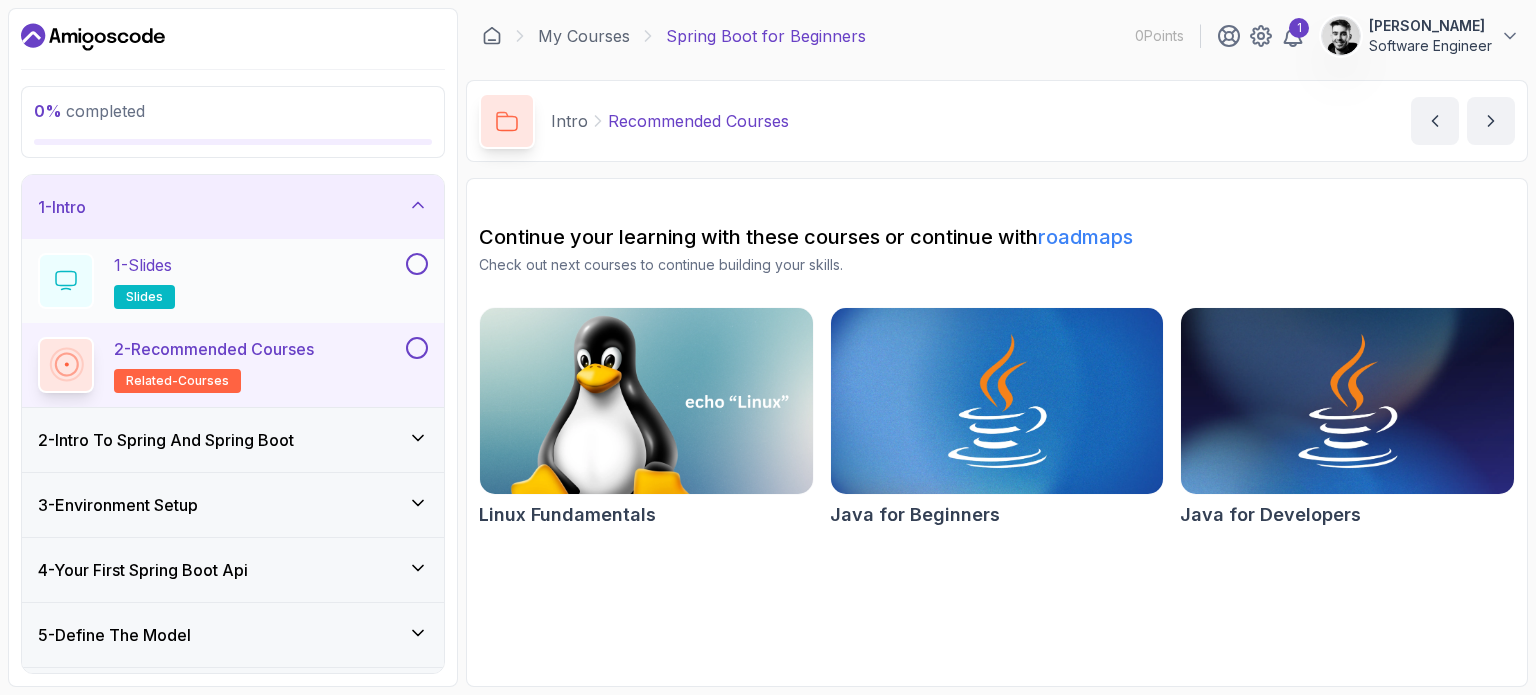 click at bounding box center [417, 264] 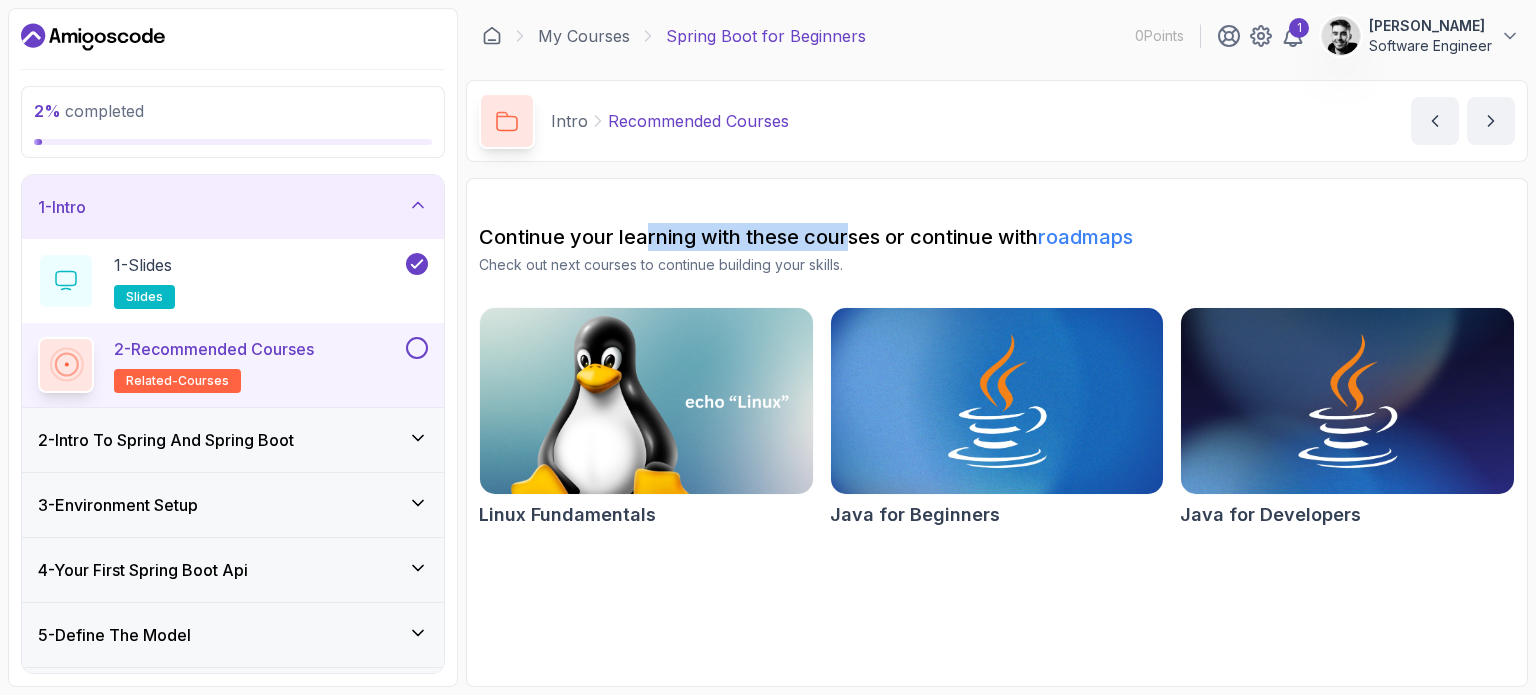 drag, startPoint x: 690, startPoint y: 227, endPoint x: 849, endPoint y: 239, distance: 159.4522 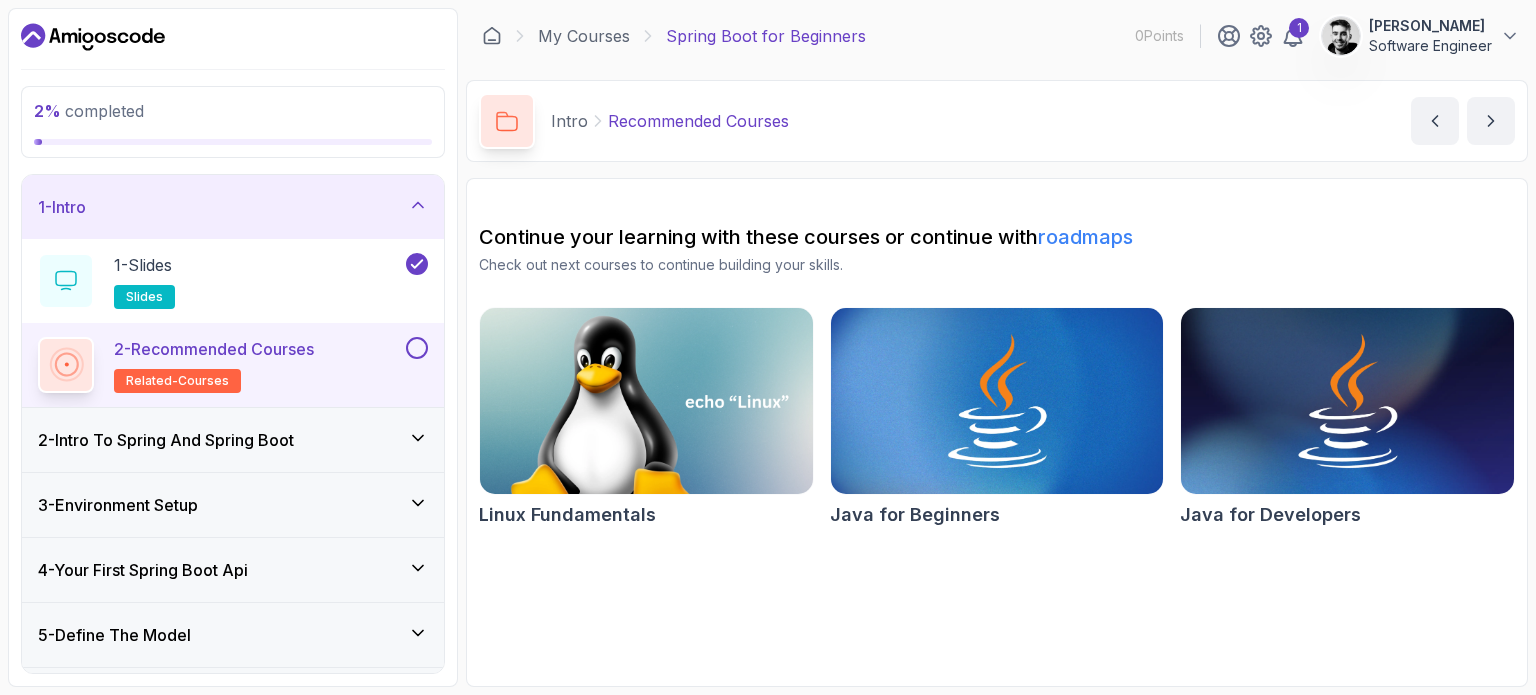 click on "Continue your learning with these courses or continue with  roadmaps" at bounding box center [997, 237] 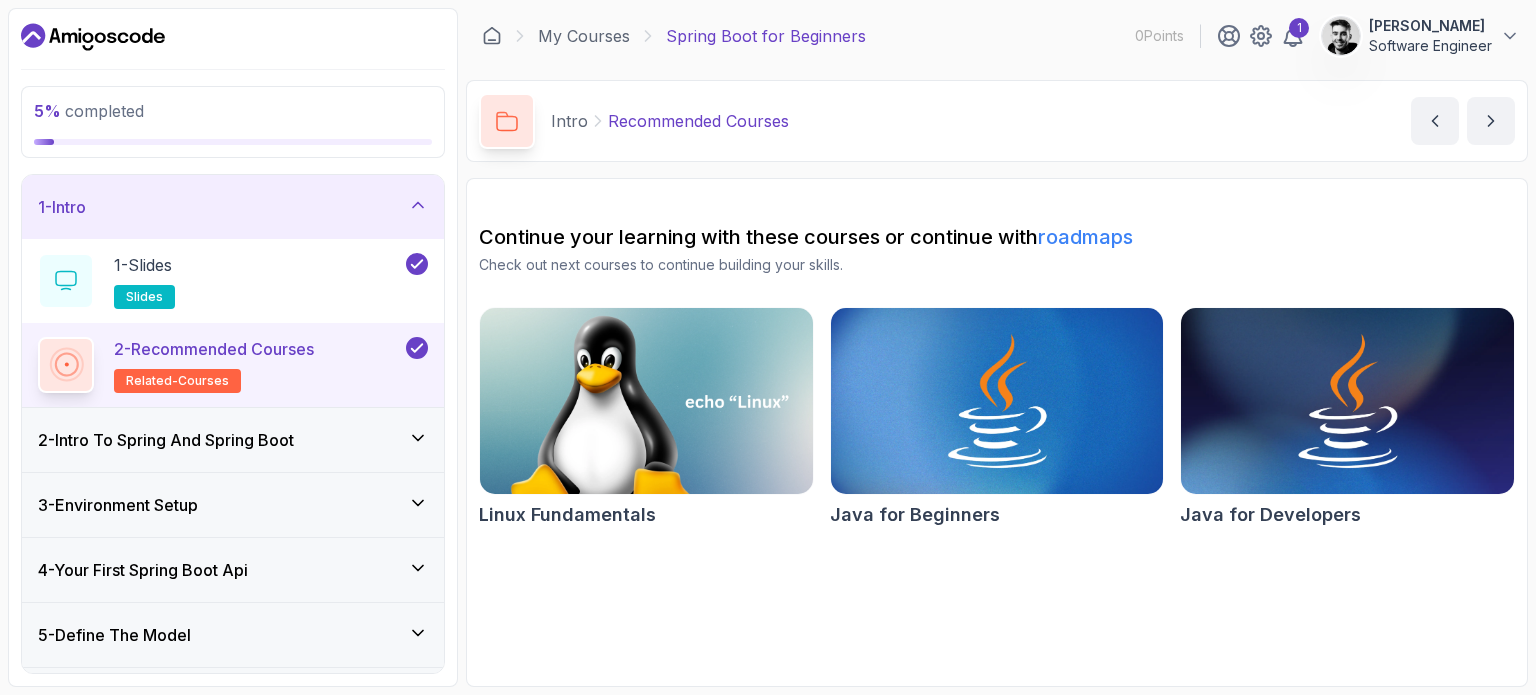 click on "2  -  Intro To Spring And Spring Boot" at bounding box center (233, 440) 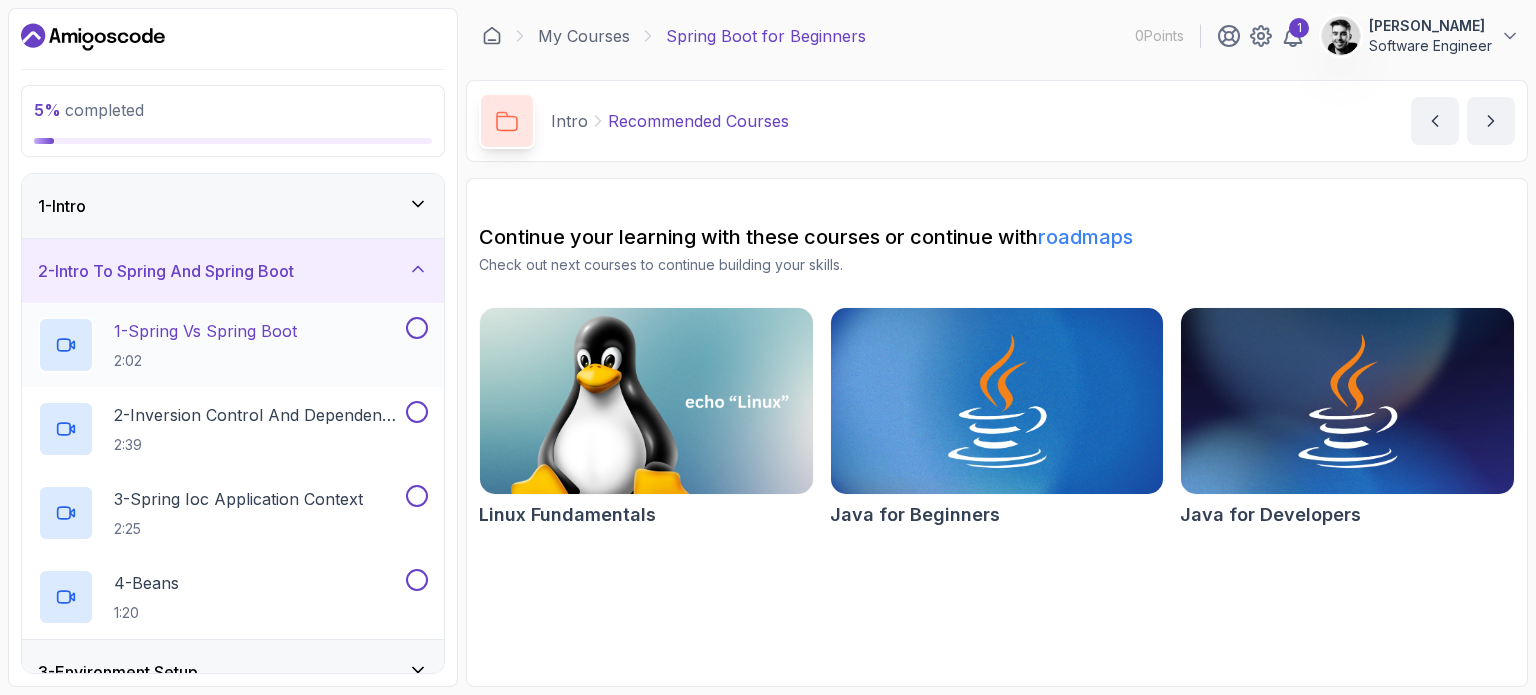 click on "2:02" at bounding box center (205, 361) 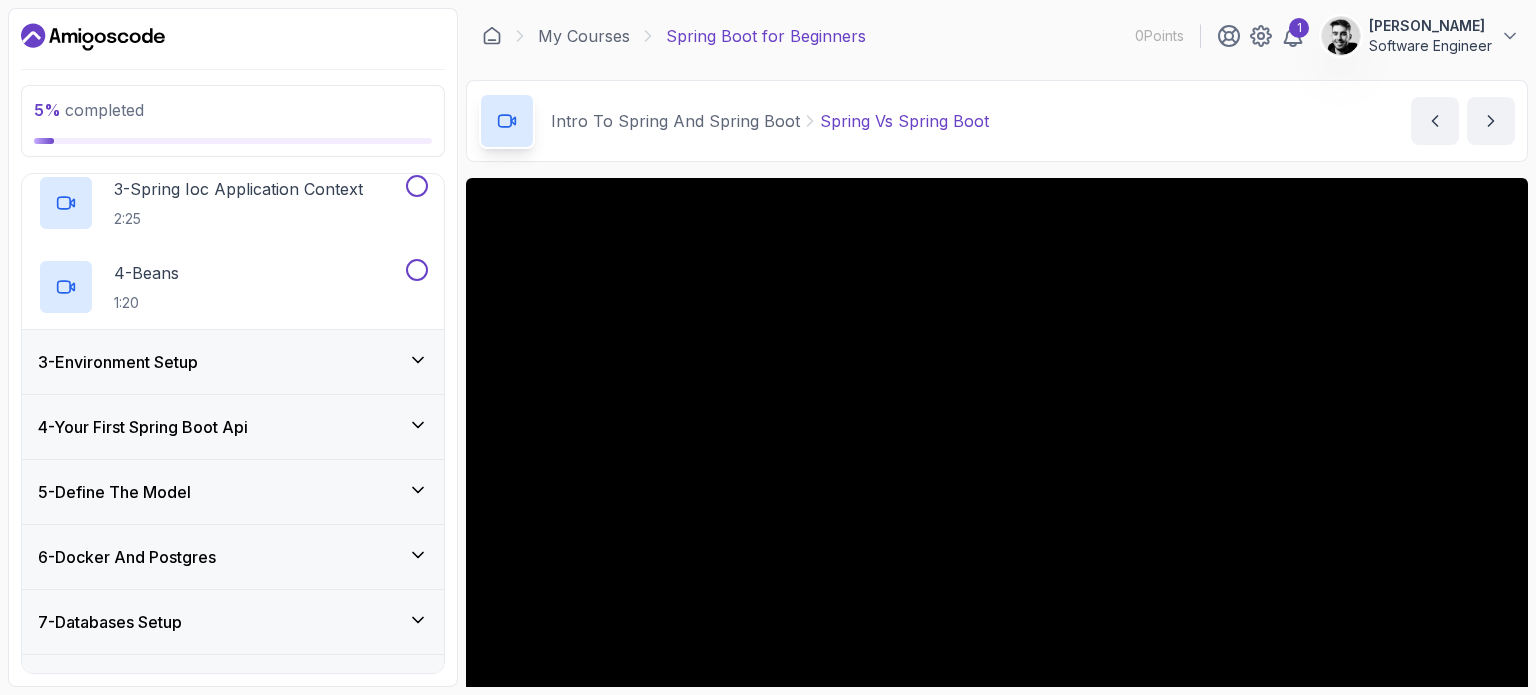 scroll, scrollTop: 100, scrollLeft: 0, axis: vertical 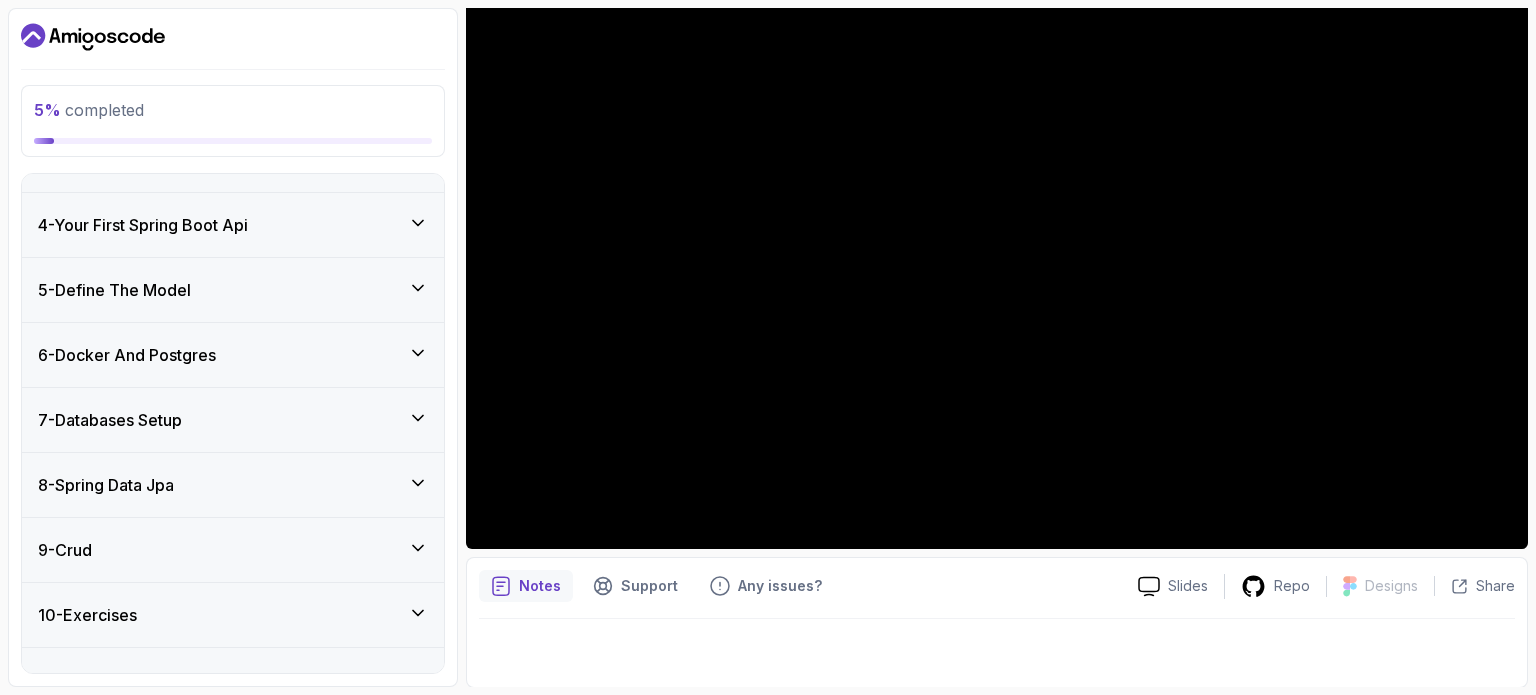 click on "8  -  Spring Data Jpa" at bounding box center [233, 485] 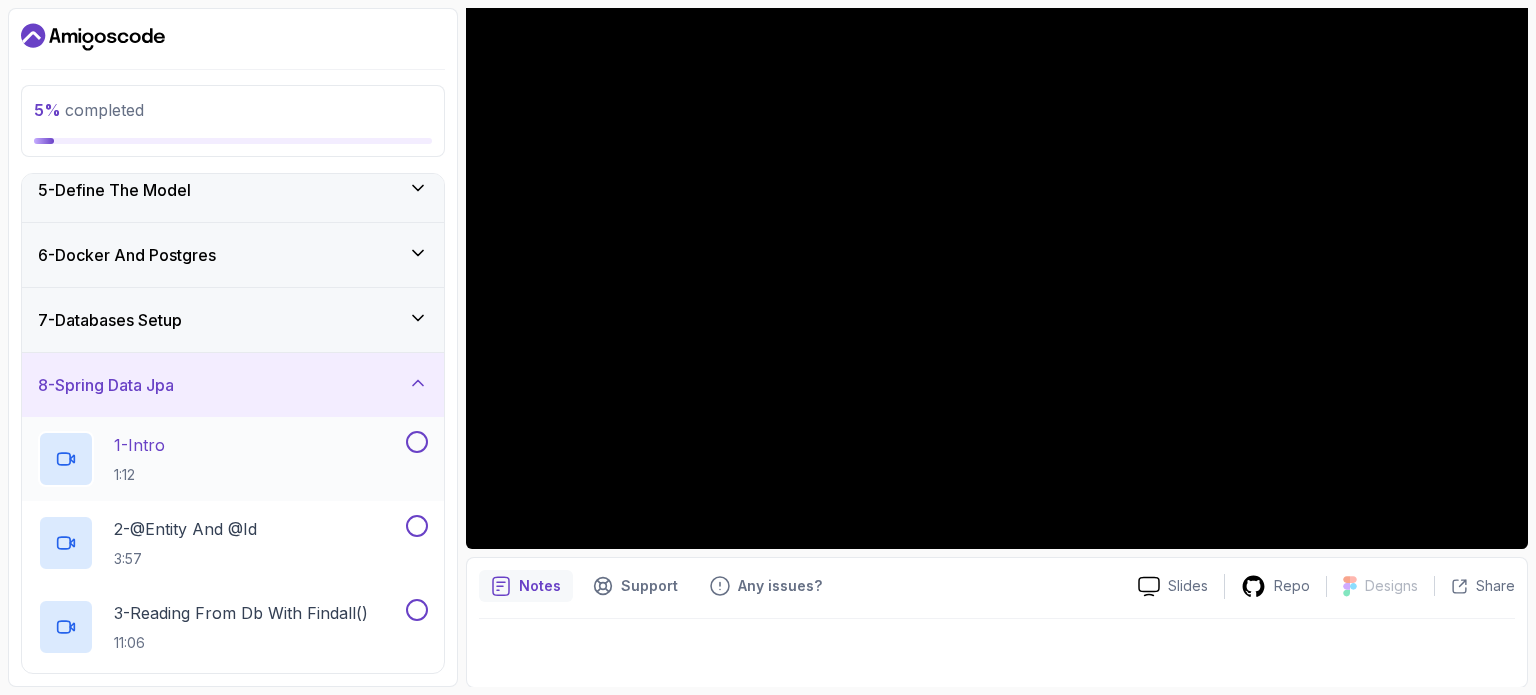 scroll, scrollTop: 376, scrollLeft: 0, axis: vertical 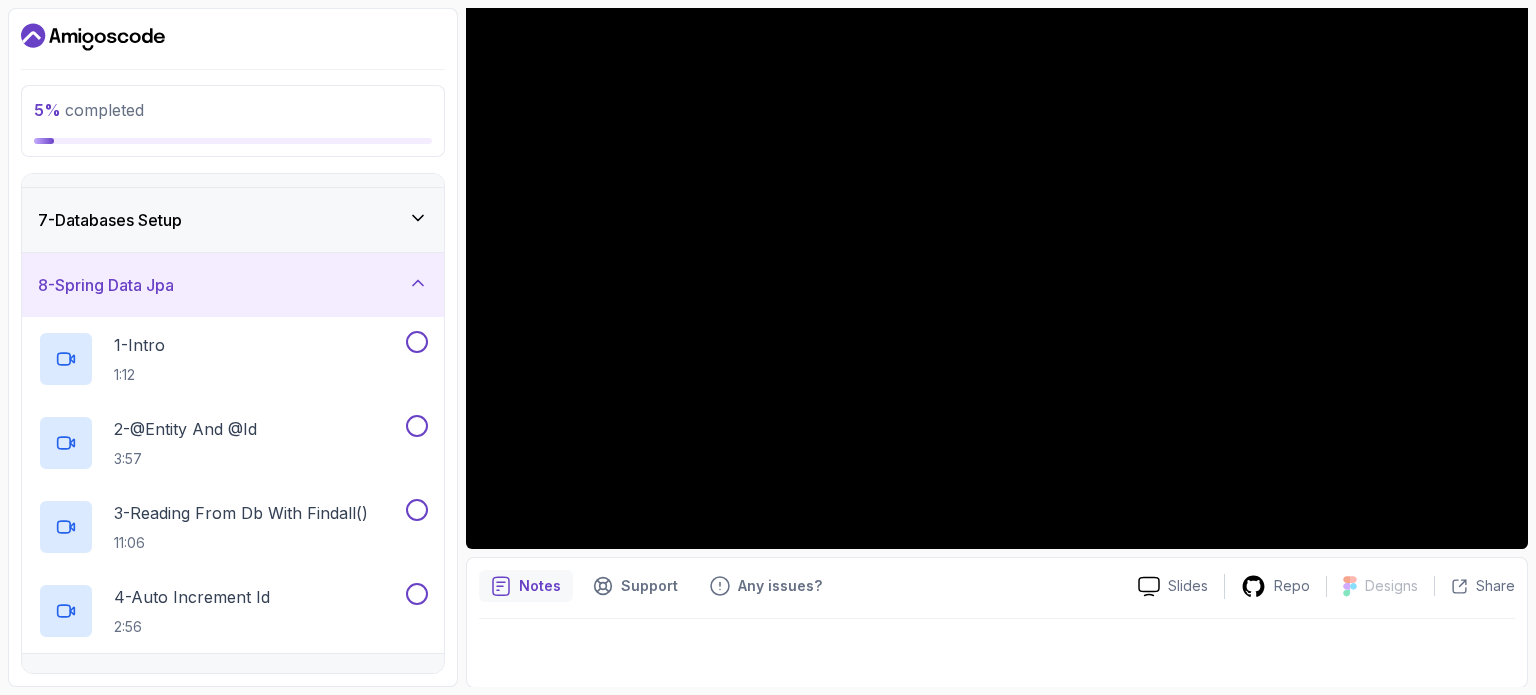 click on "8  -  Spring Data Jpa" at bounding box center [233, 285] 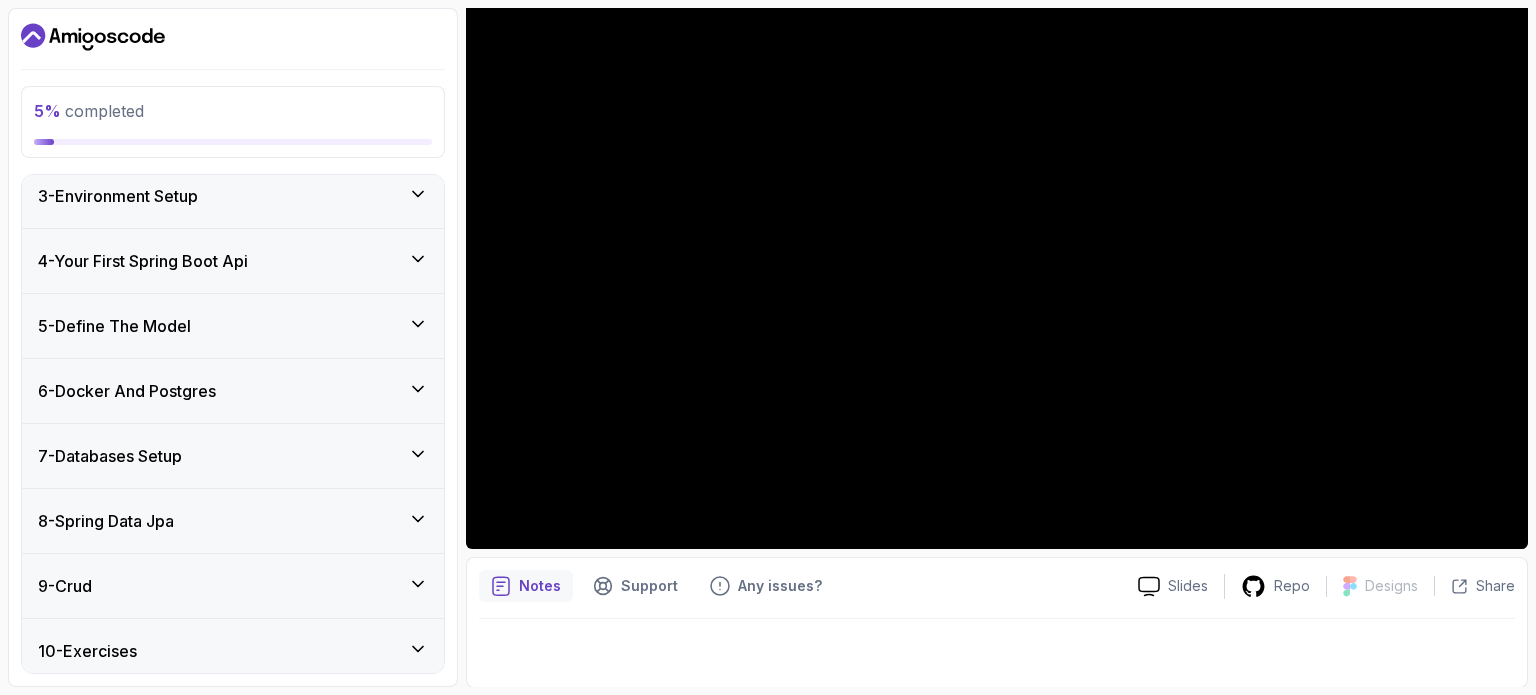 scroll, scrollTop: 0, scrollLeft: 0, axis: both 